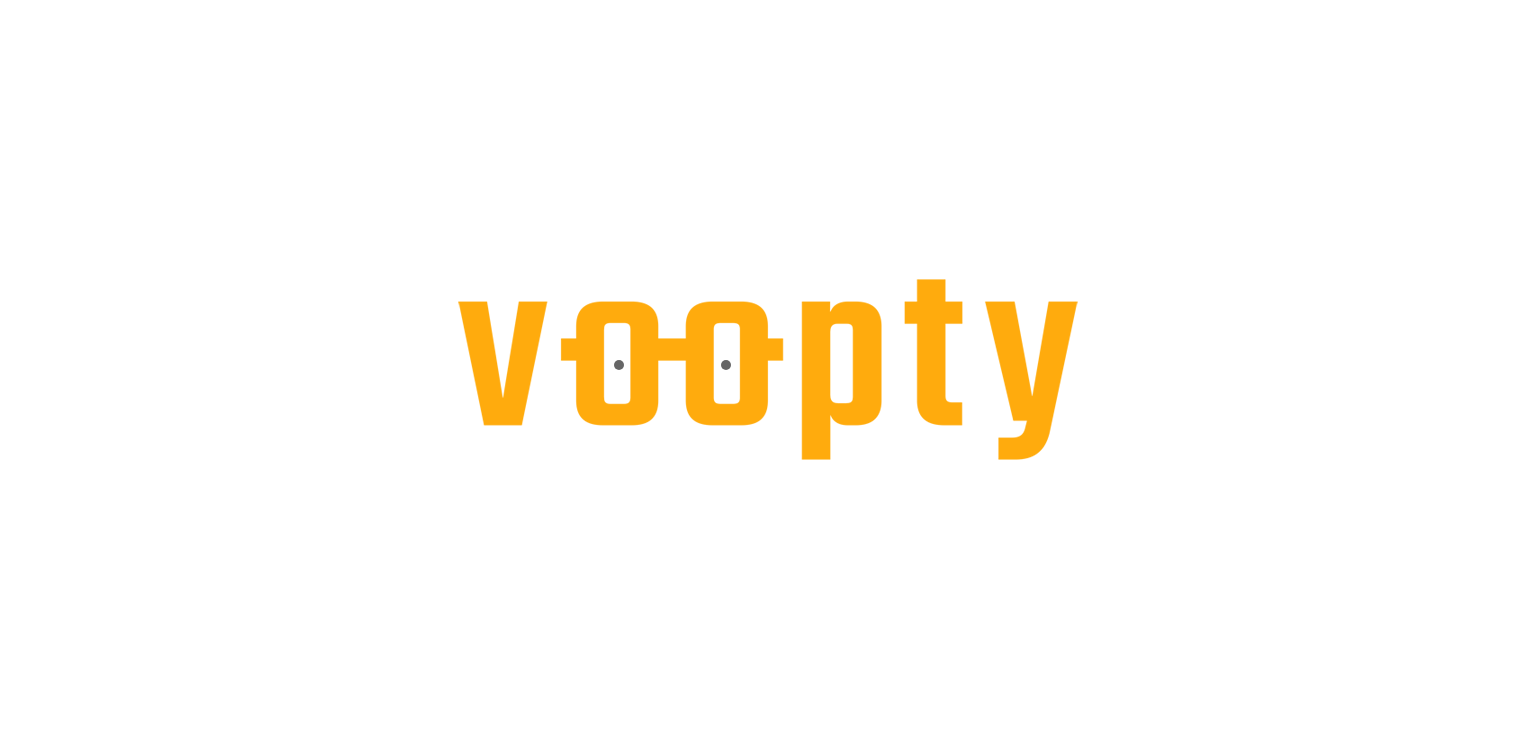 scroll, scrollTop: 0, scrollLeft: 0, axis: both 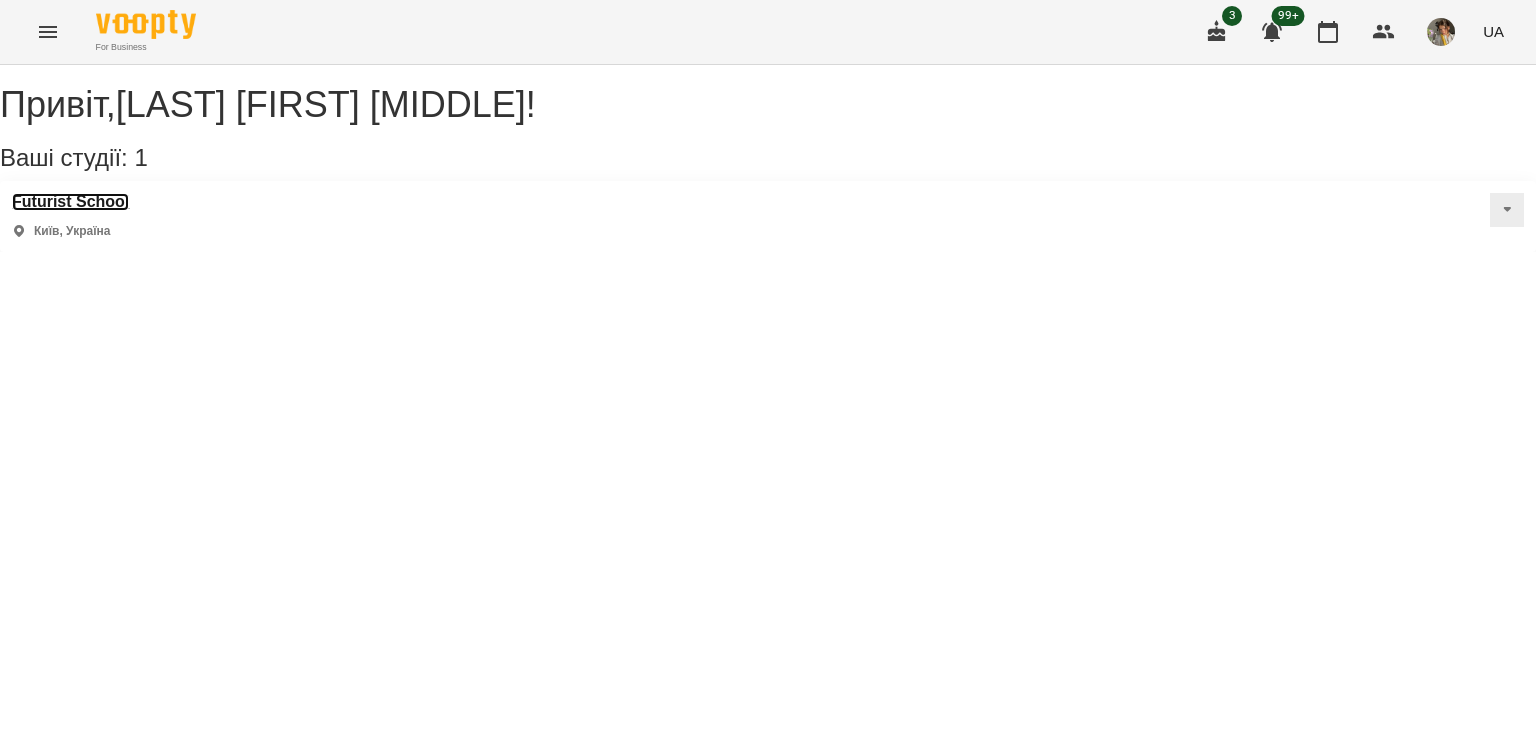 click on "Futurist School" at bounding box center (70, 202) 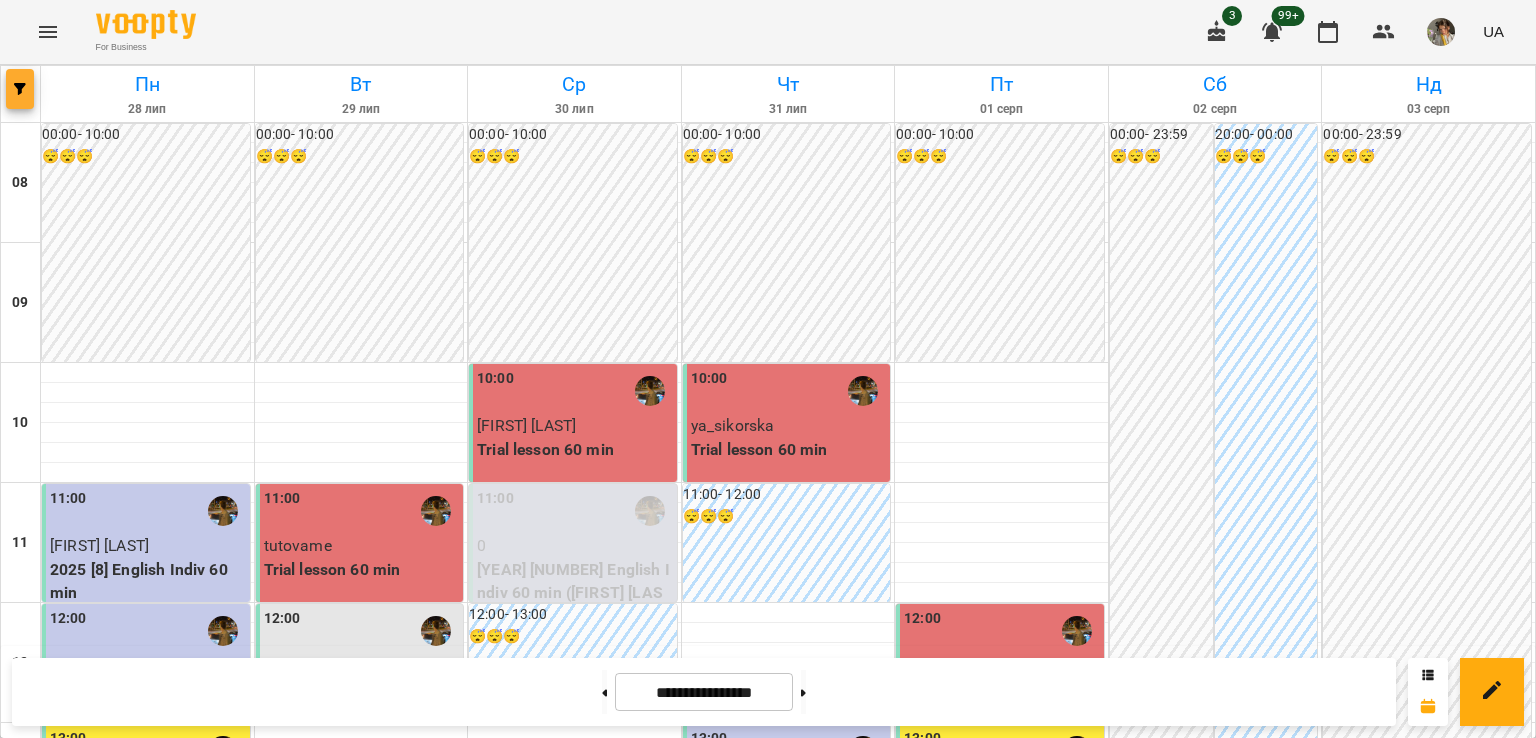 click at bounding box center [20, 89] 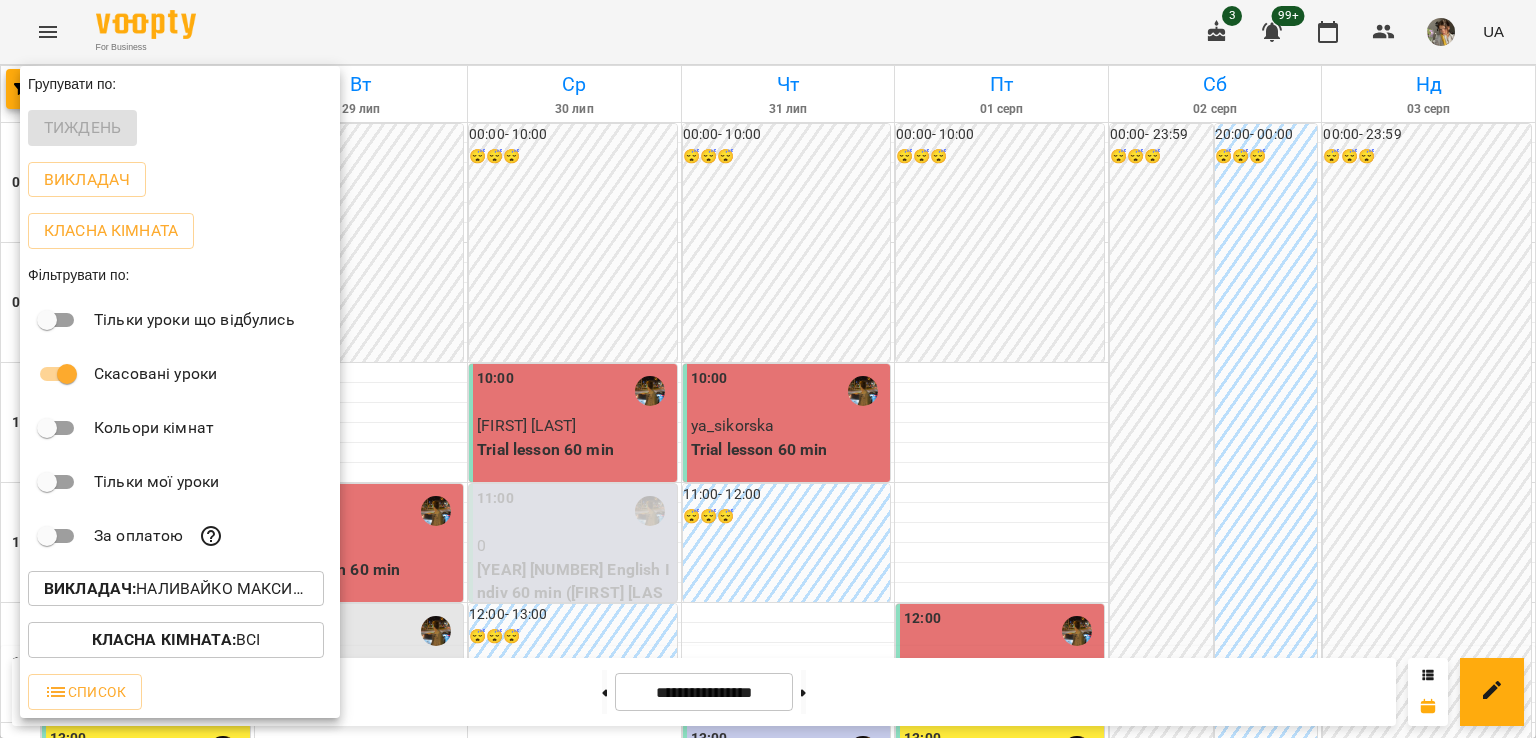 click on "Викладач :  Наливайко Максим (а)" at bounding box center [176, 589] 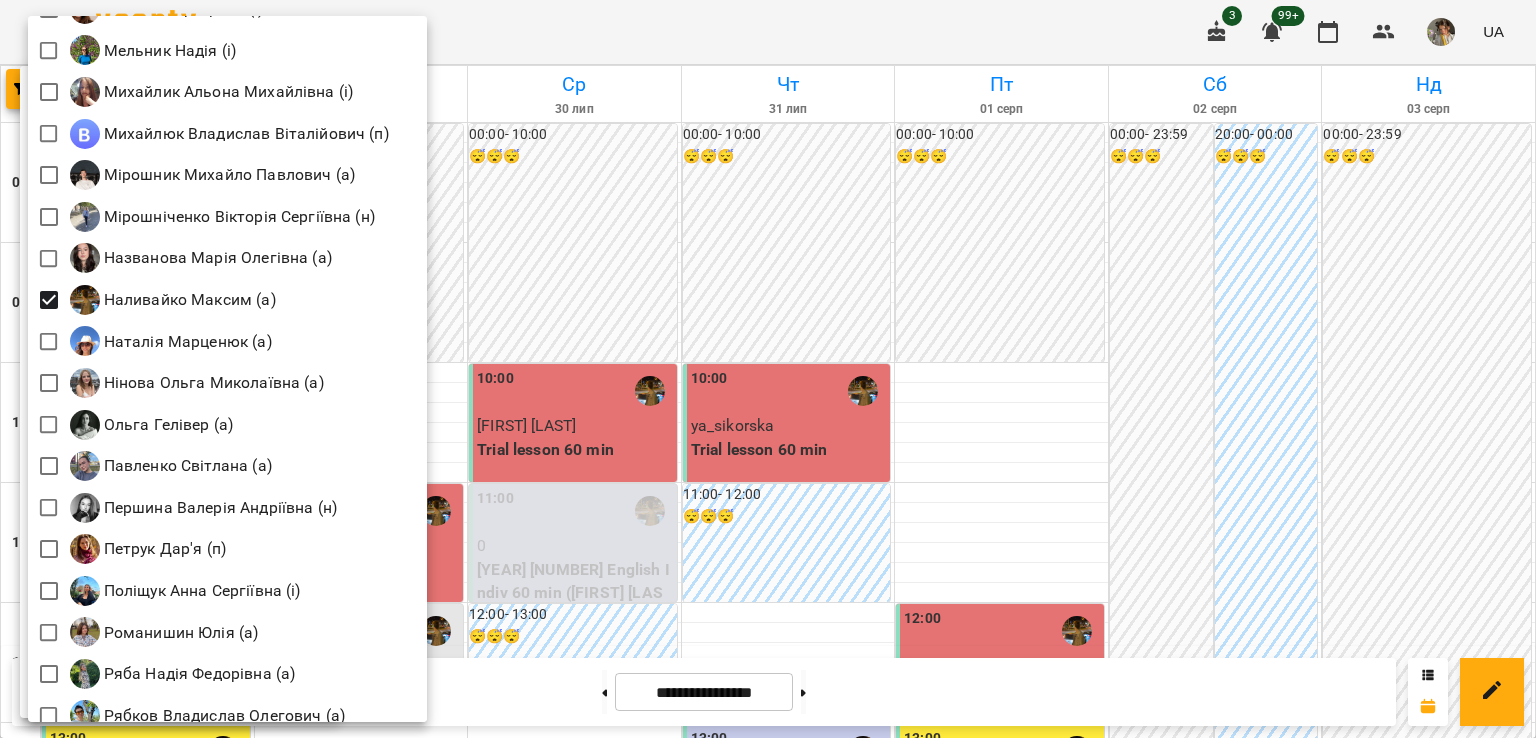 scroll, scrollTop: 2109, scrollLeft: 0, axis: vertical 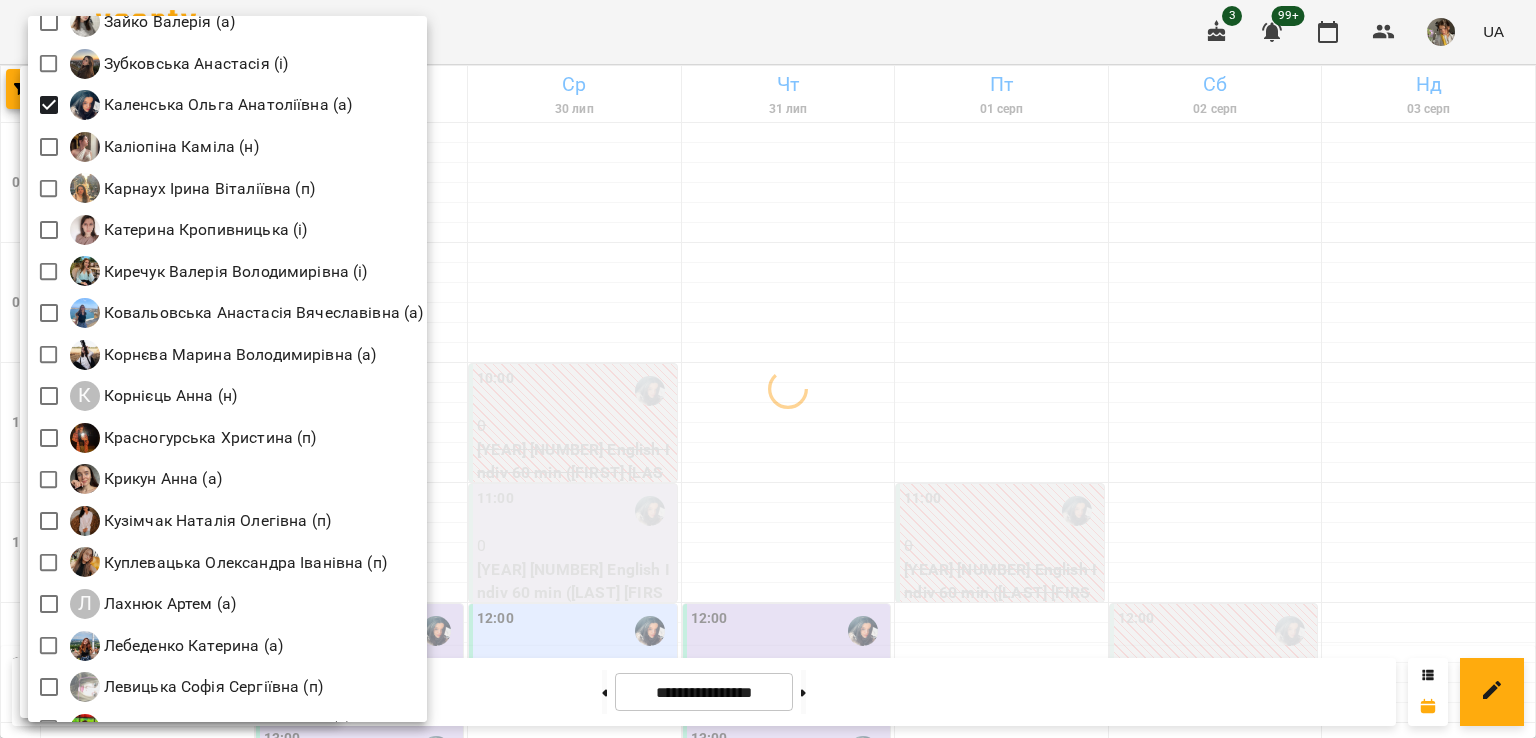 click at bounding box center [768, 369] 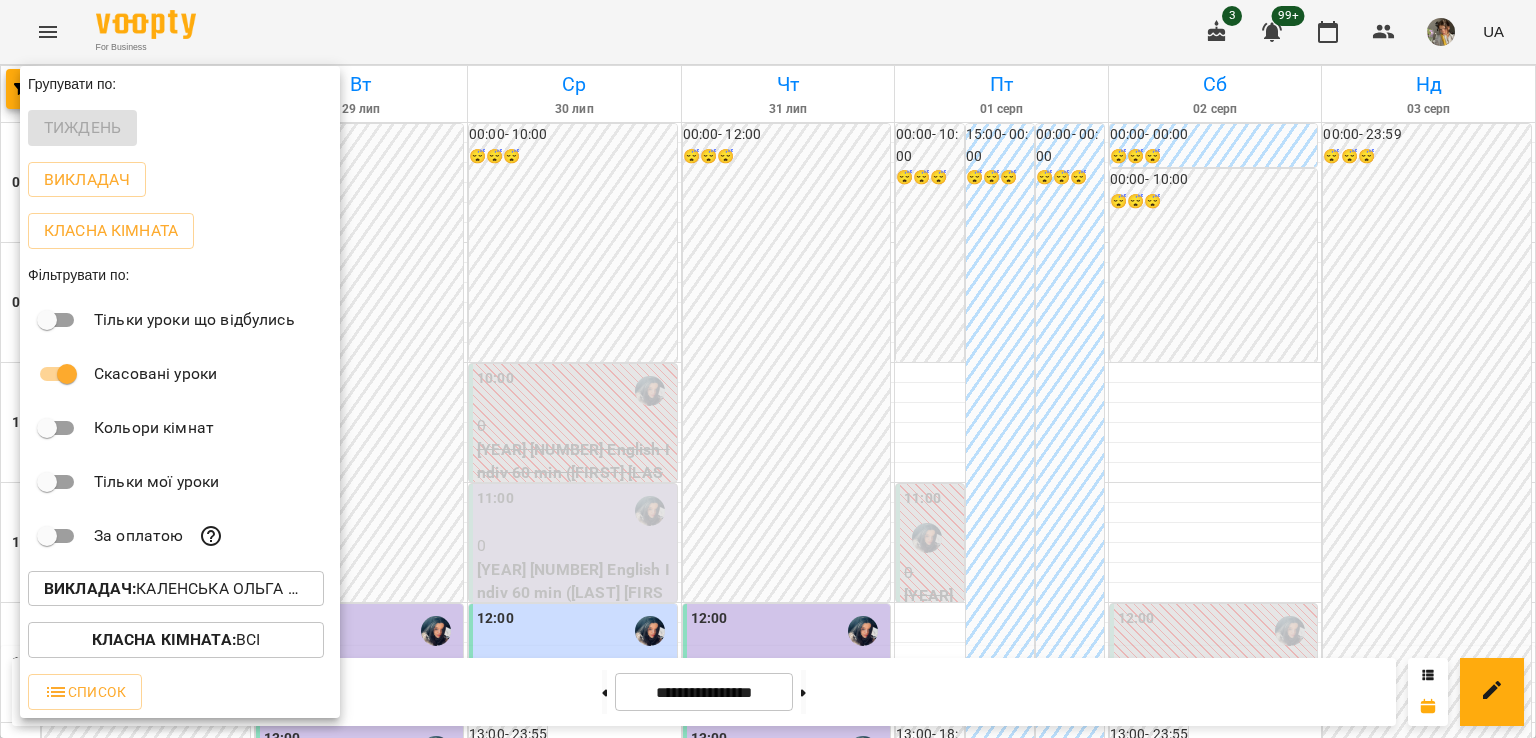 click at bounding box center (768, 369) 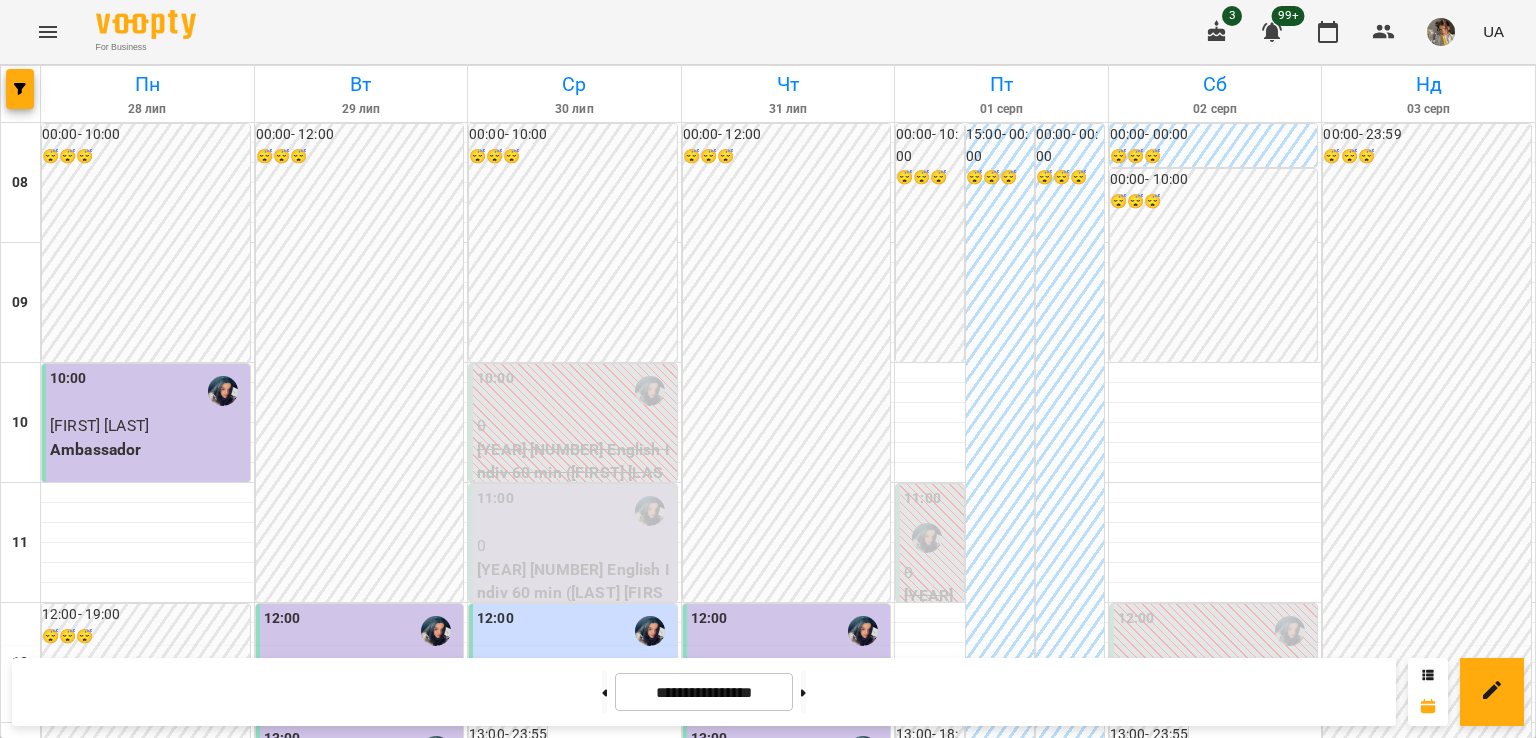 click 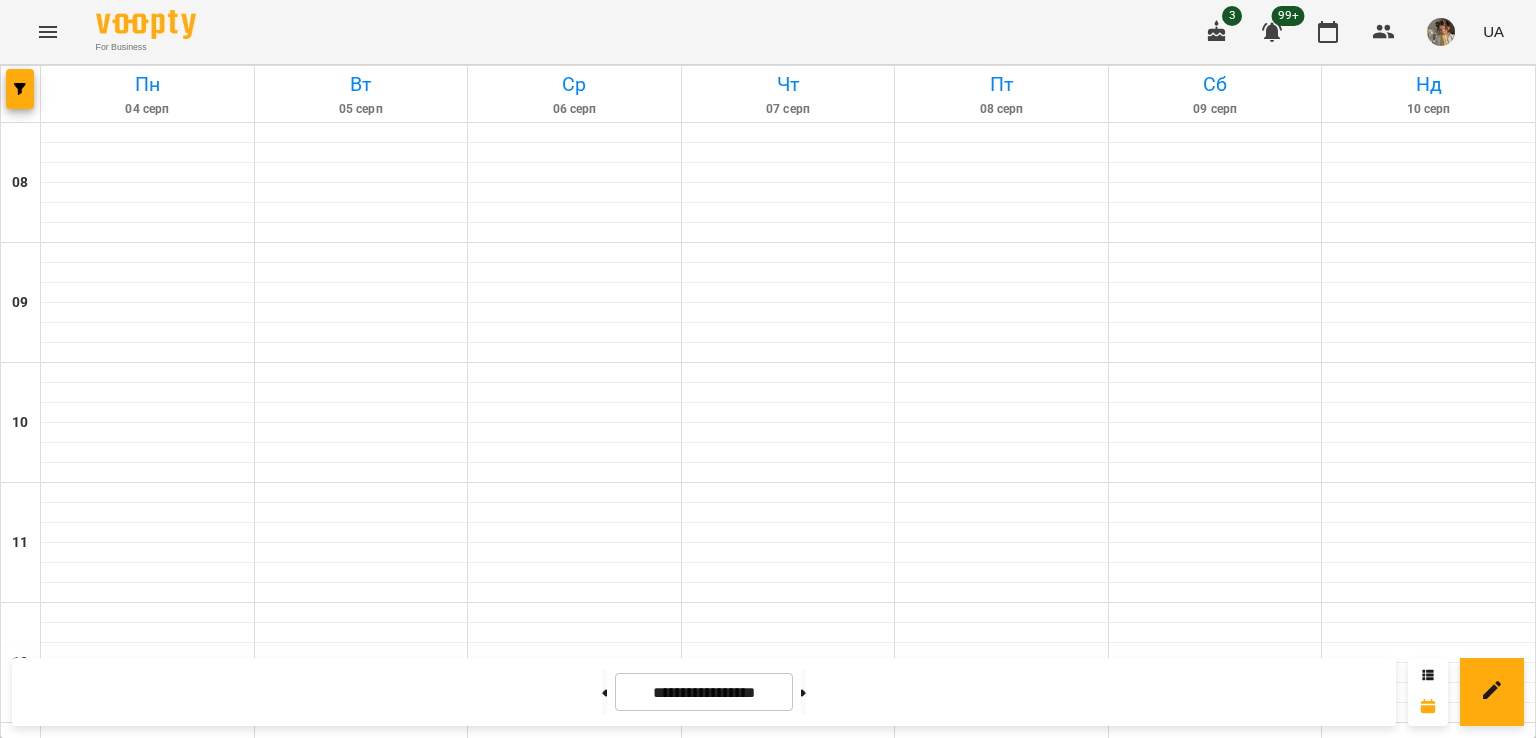 click 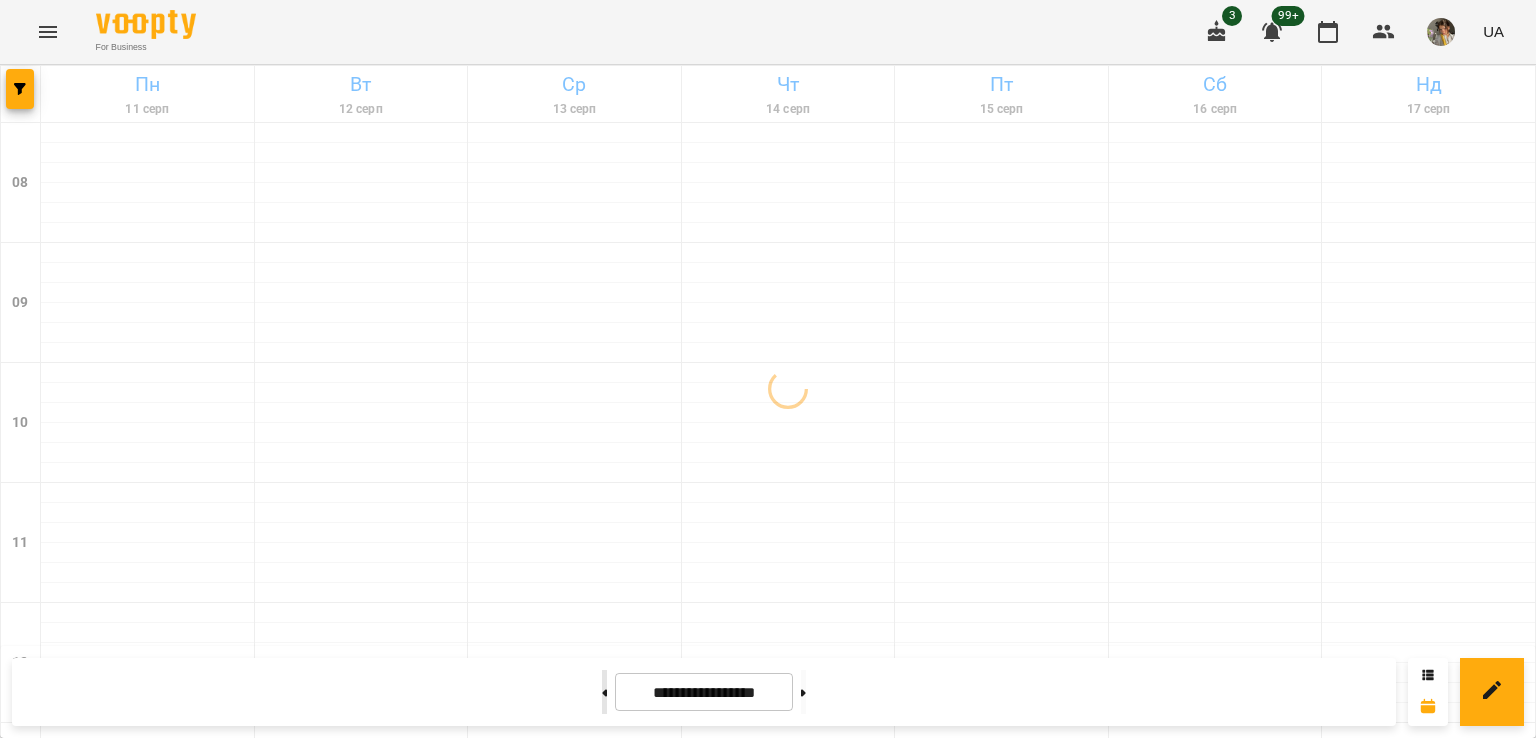click 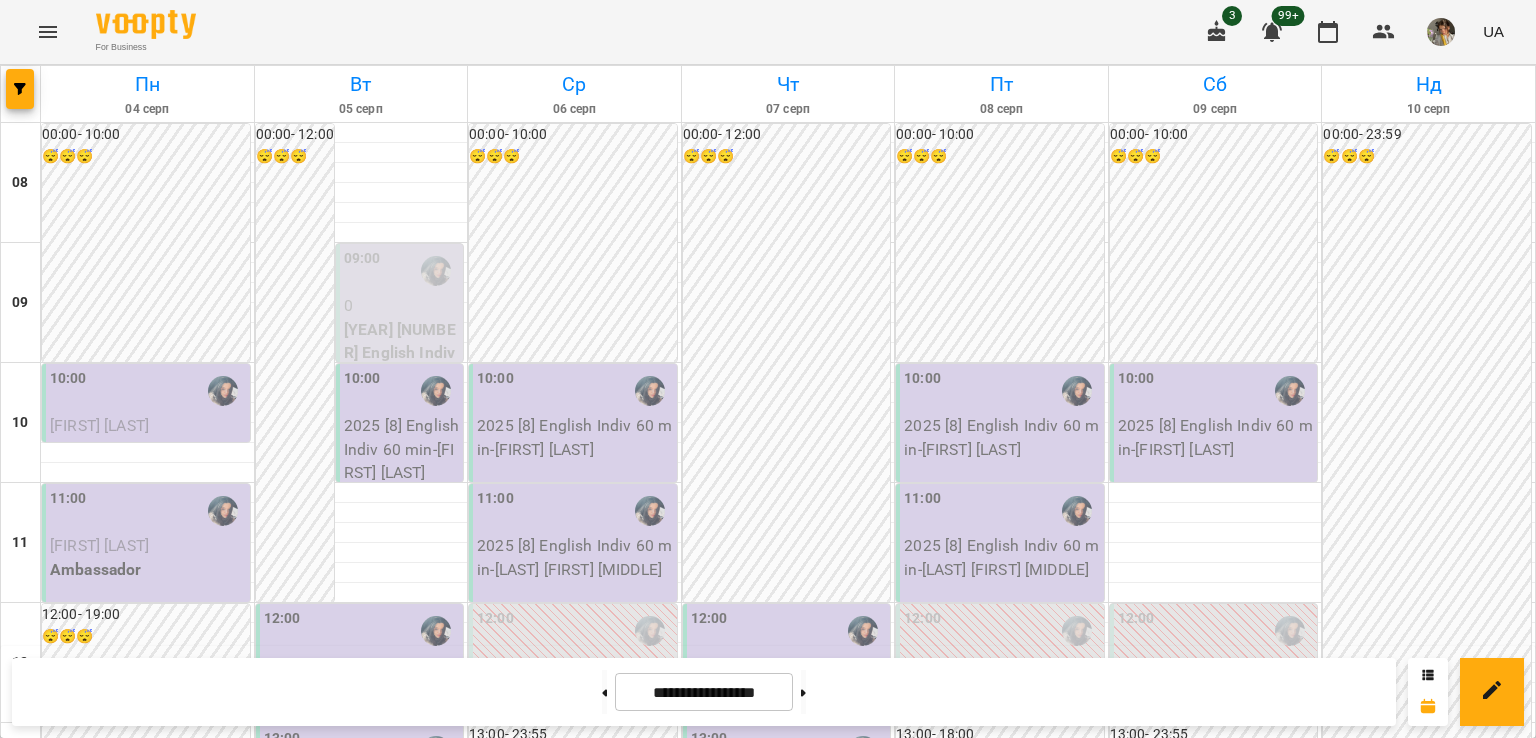 click on "00:00 -   10:00 😴😴😴" at bounding box center [146, 243] 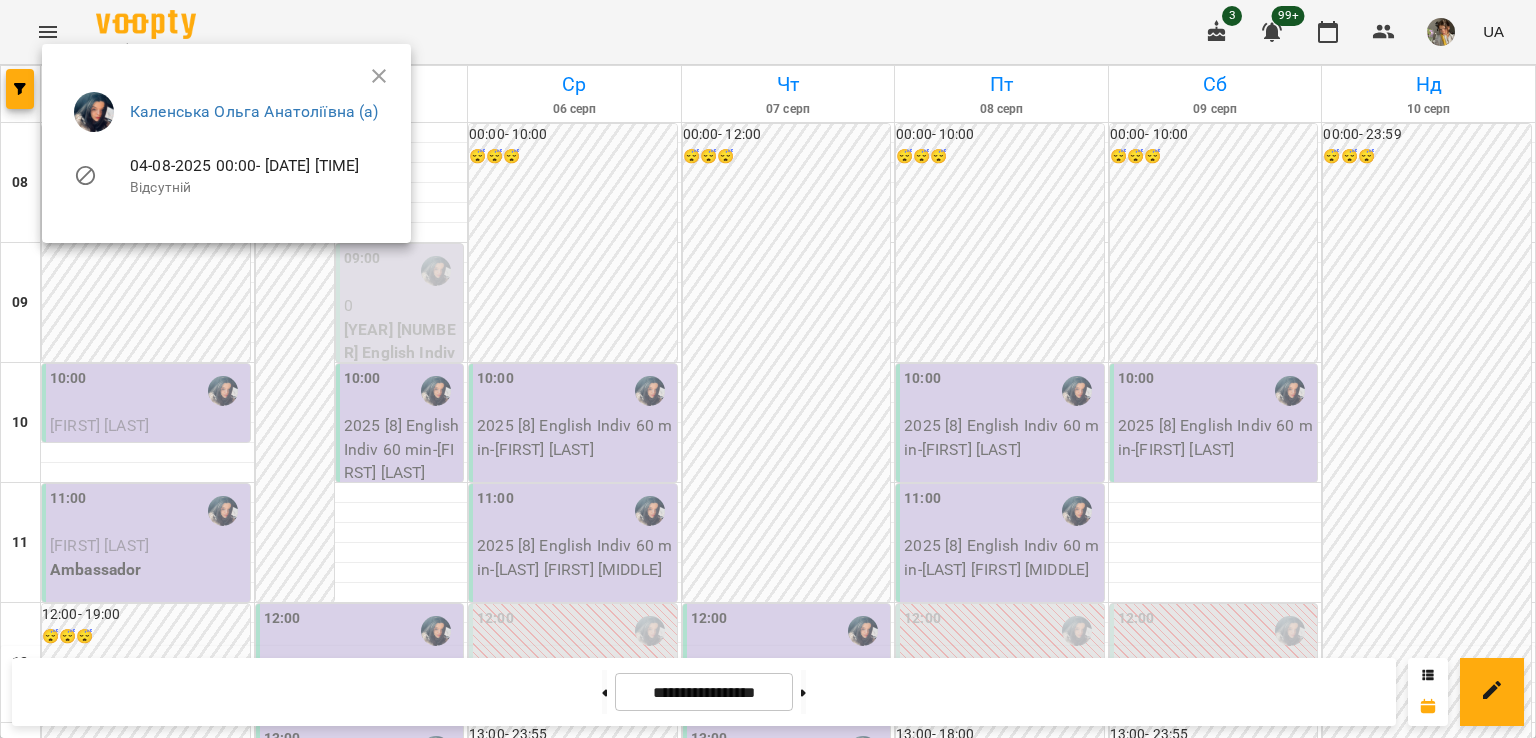 click at bounding box center [768, 369] 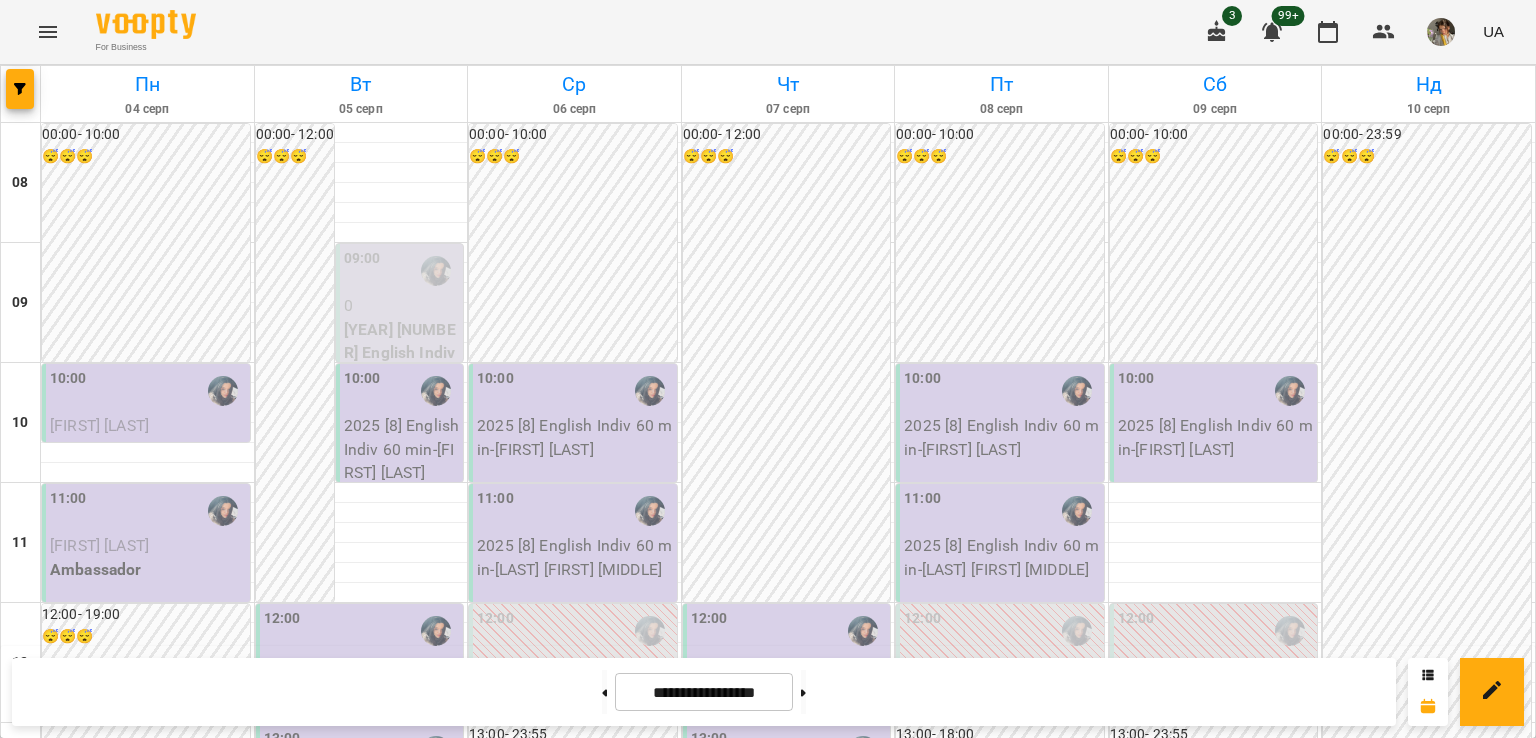 scroll, scrollTop: 88, scrollLeft: 0, axis: vertical 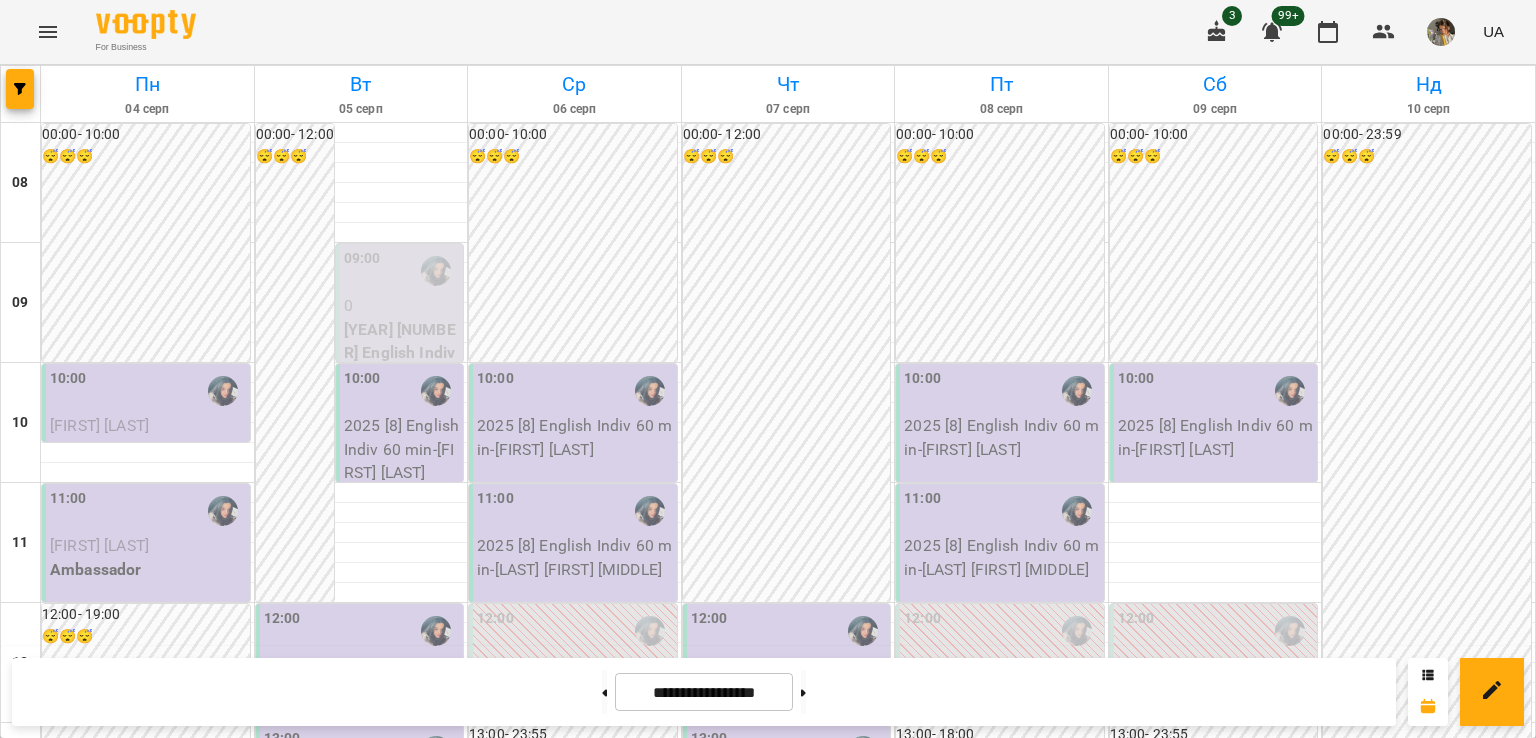 click on "[LAST] [FIRST]" at bounding box center [99, 425] 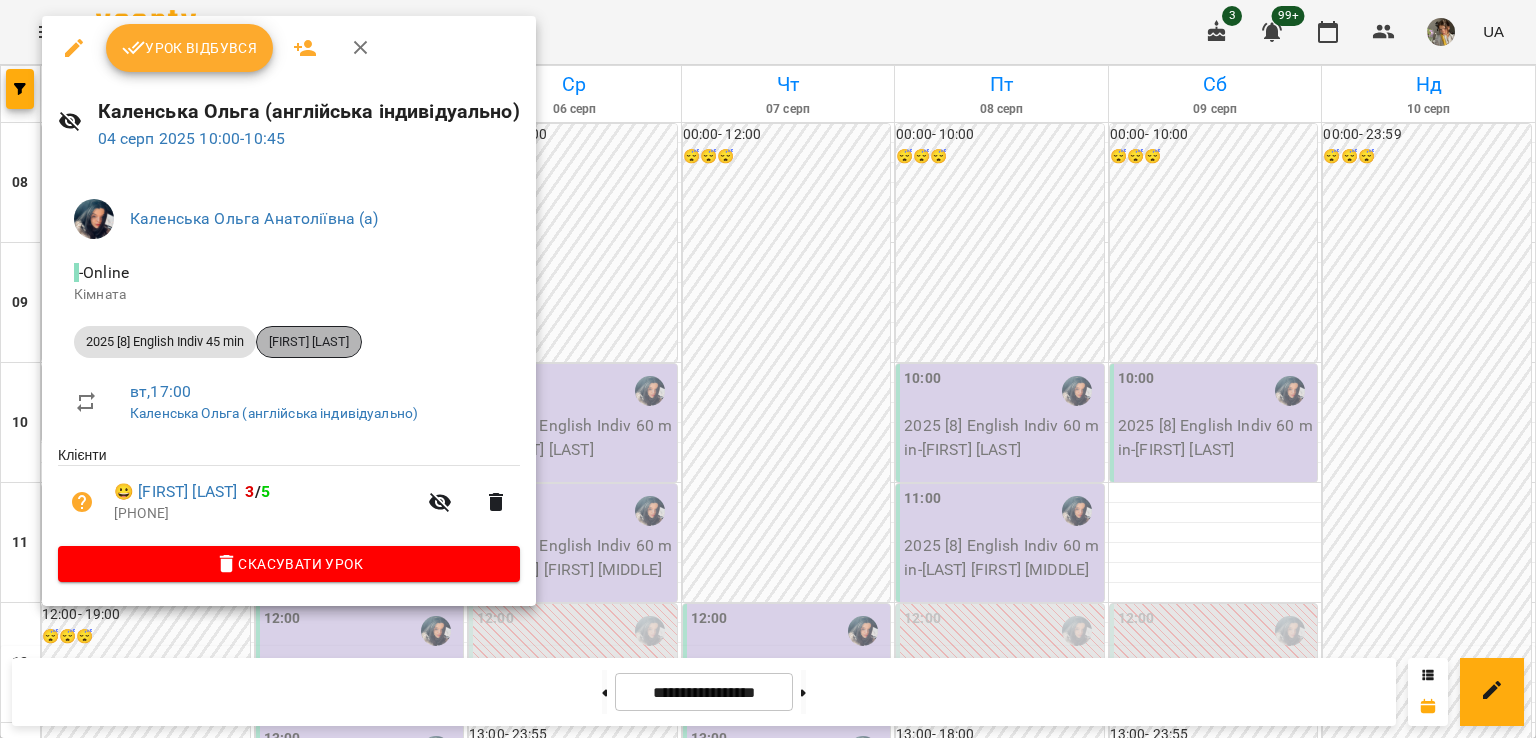 click on "[LAST] [FIRST]" at bounding box center (309, 342) 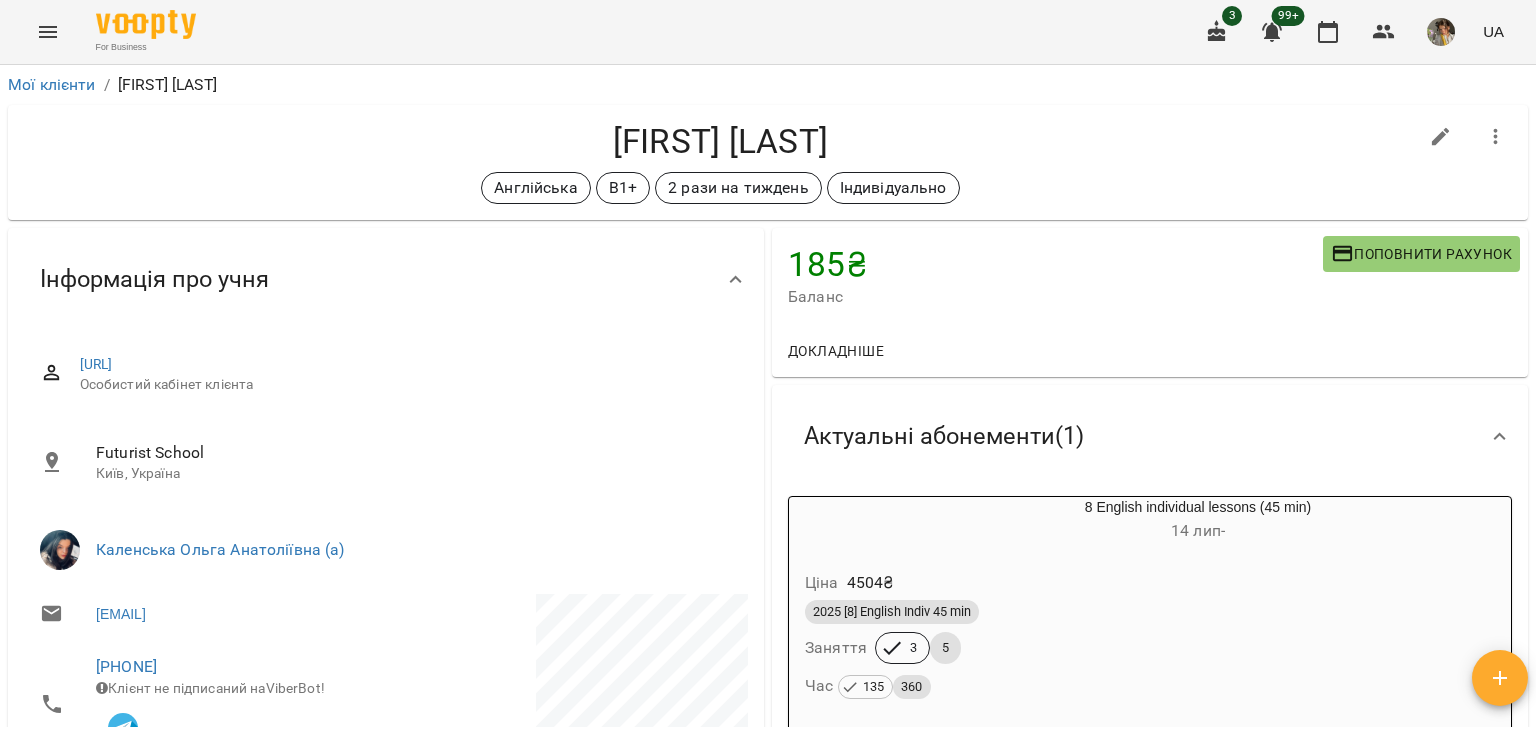 click 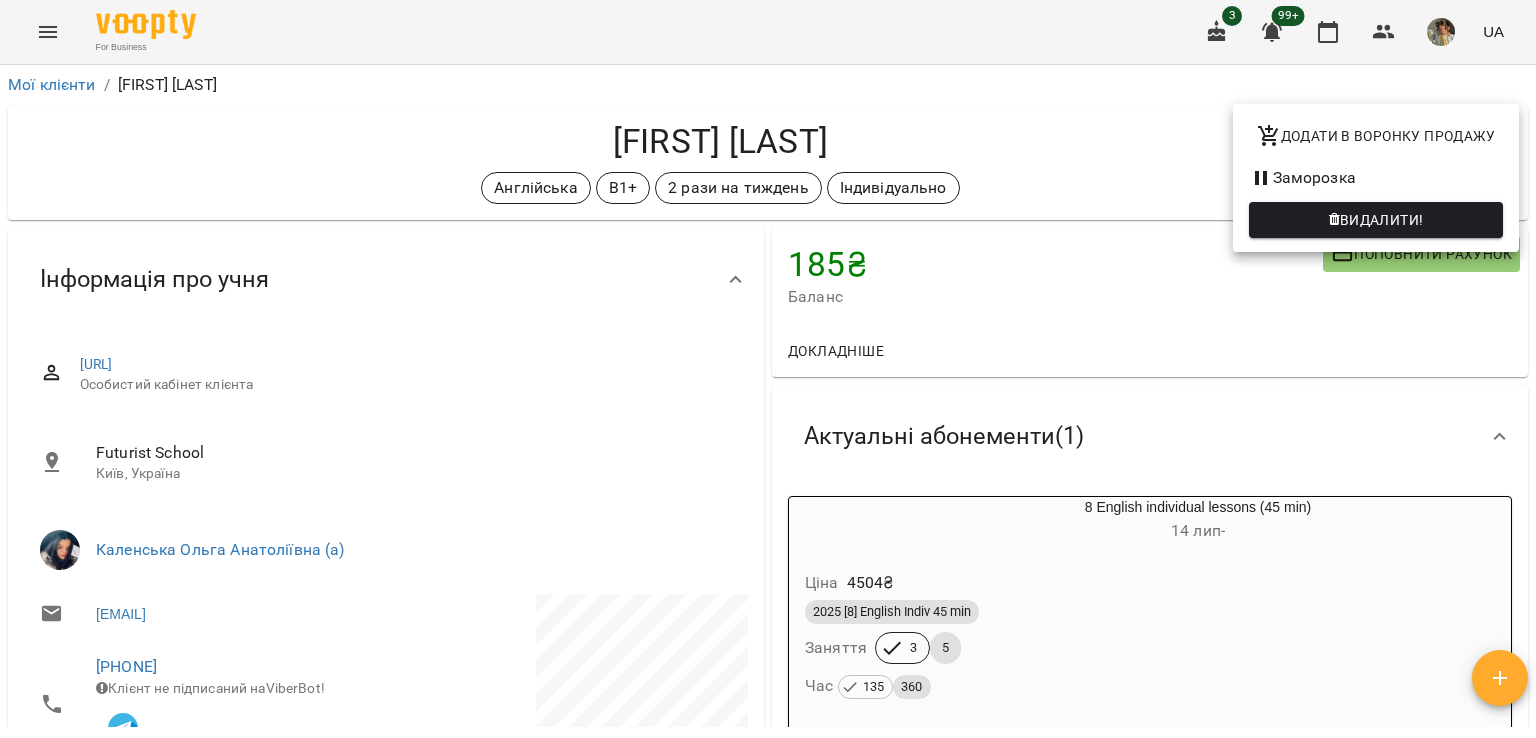 click on "Заморозка" at bounding box center (1376, 178) 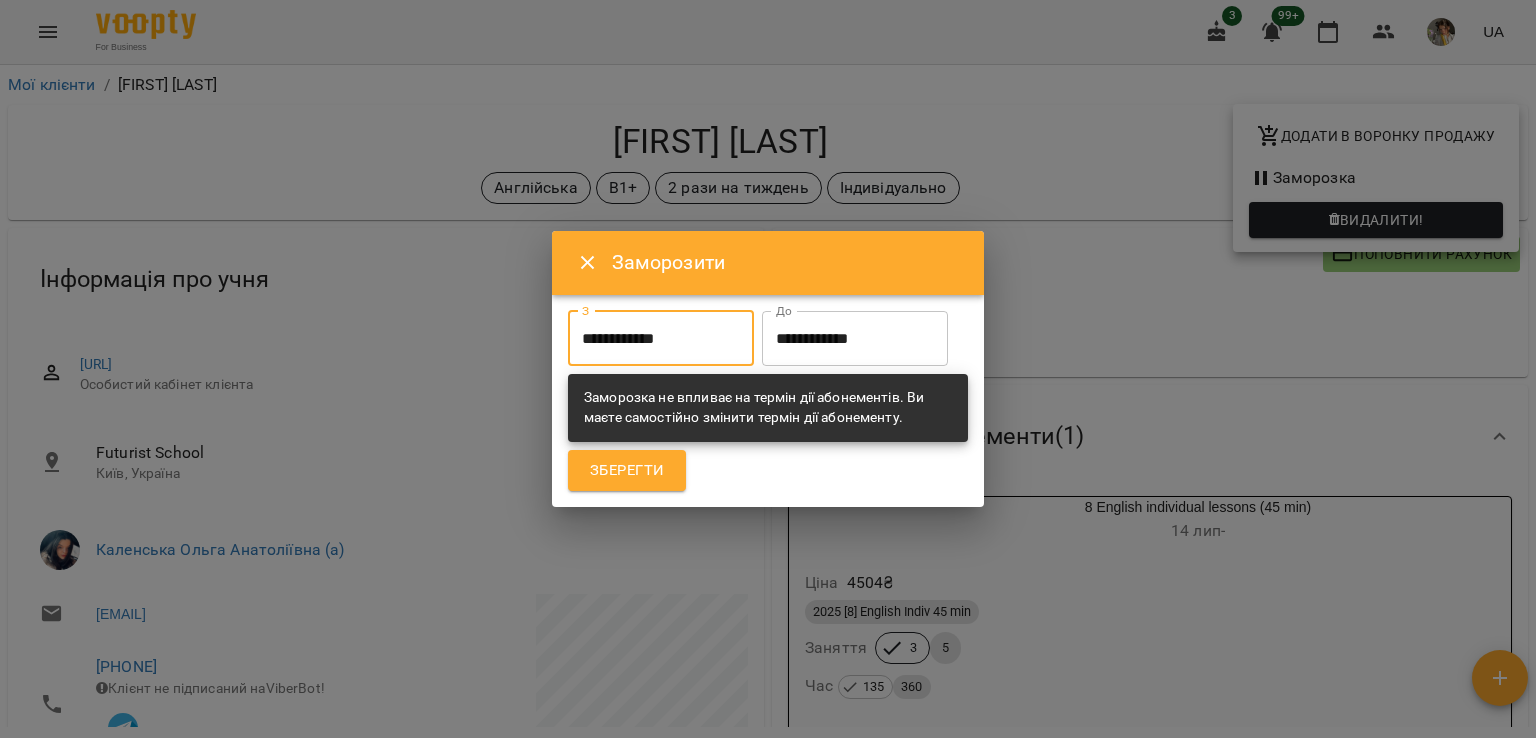 click on "**********" at bounding box center (661, 339) 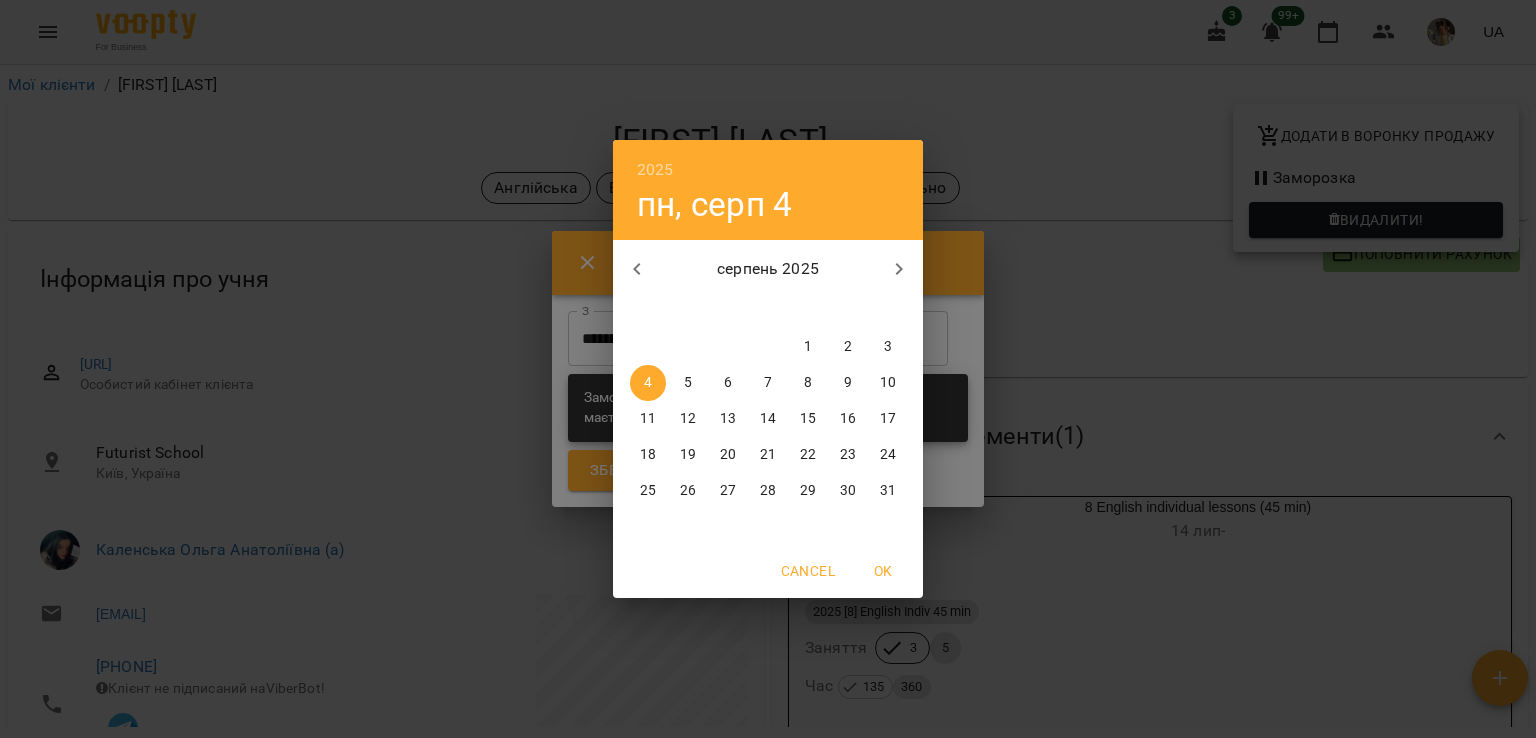 click on "3" at bounding box center (888, 347) 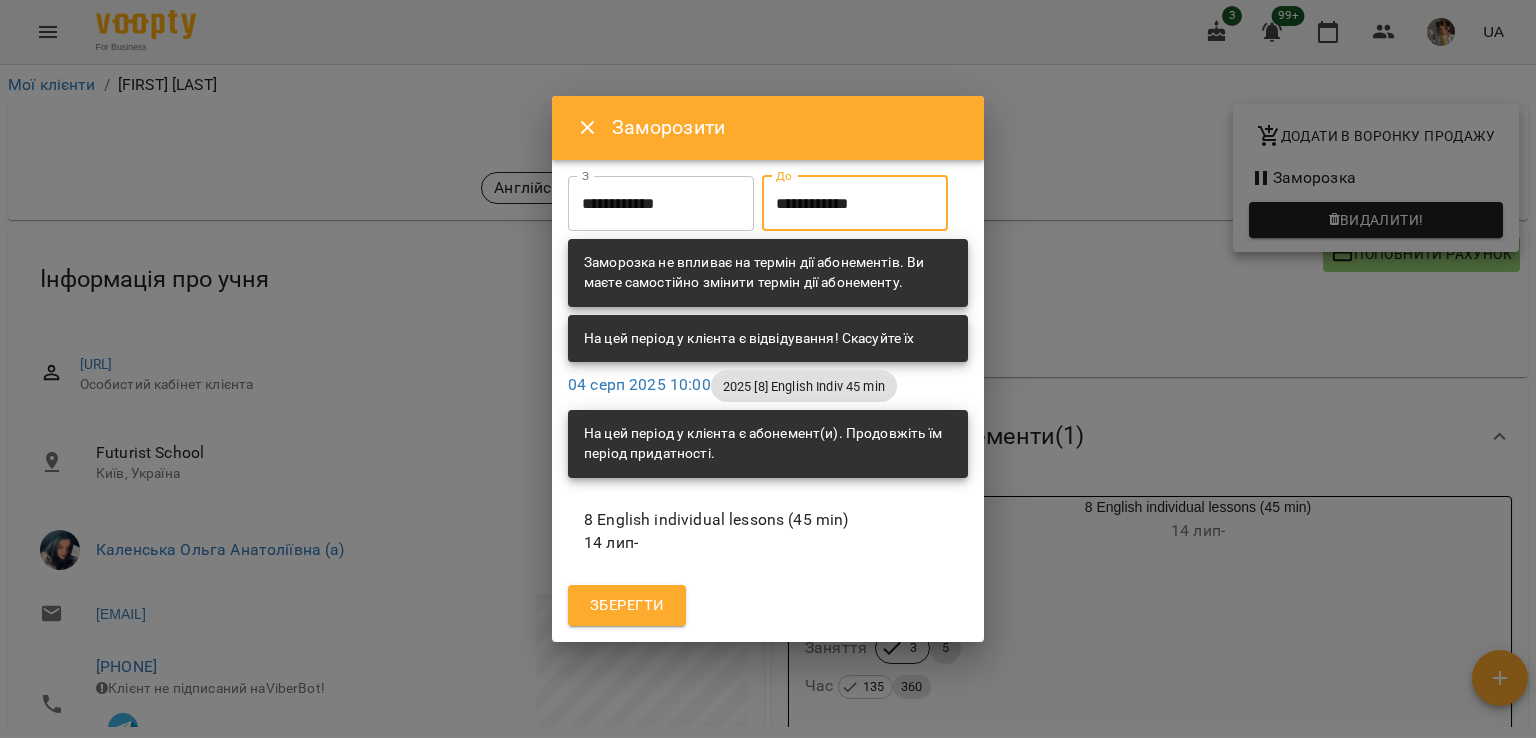 click on "**********" at bounding box center [855, 204] 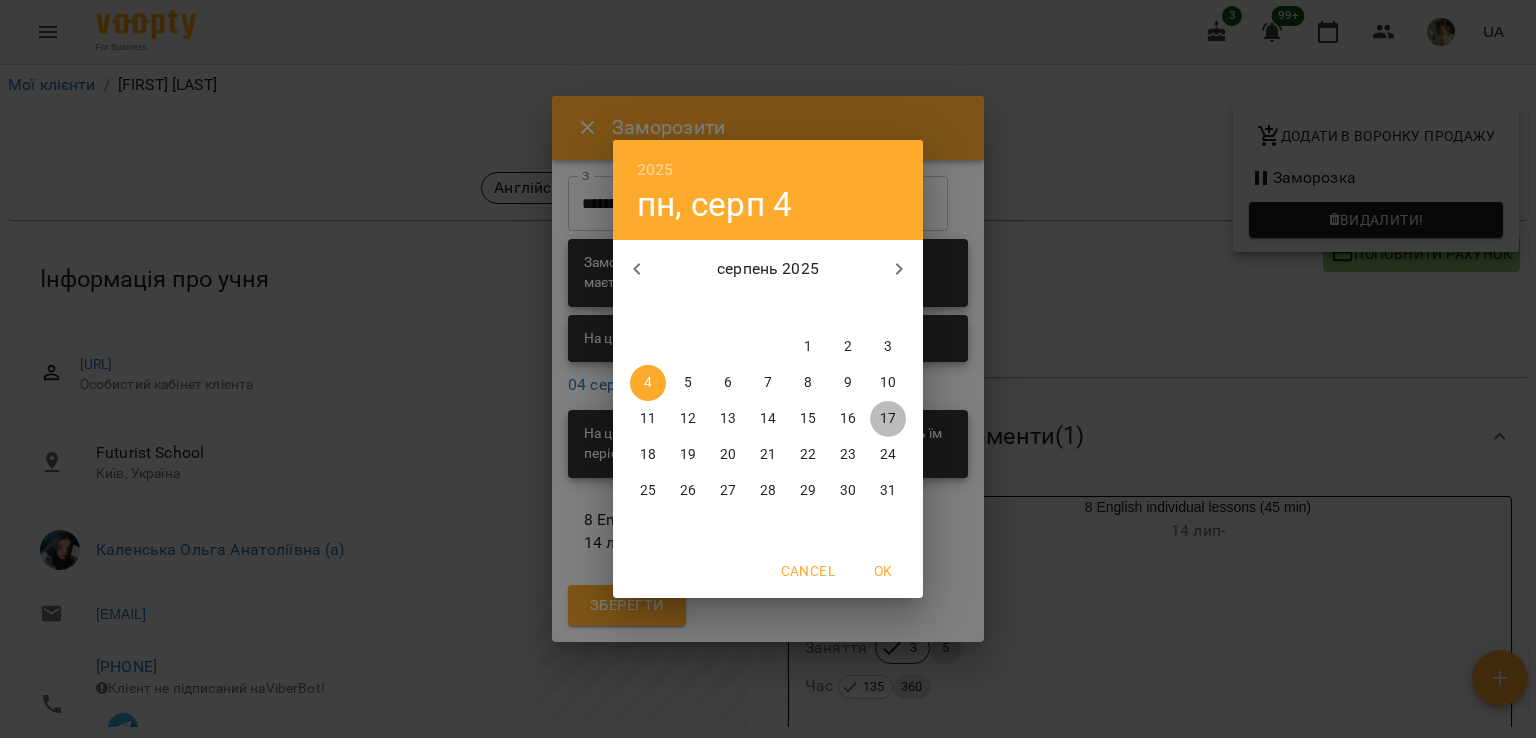 click on "17" at bounding box center (888, 419) 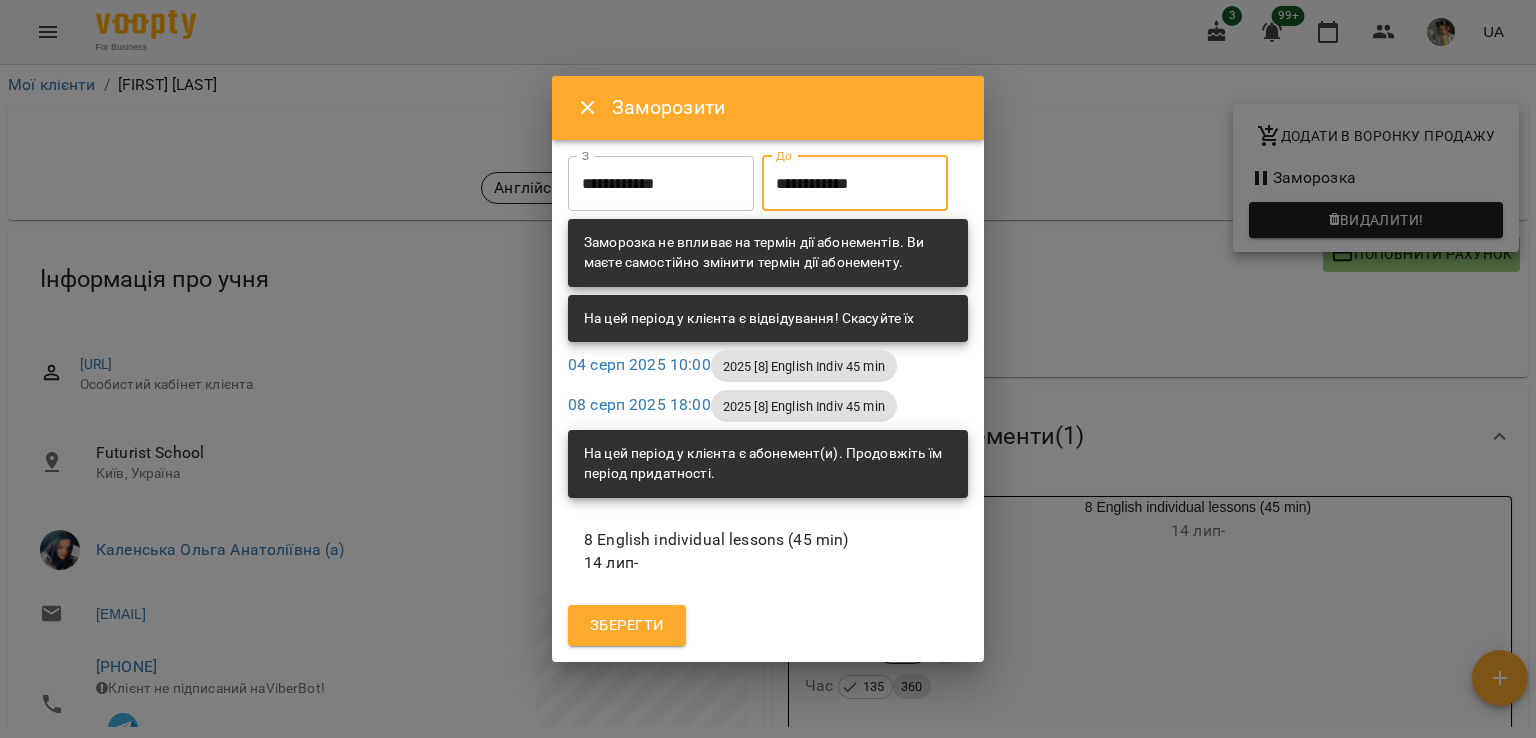 click on "Зберегти" at bounding box center (627, 626) 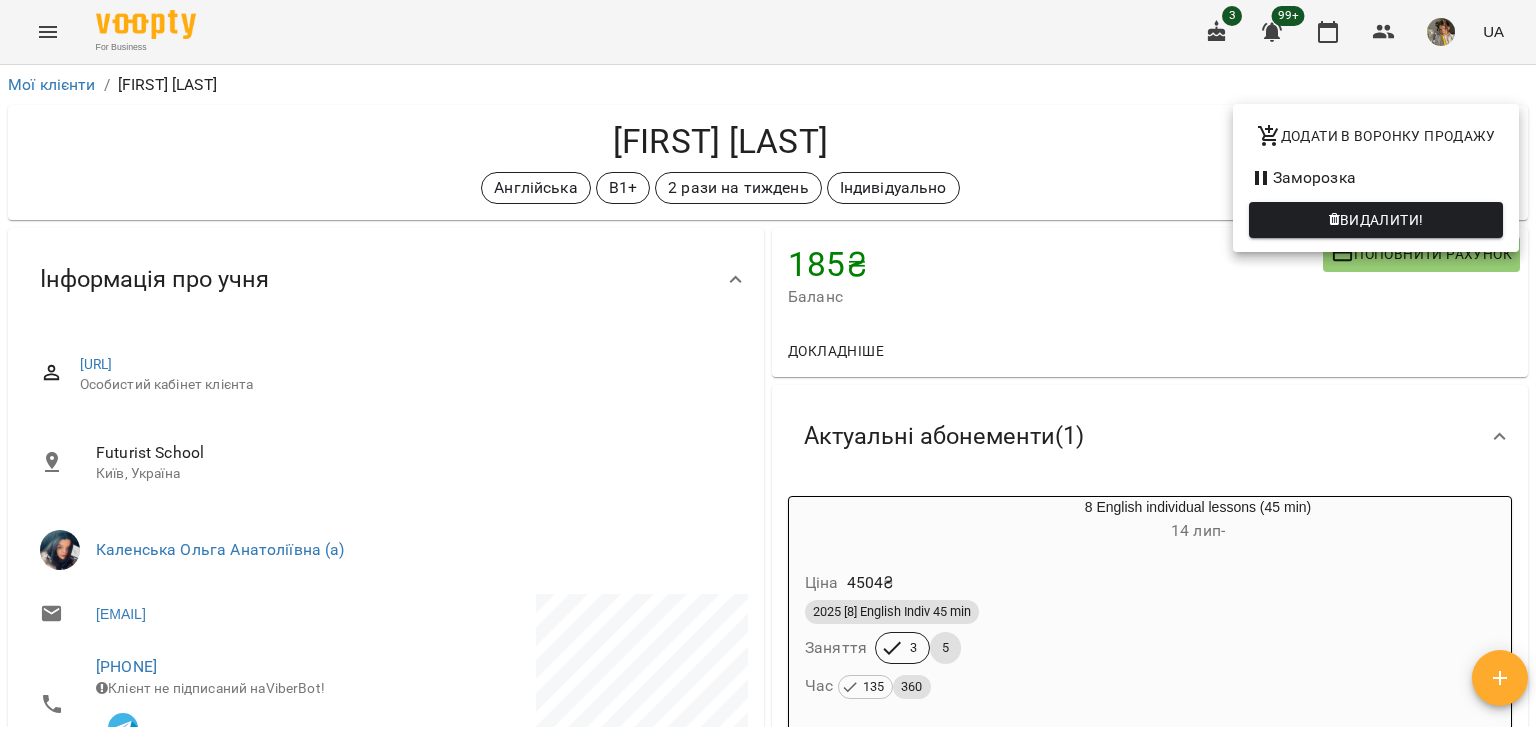 click at bounding box center [768, 369] 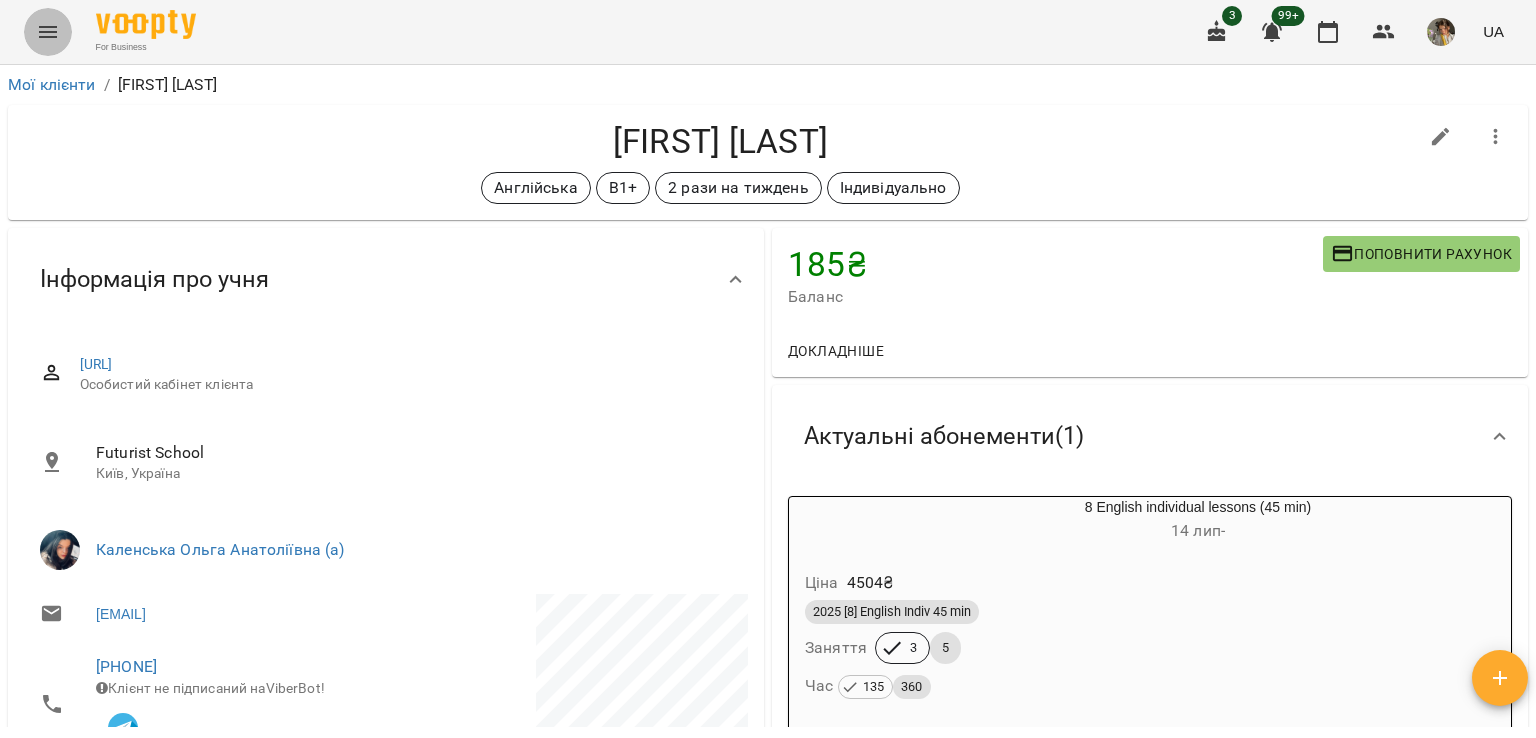 click 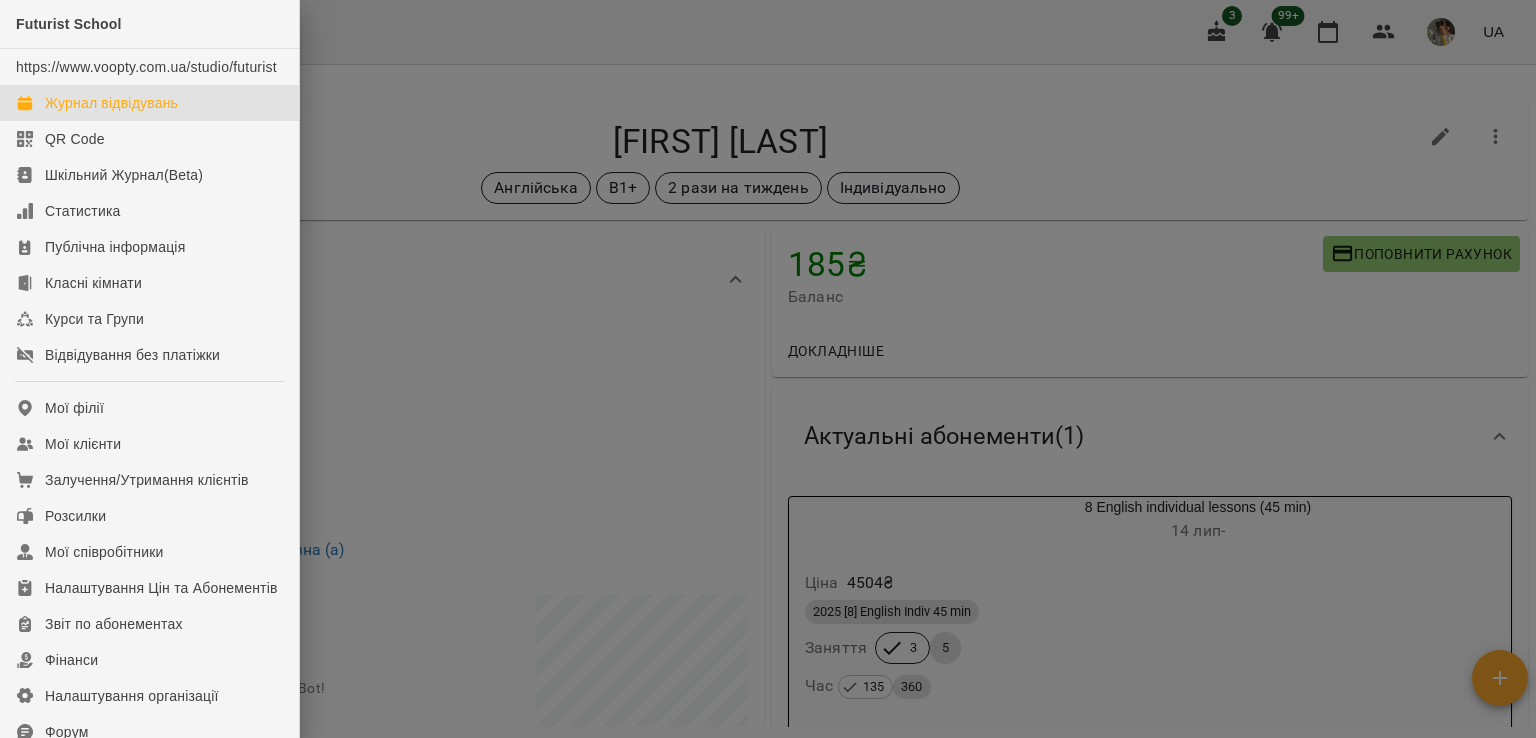 click on "Журнал відвідувань" at bounding box center (149, 103) 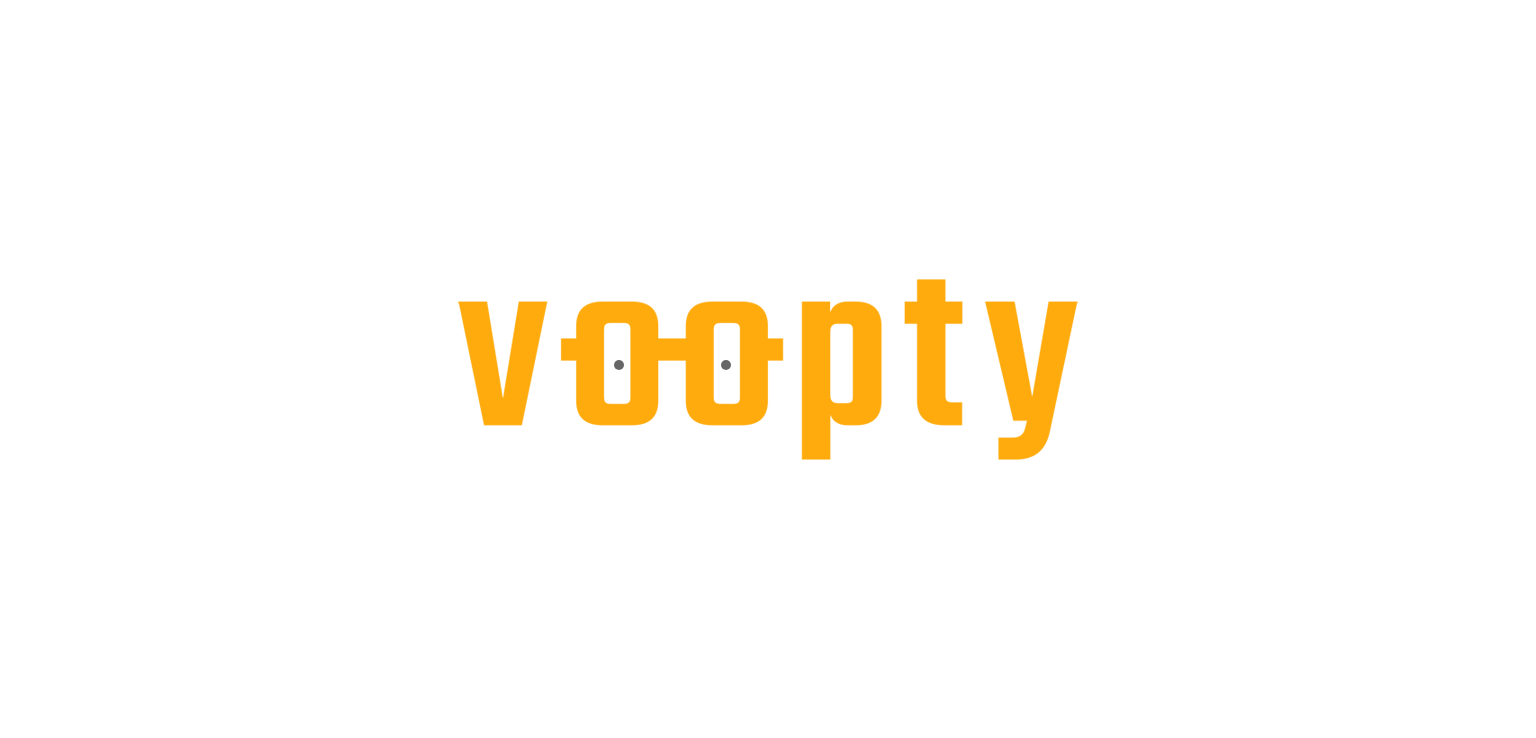 scroll, scrollTop: 0, scrollLeft: 0, axis: both 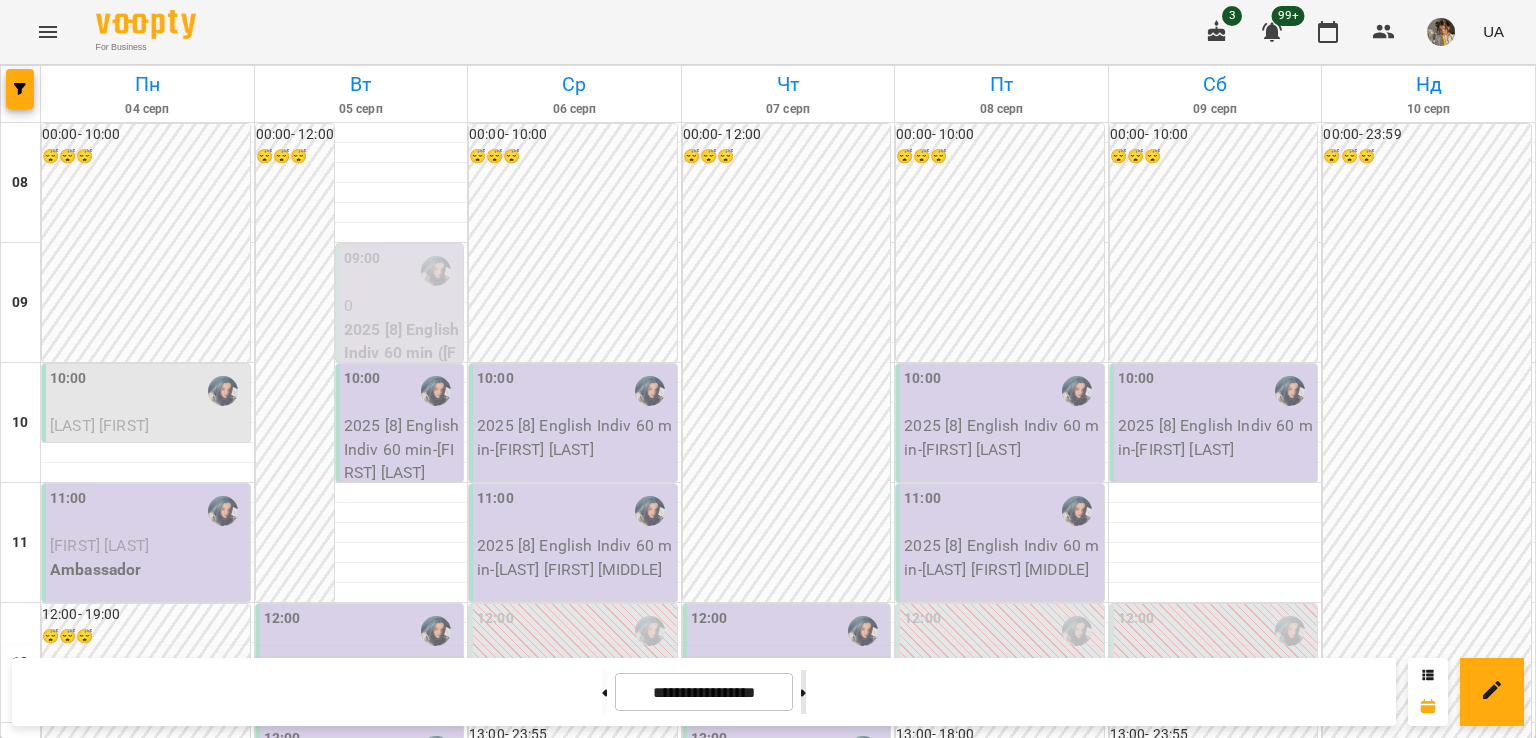 click at bounding box center (803, 692) 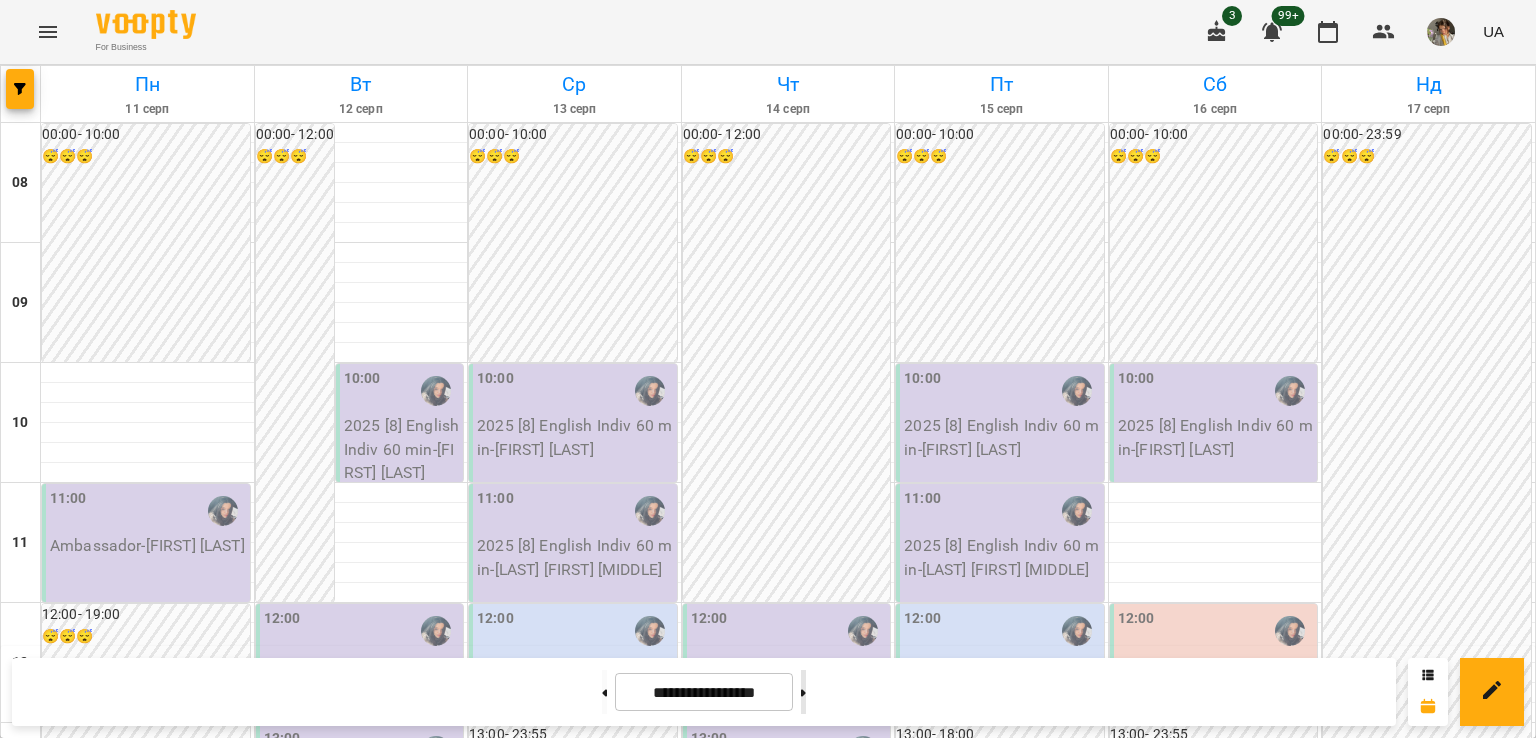 click at bounding box center [803, 692] 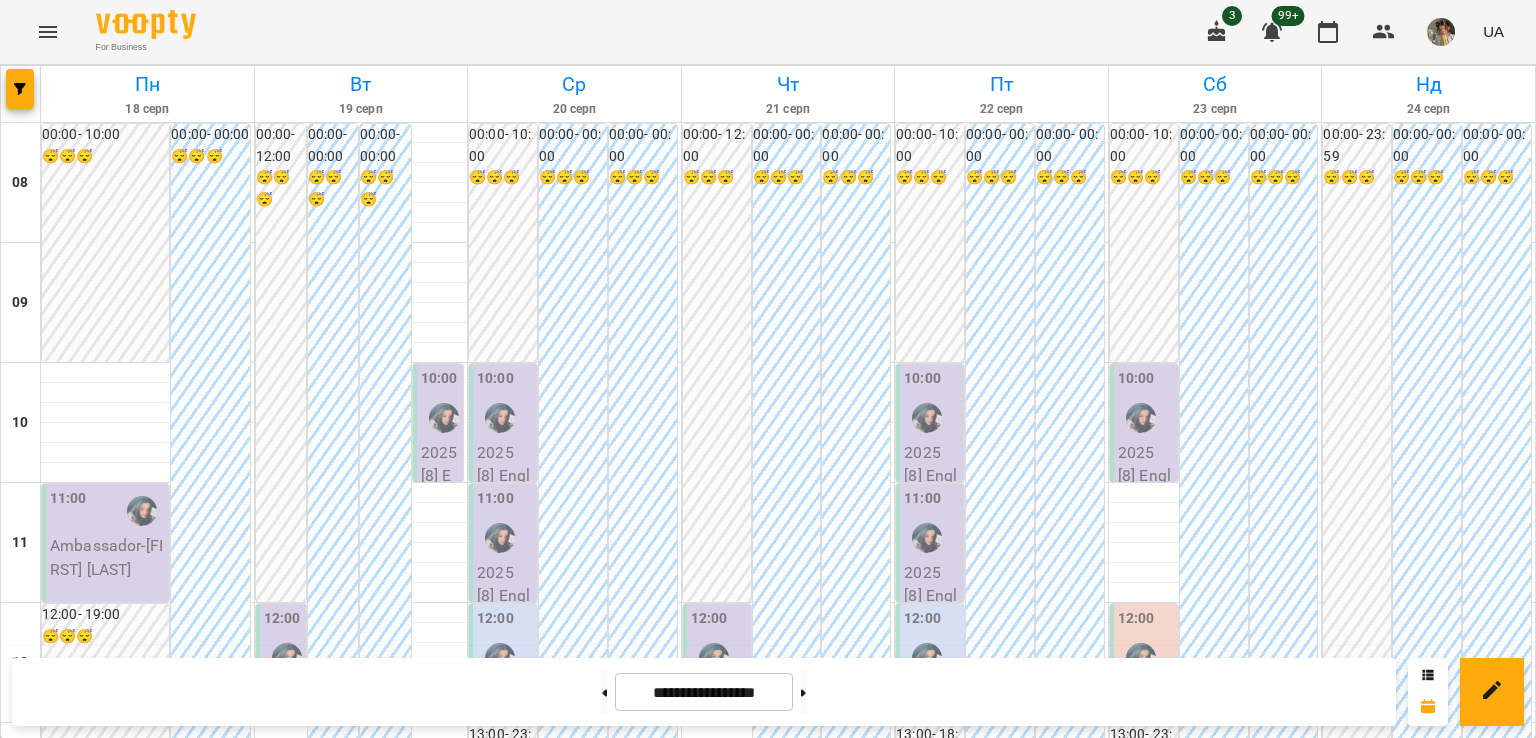 scroll, scrollTop: 0, scrollLeft: 0, axis: both 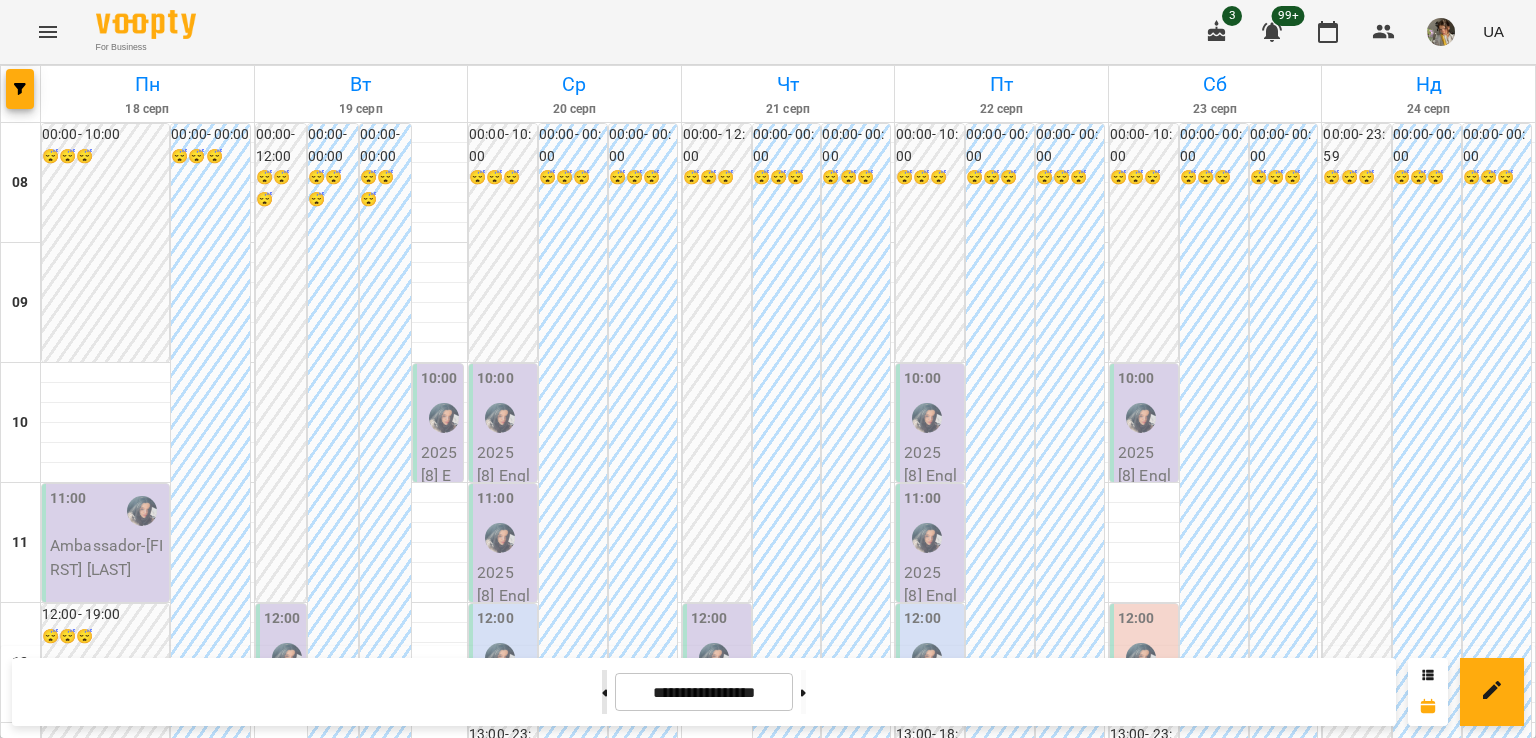 click at bounding box center (604, 692) 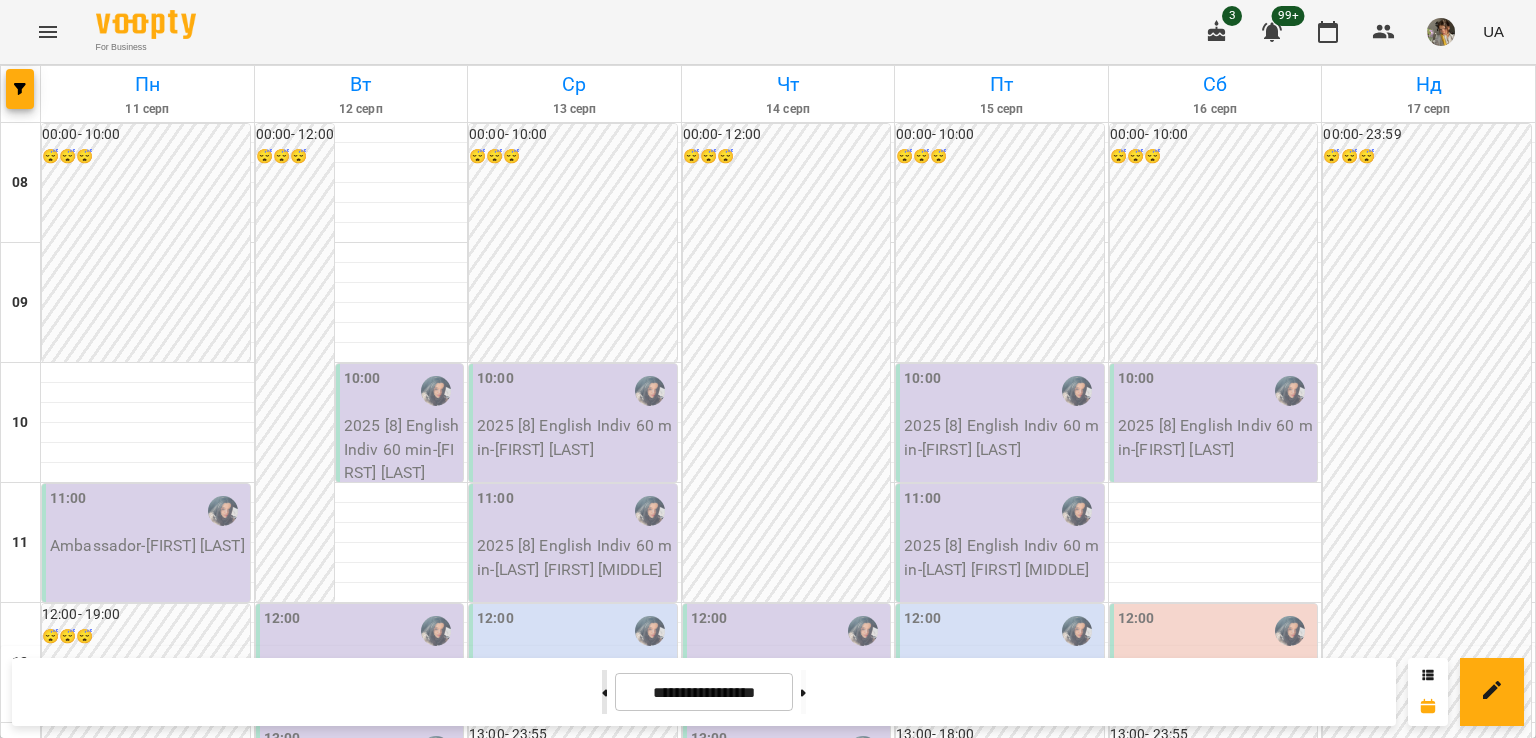 click at bounding box center [604, 692] 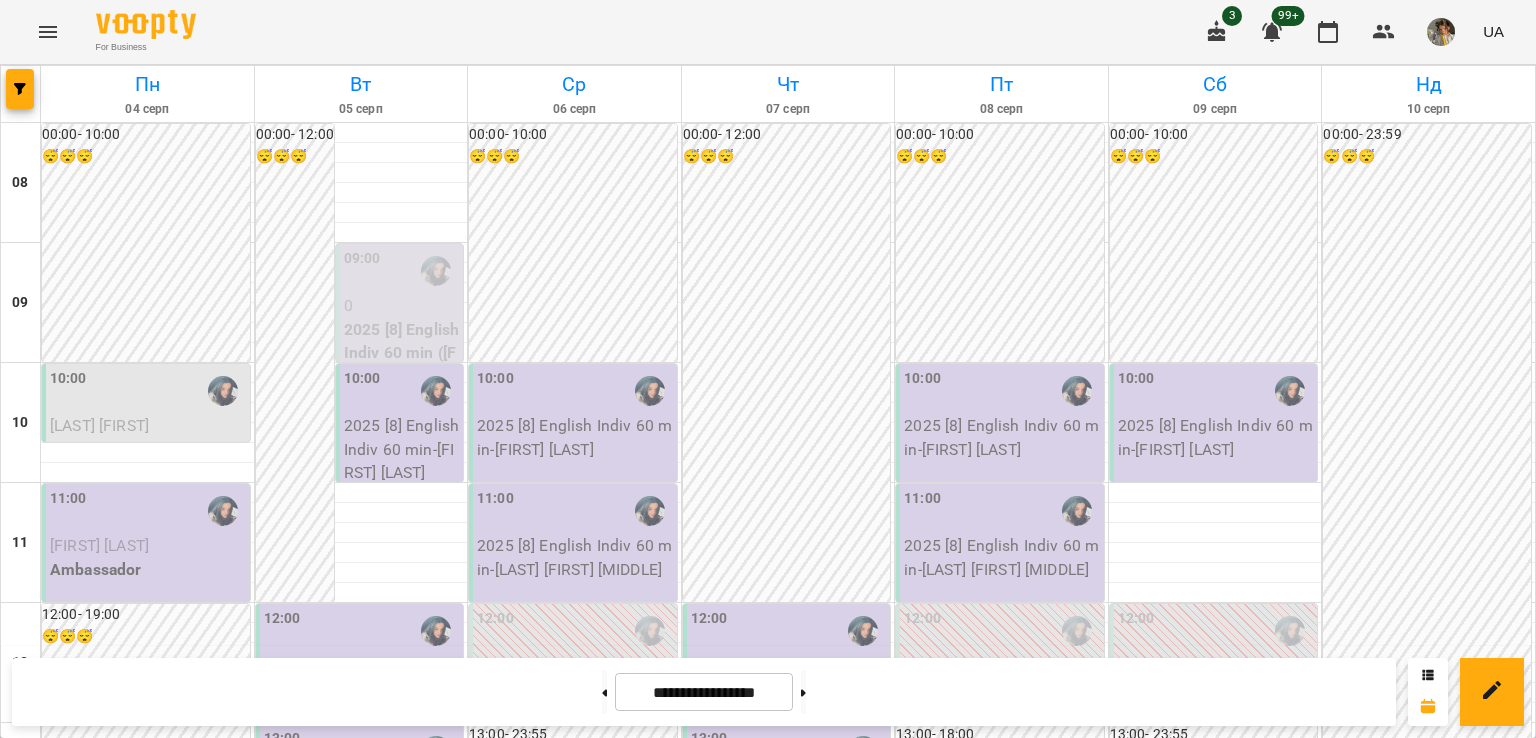 click on "[LAST] [FIRST]" at bounding box center (99, 425) 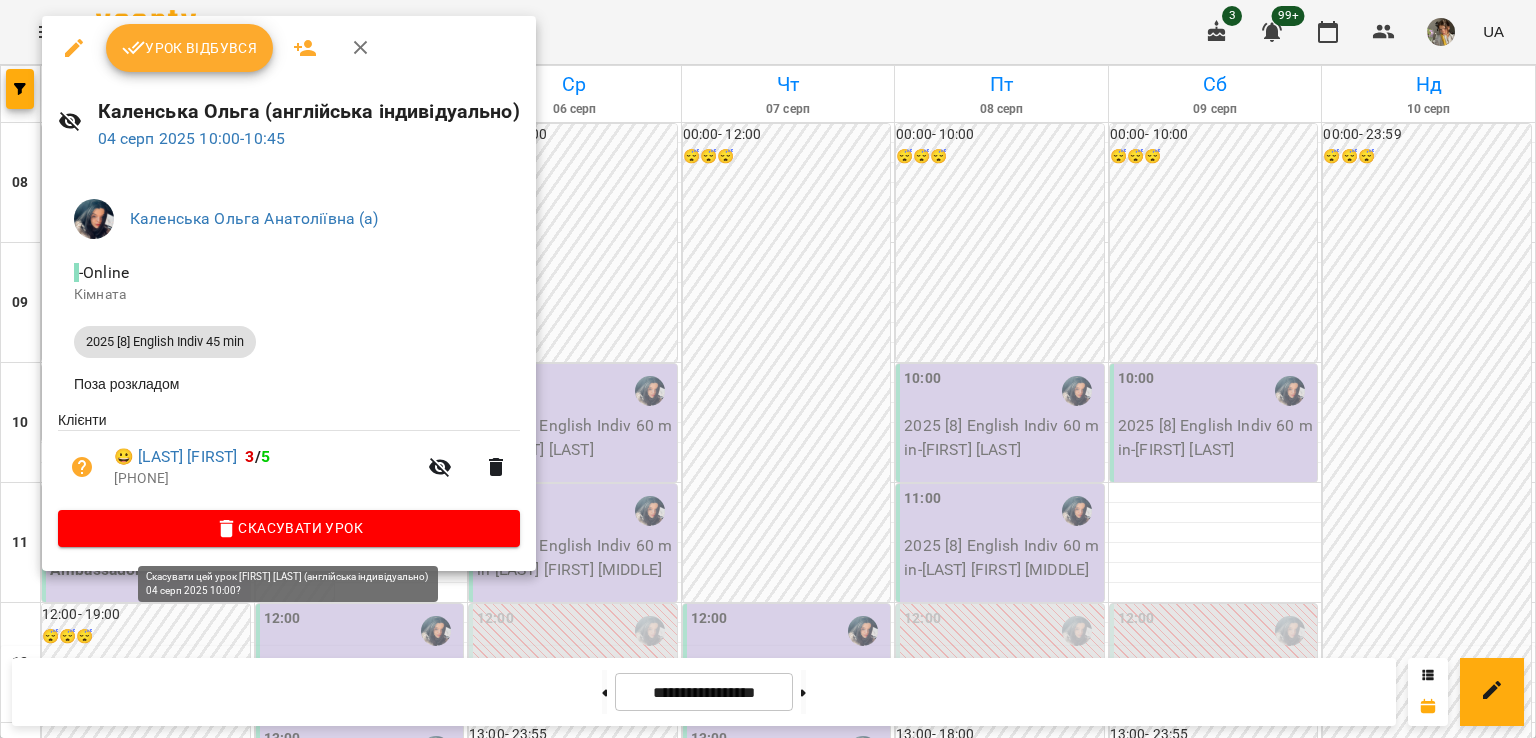 click on "Скасувати Урок" at bounding box center (289, 528) 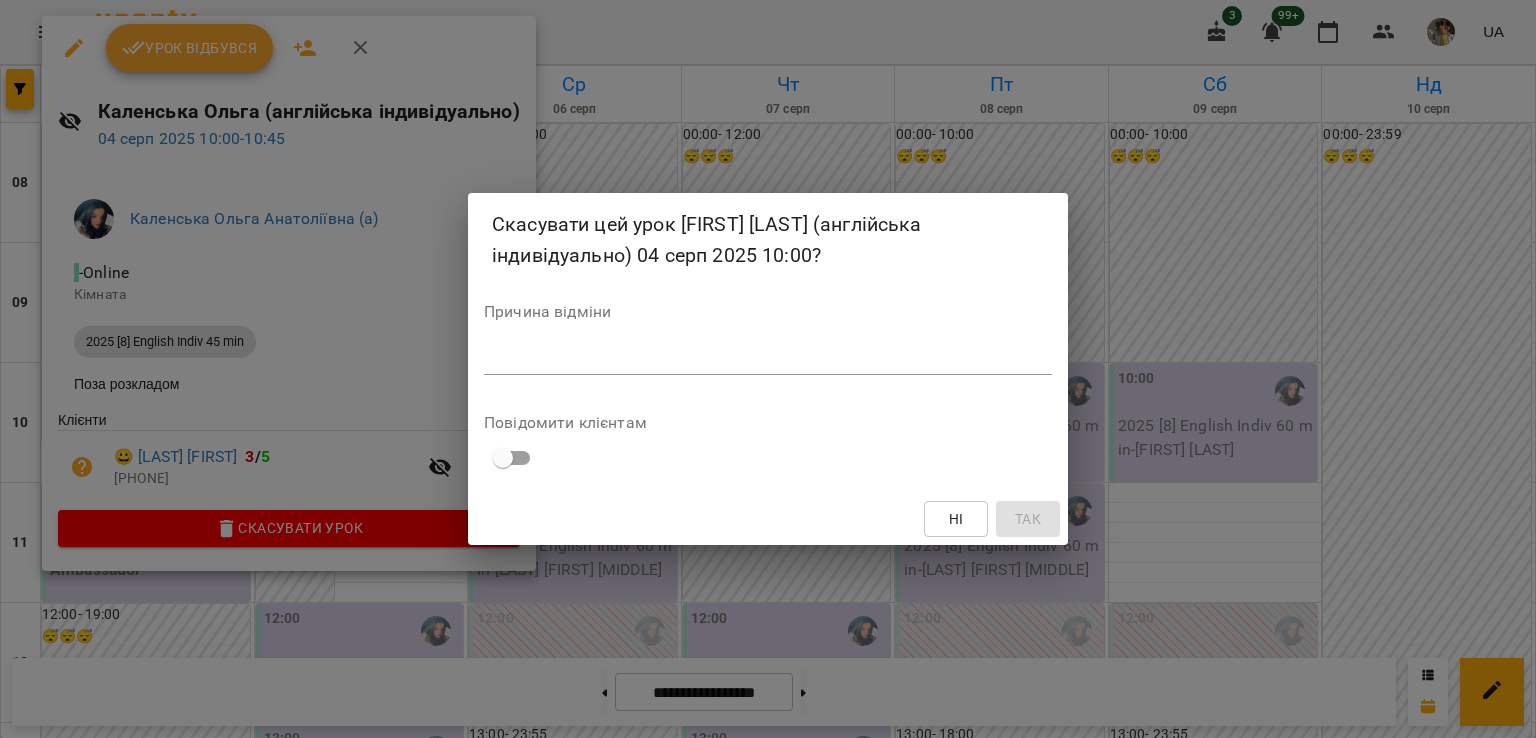 click on "*" at bounding box center [768, 359] 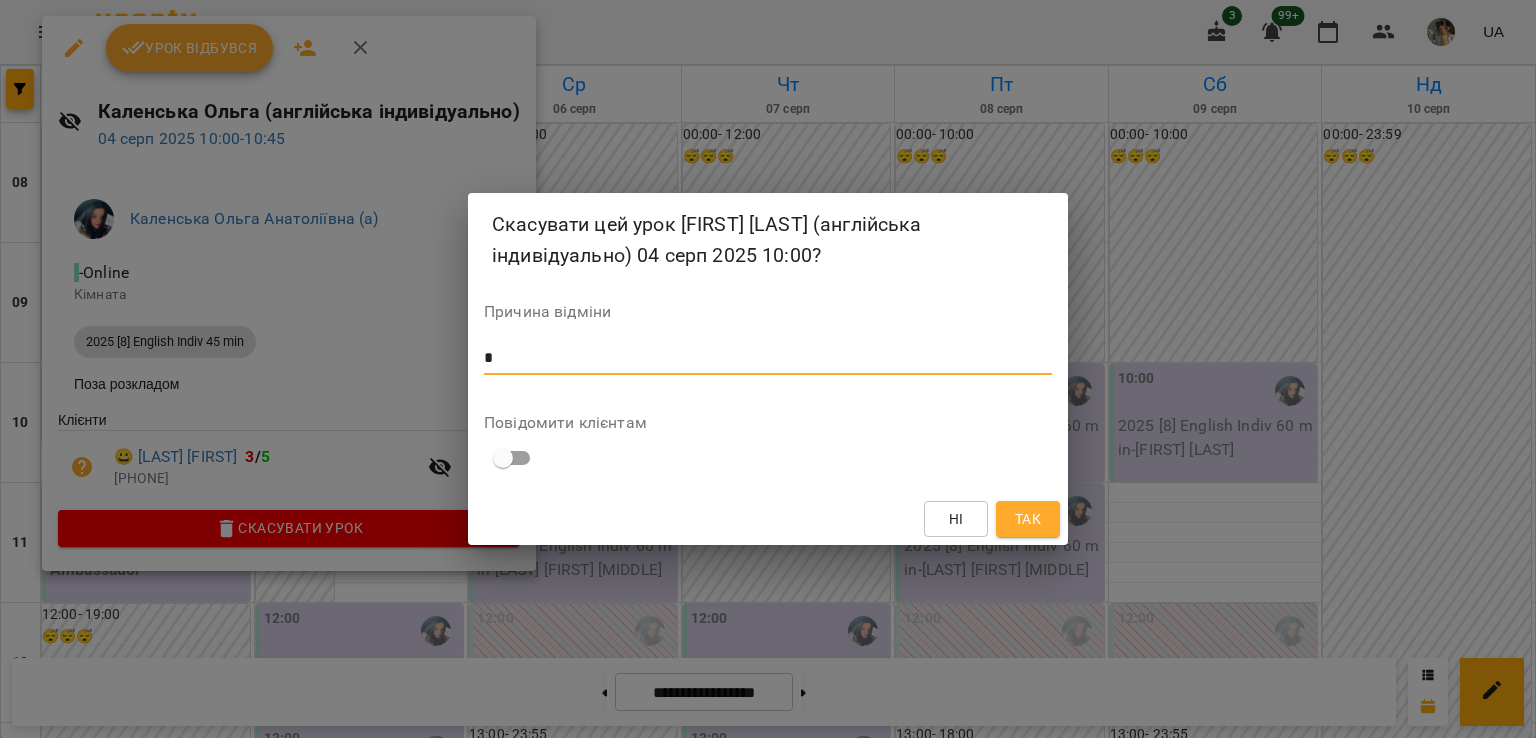 type on "*" 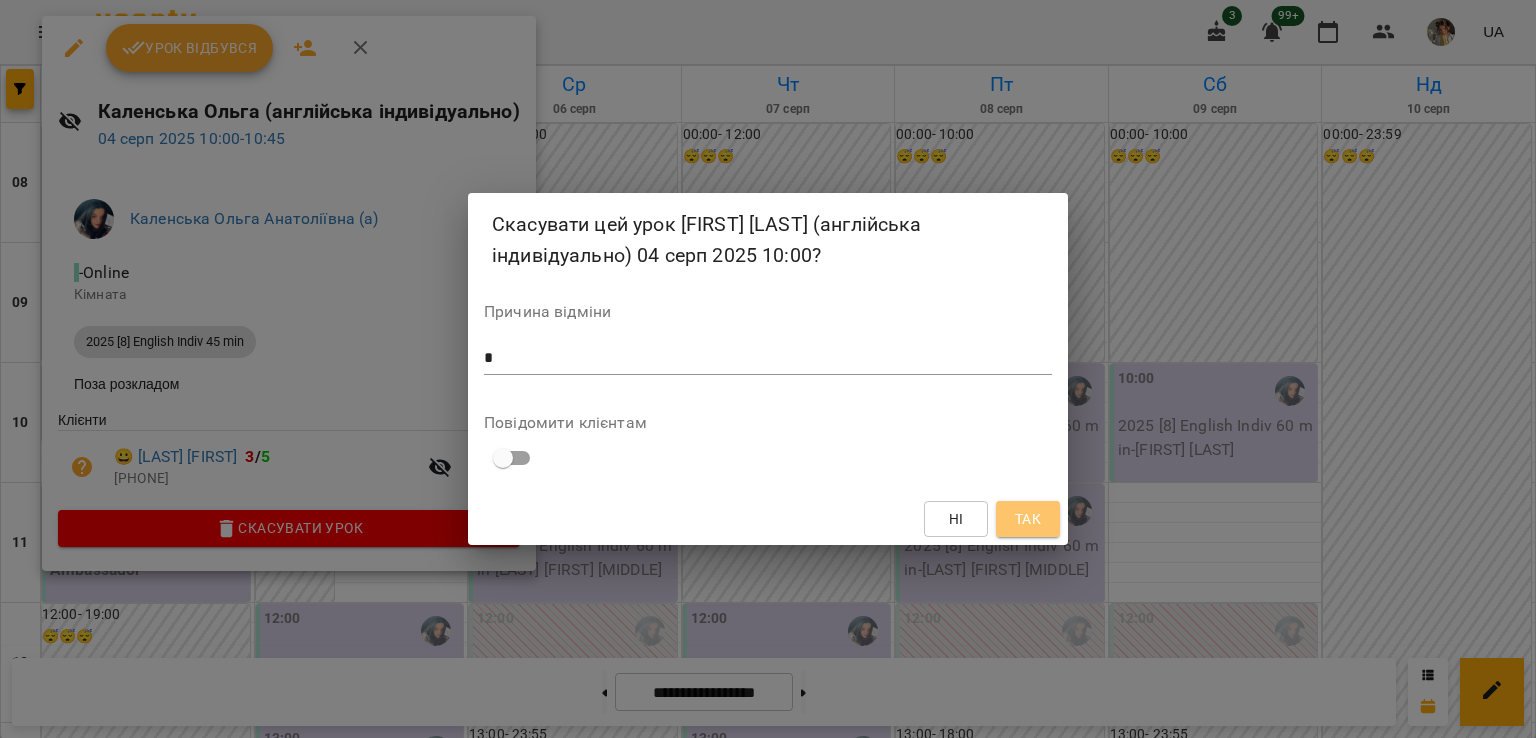 click on "Так" at bounding box center (1028, 519) 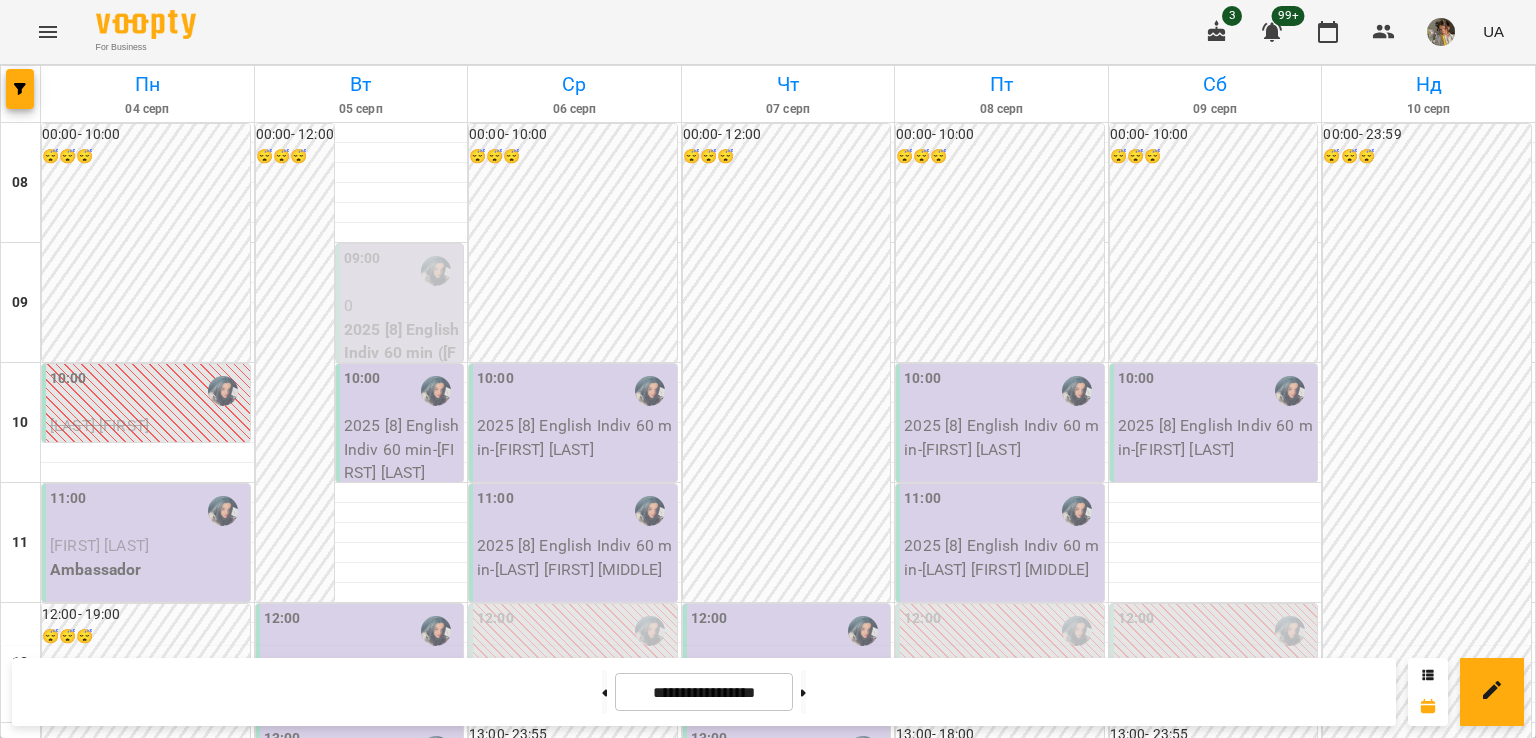 scroll, scrollTop: 106, scrollLeft: 0, axis: vertical 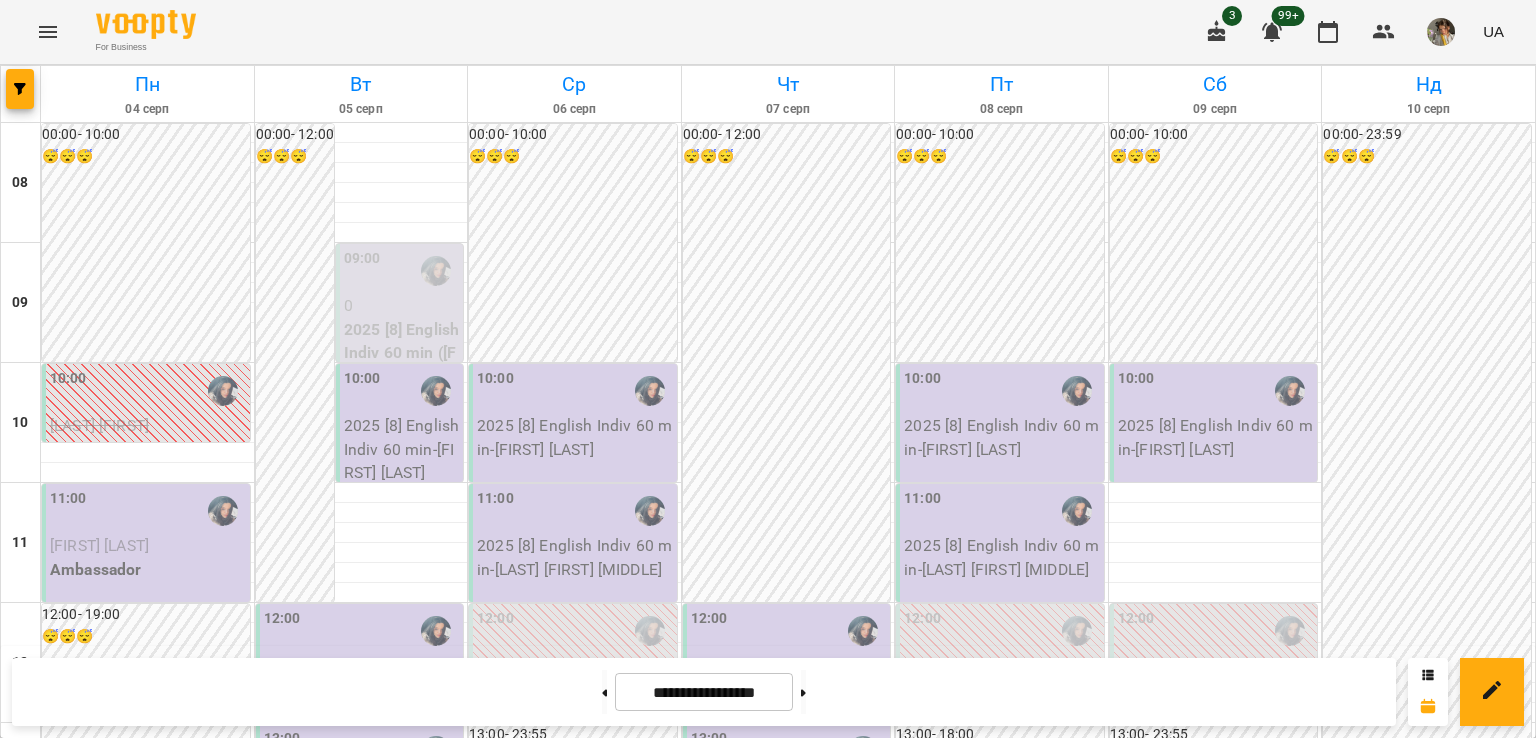 click on "[FIRST] [LAST]" at bounding box center (148, 546) 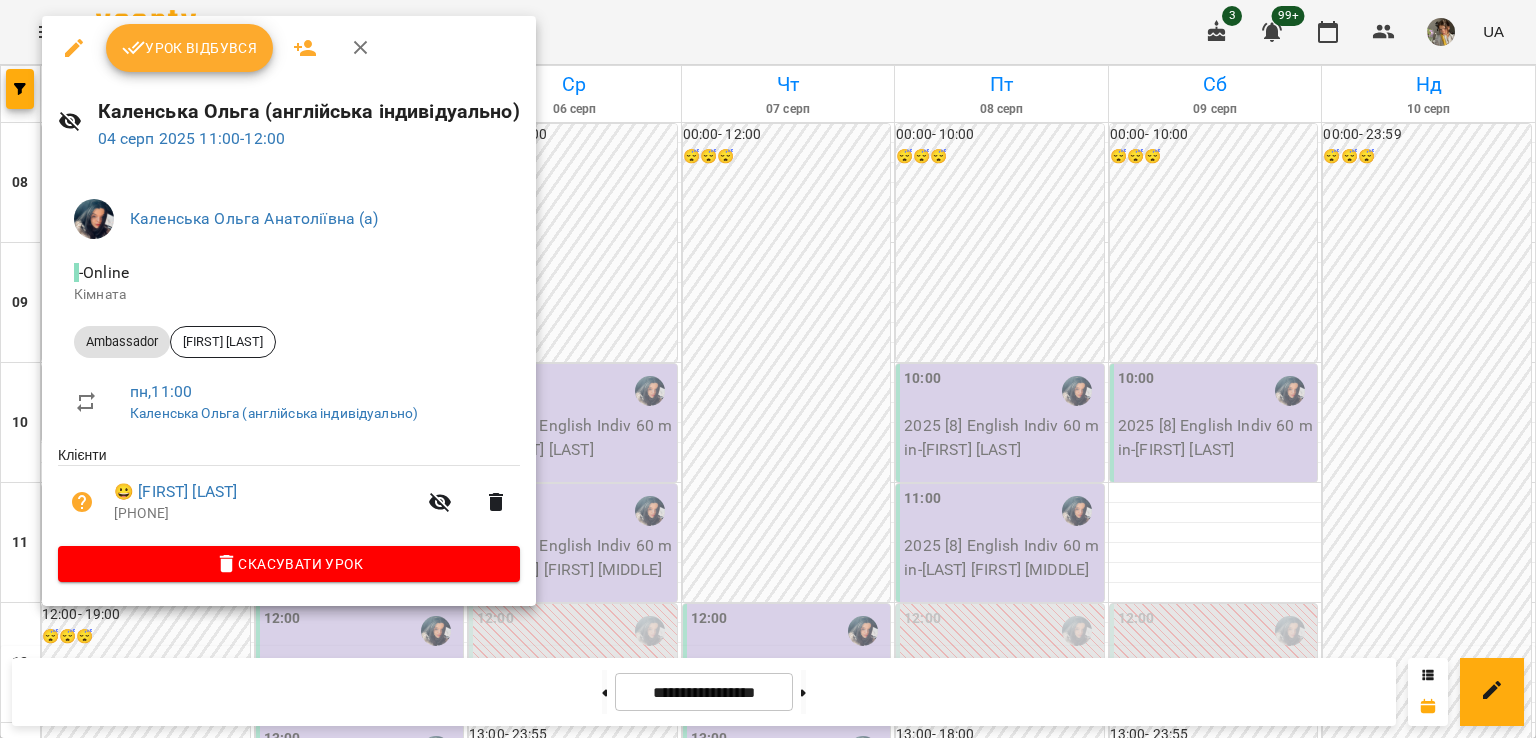 click 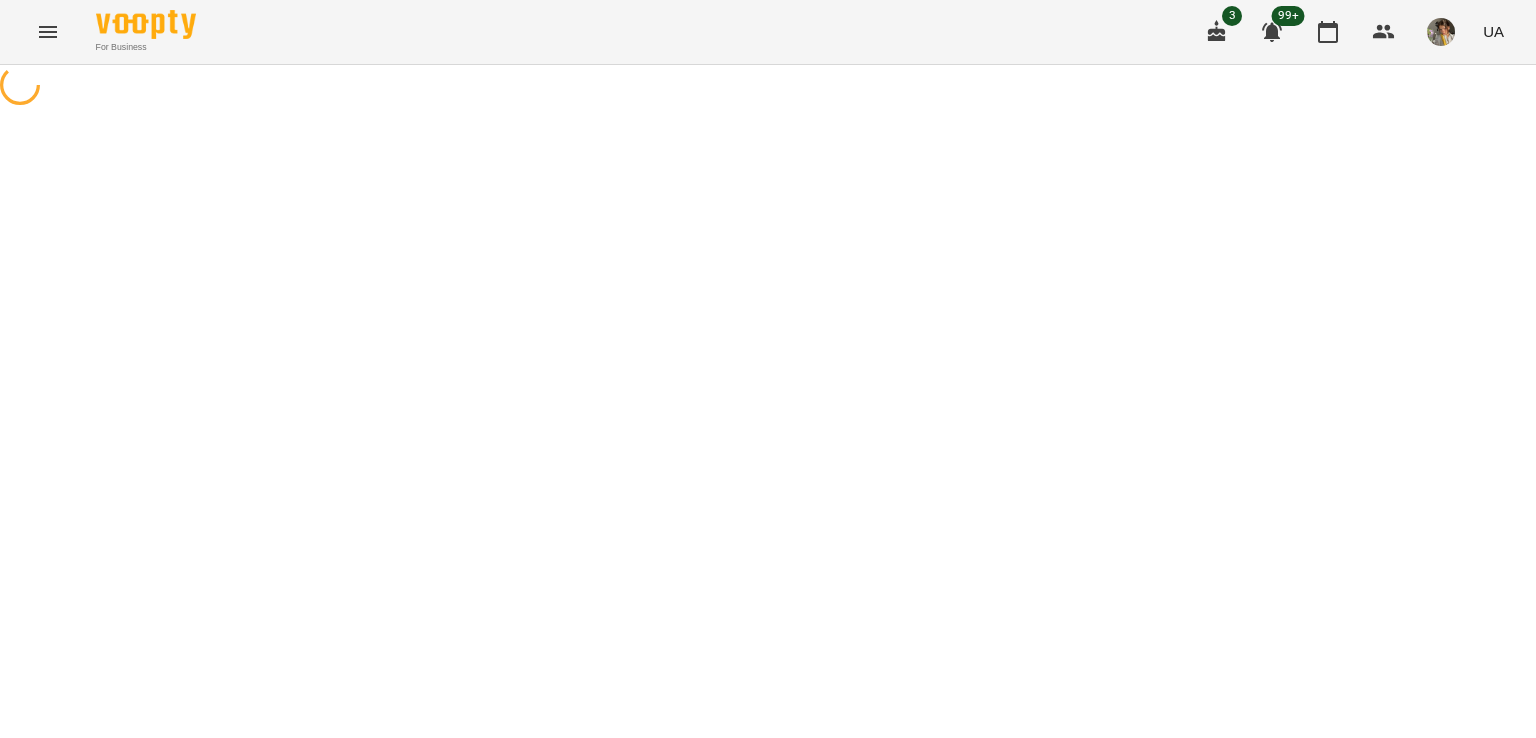 select on "**********" 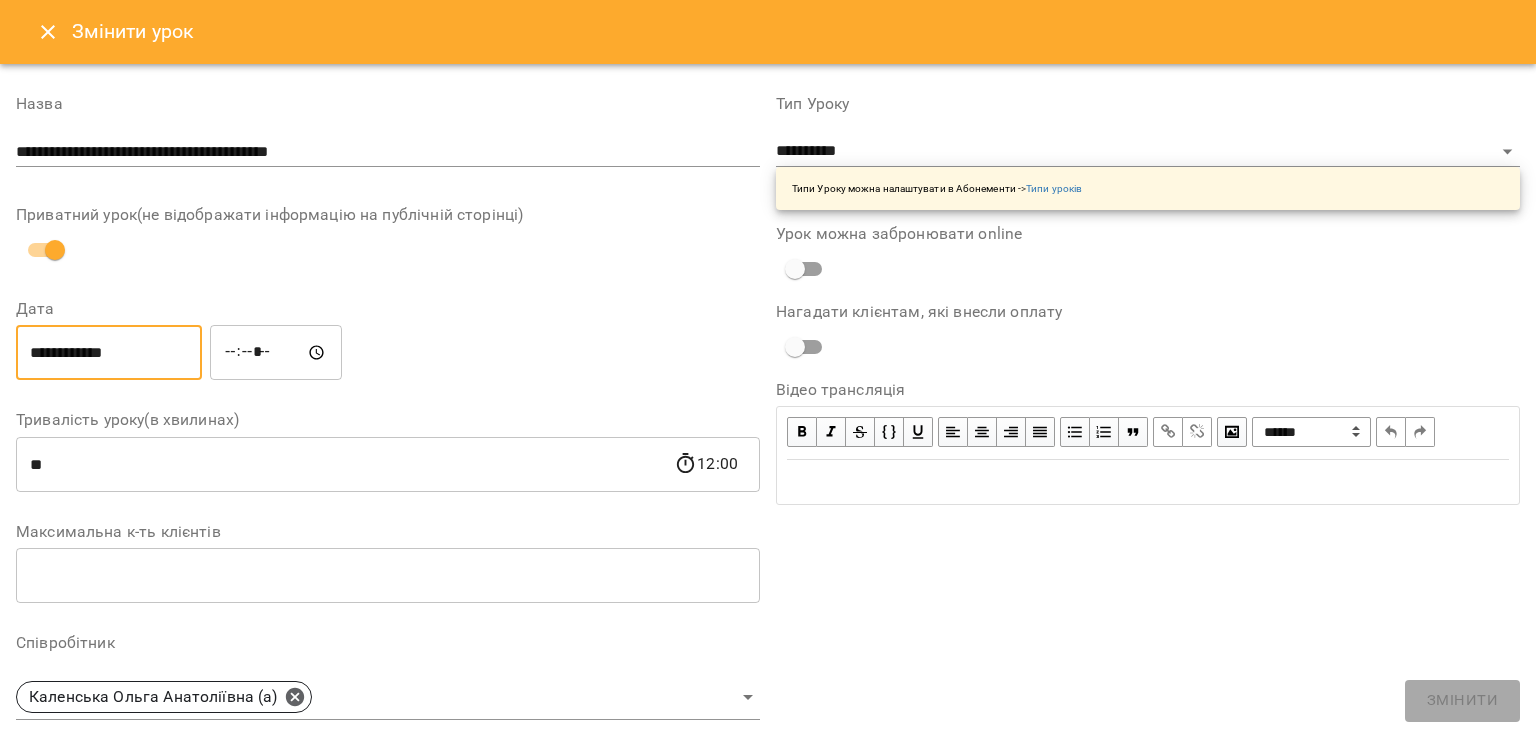 click on "**********" at bounding box center [109, 353] 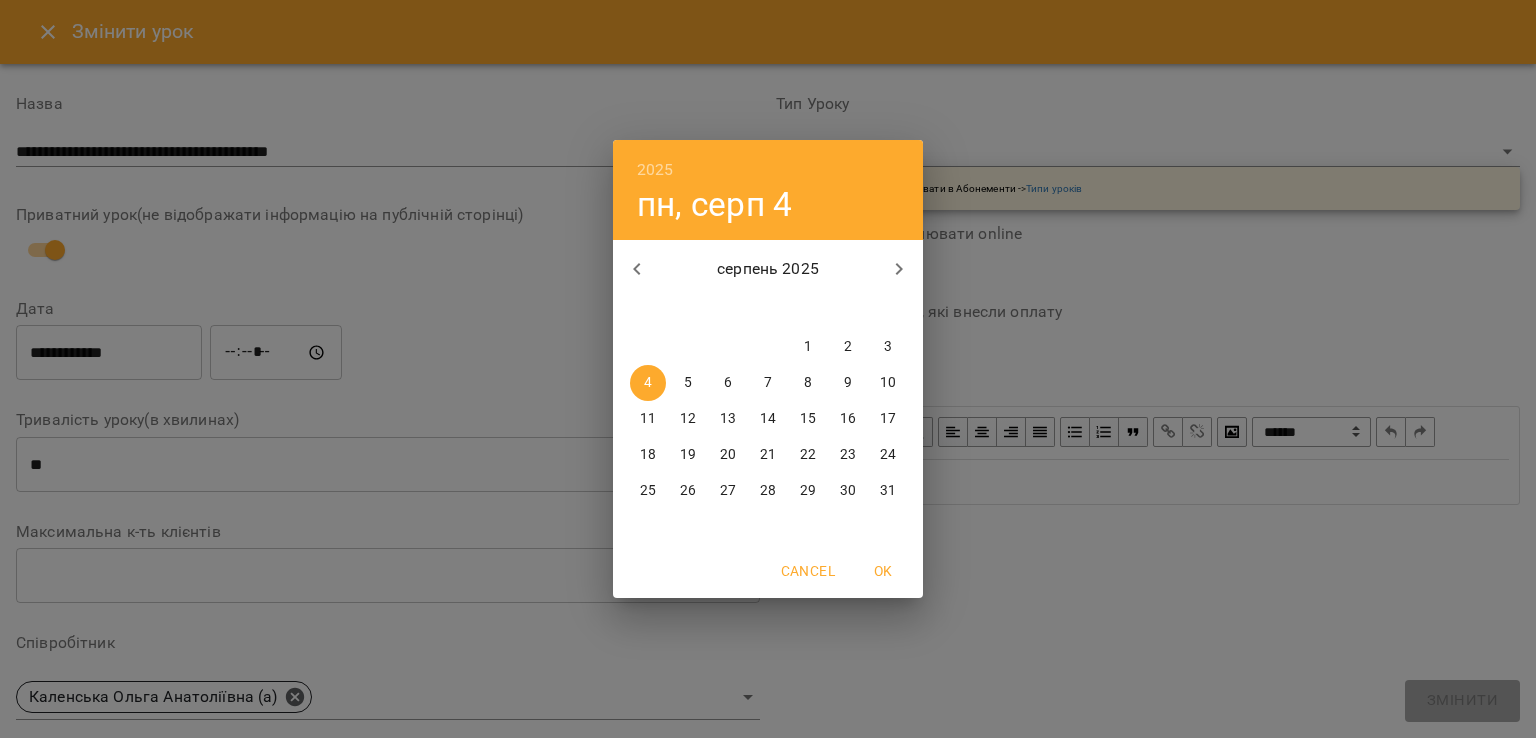 click on "6" at bounding box center (728, 383) 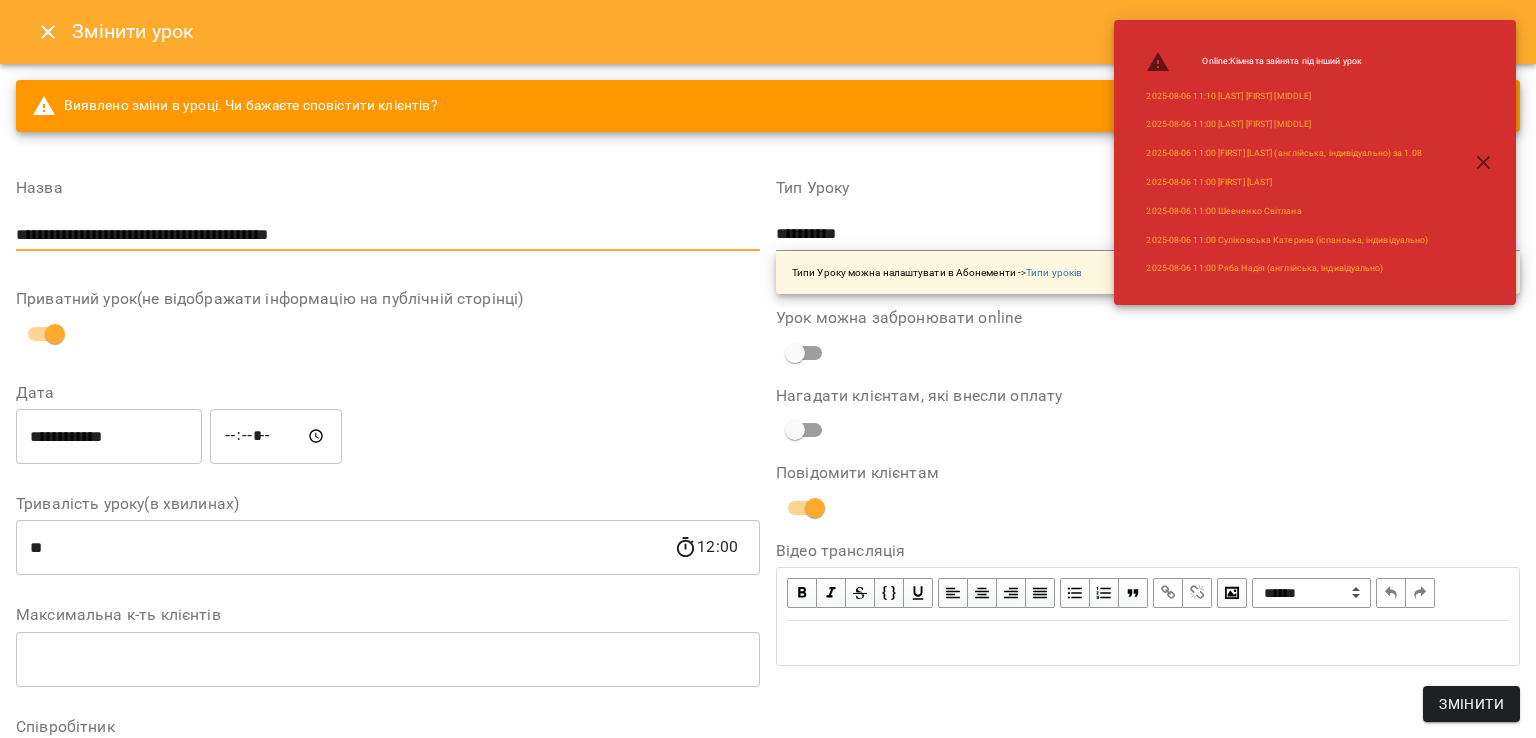 click on "**********" at bounding box center [388, 235] 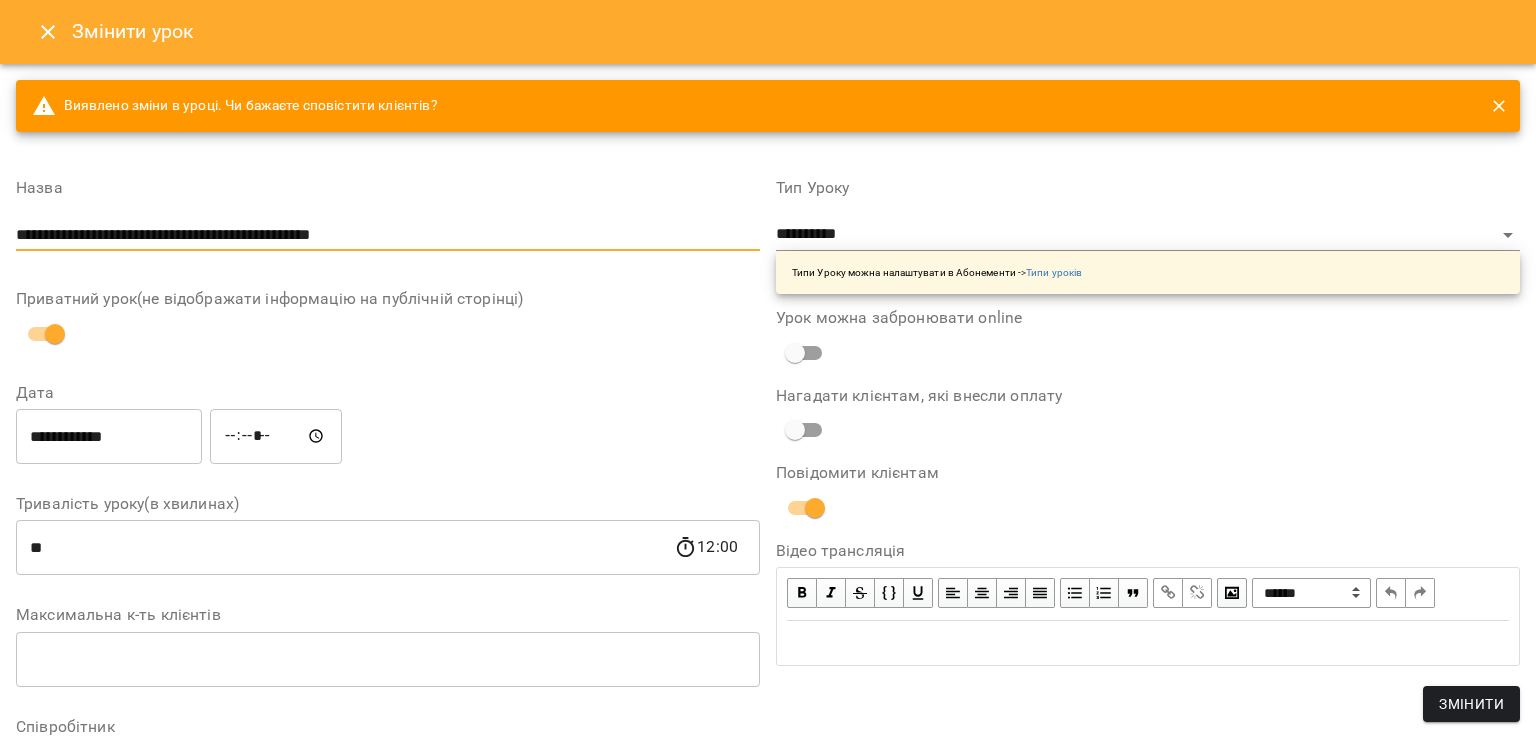 click on "**********" at bounding box center (388, 235) 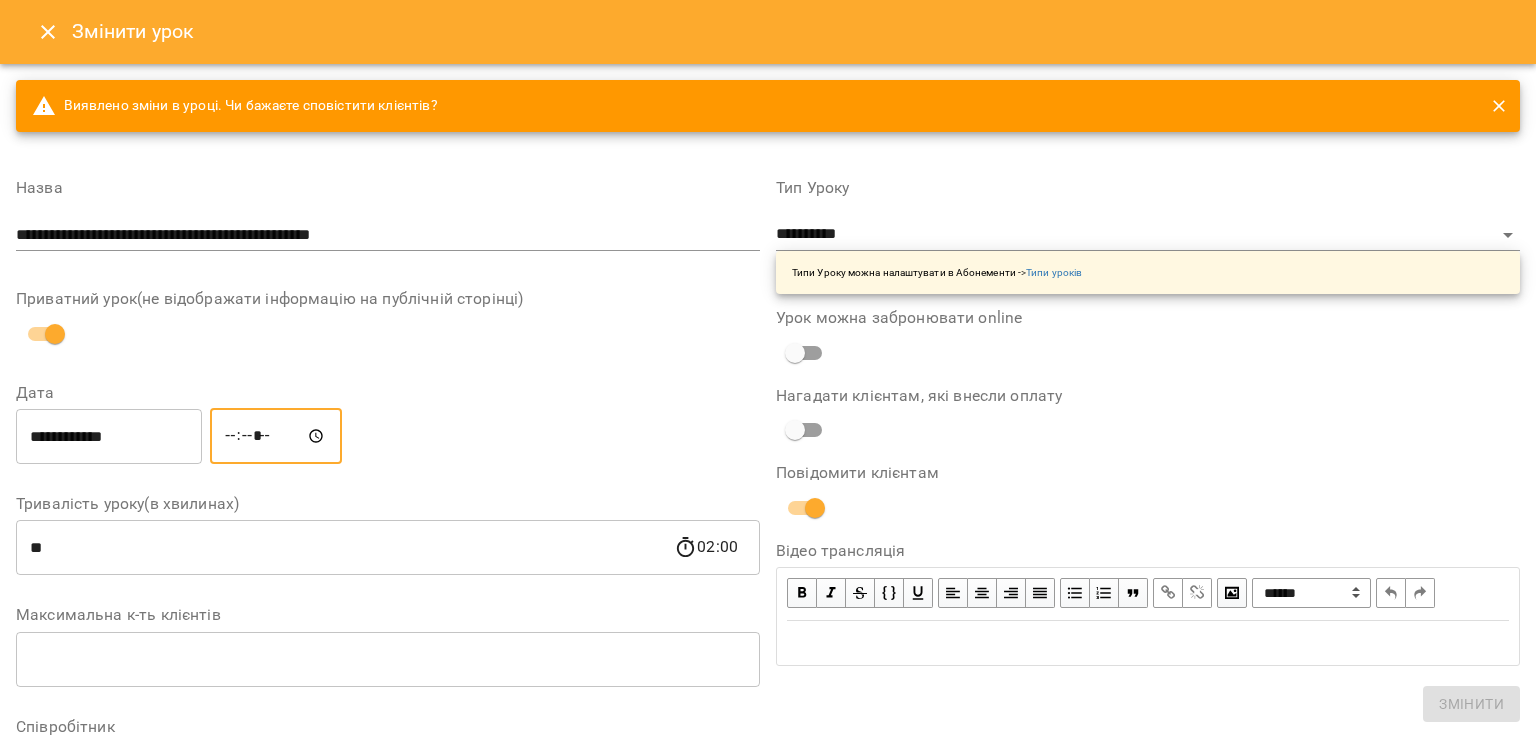 type on "*****" 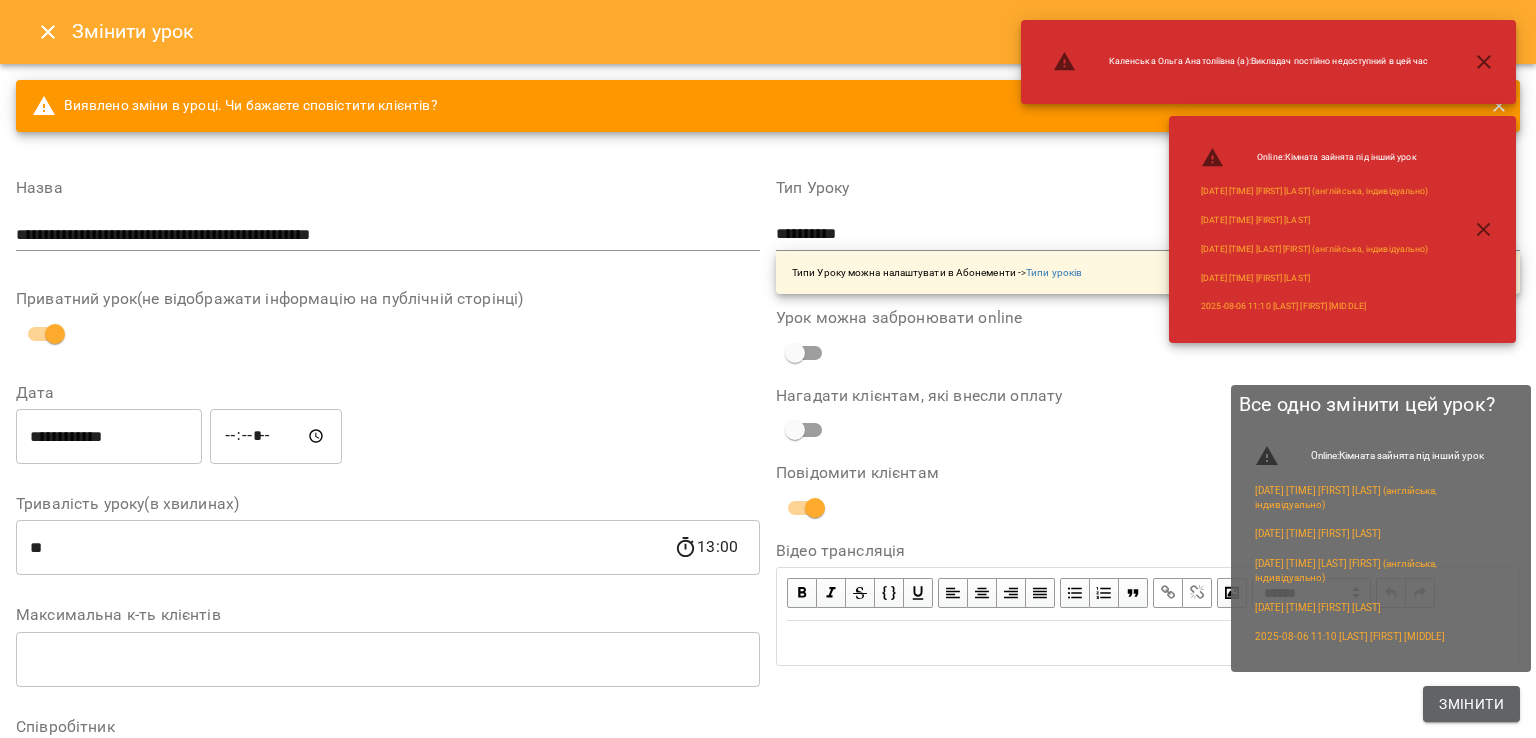 click on "Змінити" at bounding box center [1471, 704] 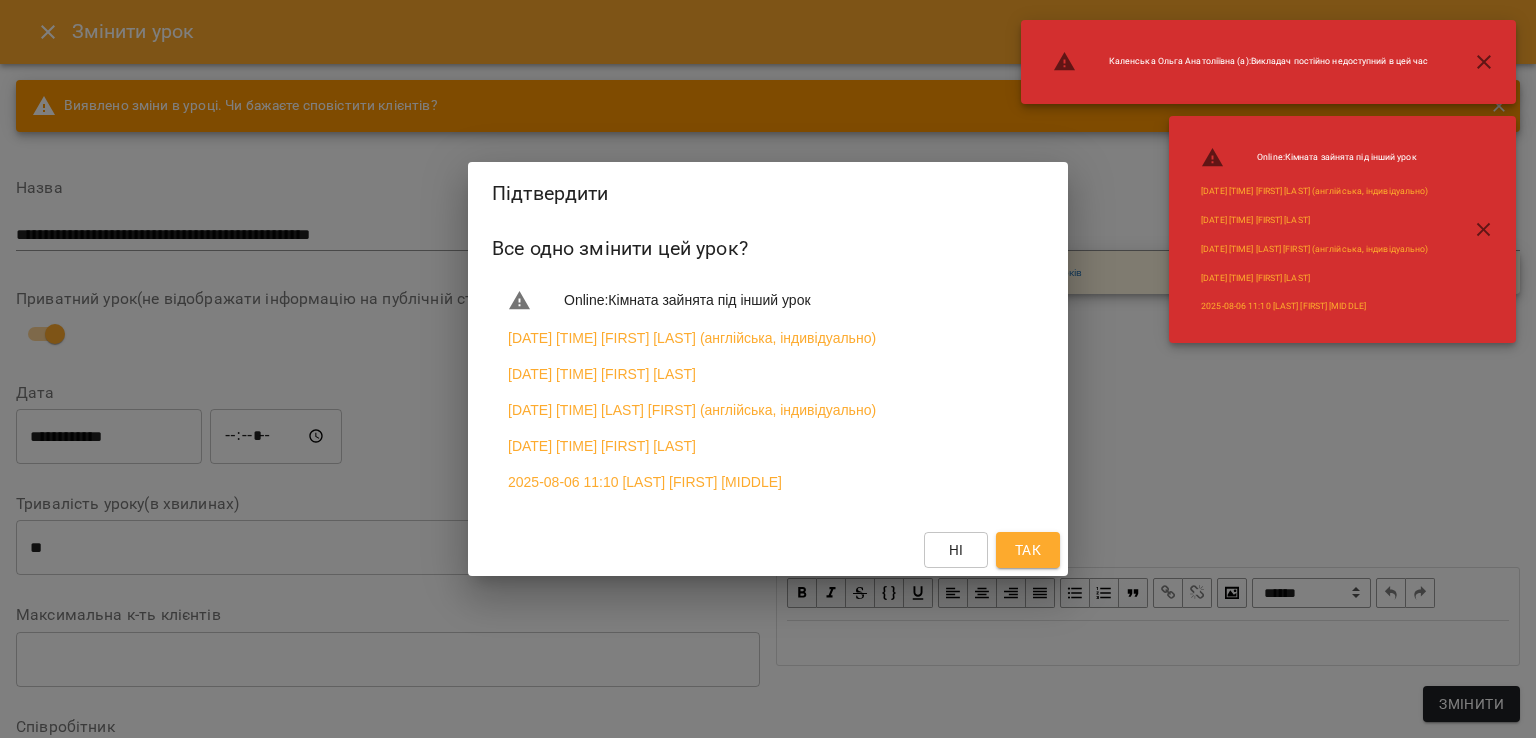 click on "Так" at bounding box center [1028, 550] 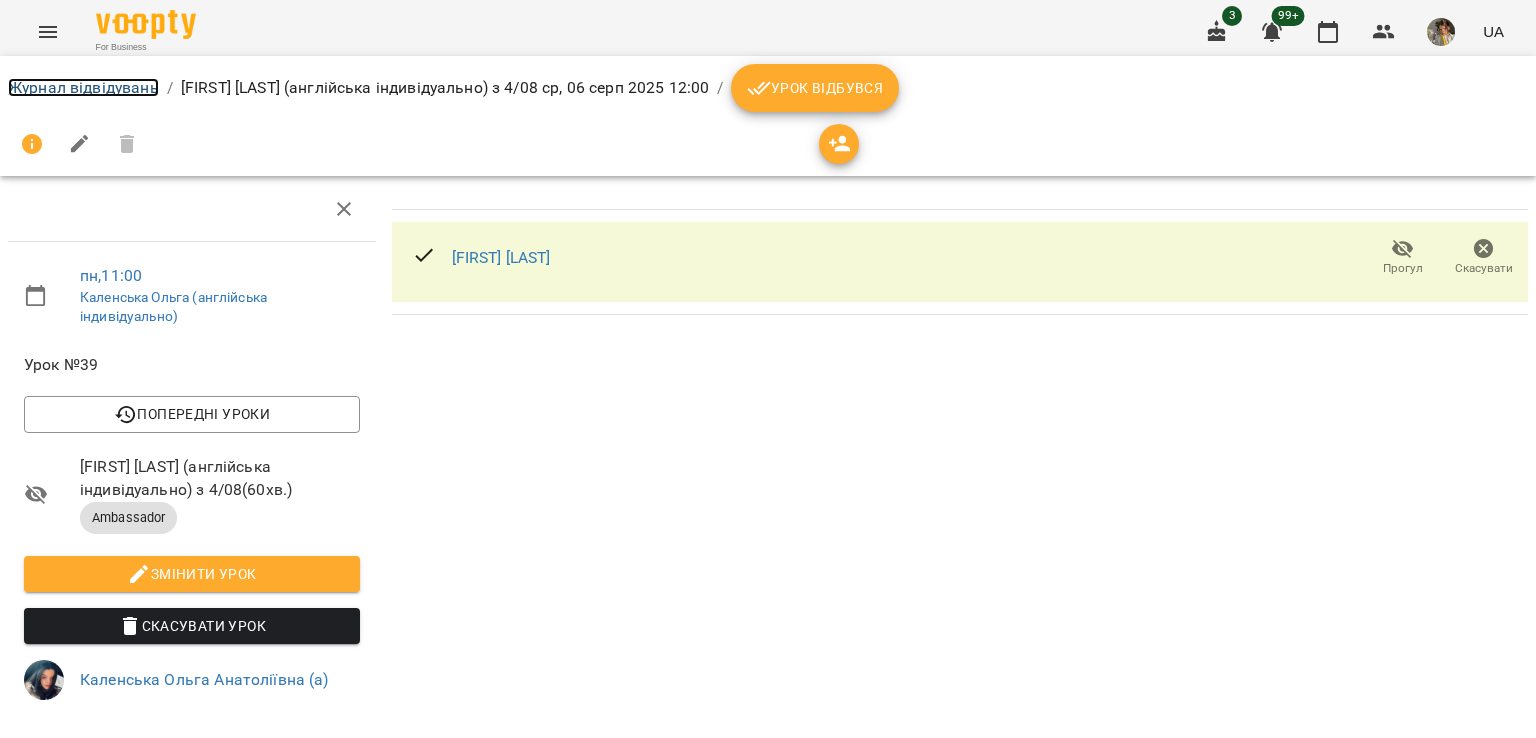 click on "Журнал відвідувань" at bounding box center (83, 87) 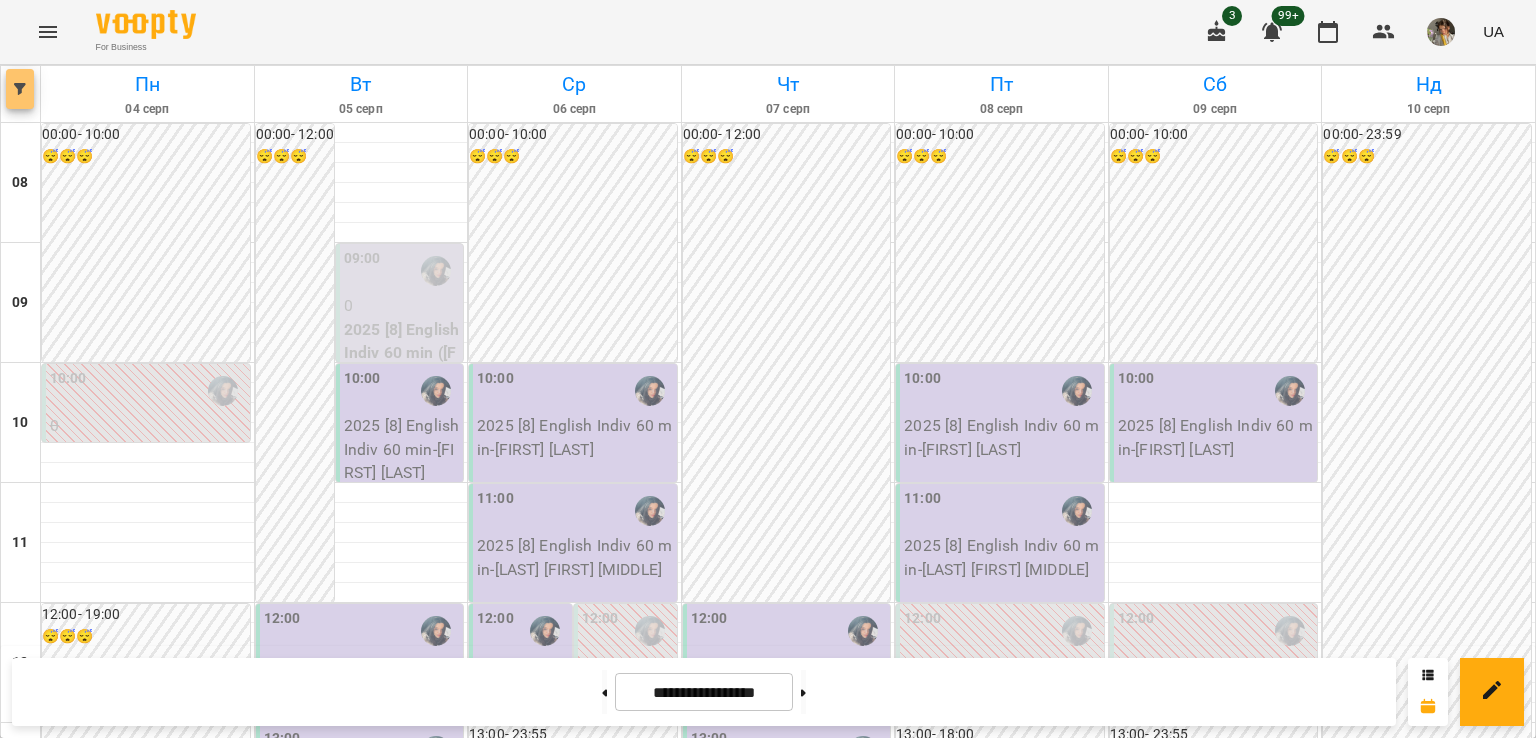 click 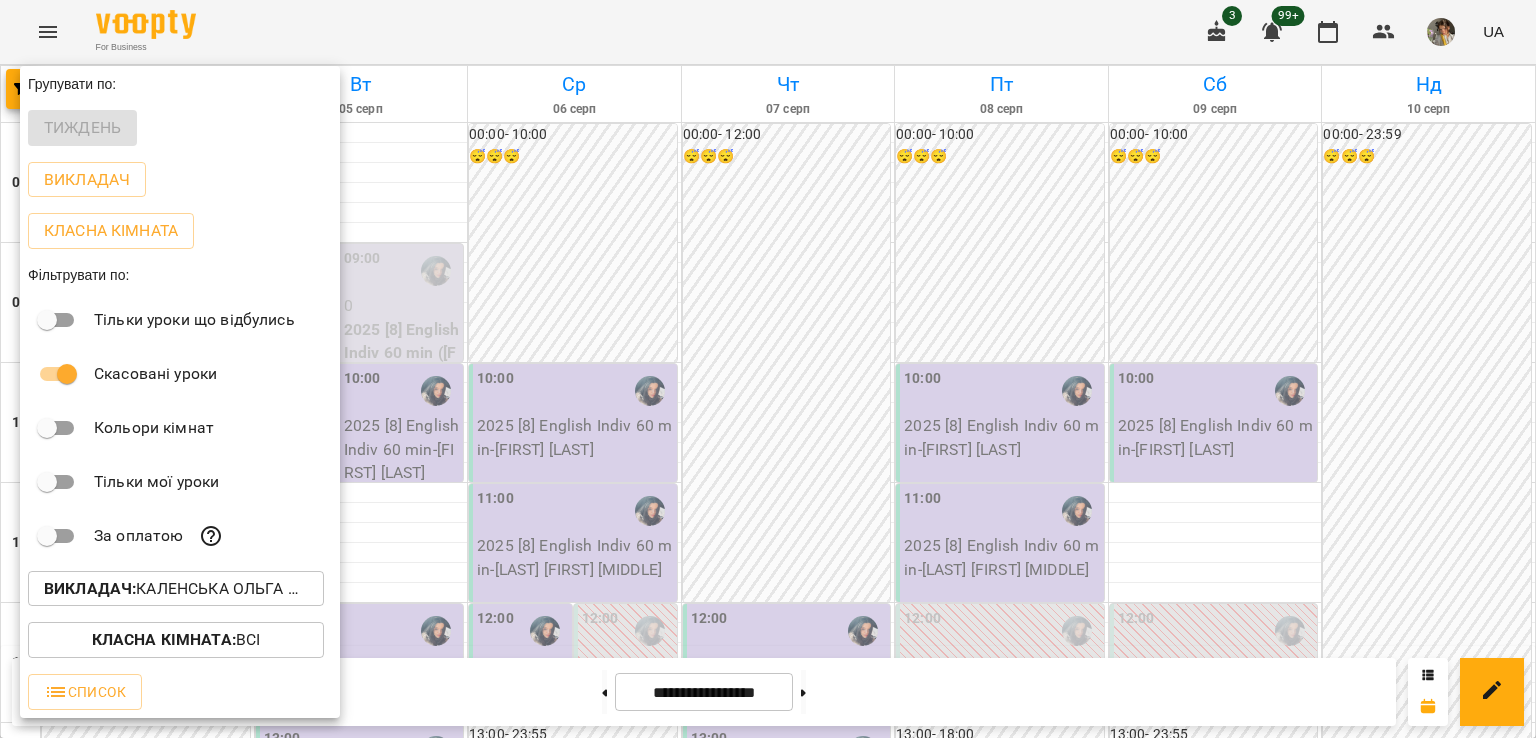 click on "Викладач : [LAST] [FIRST] (а)" at bounding box center [176, 589] 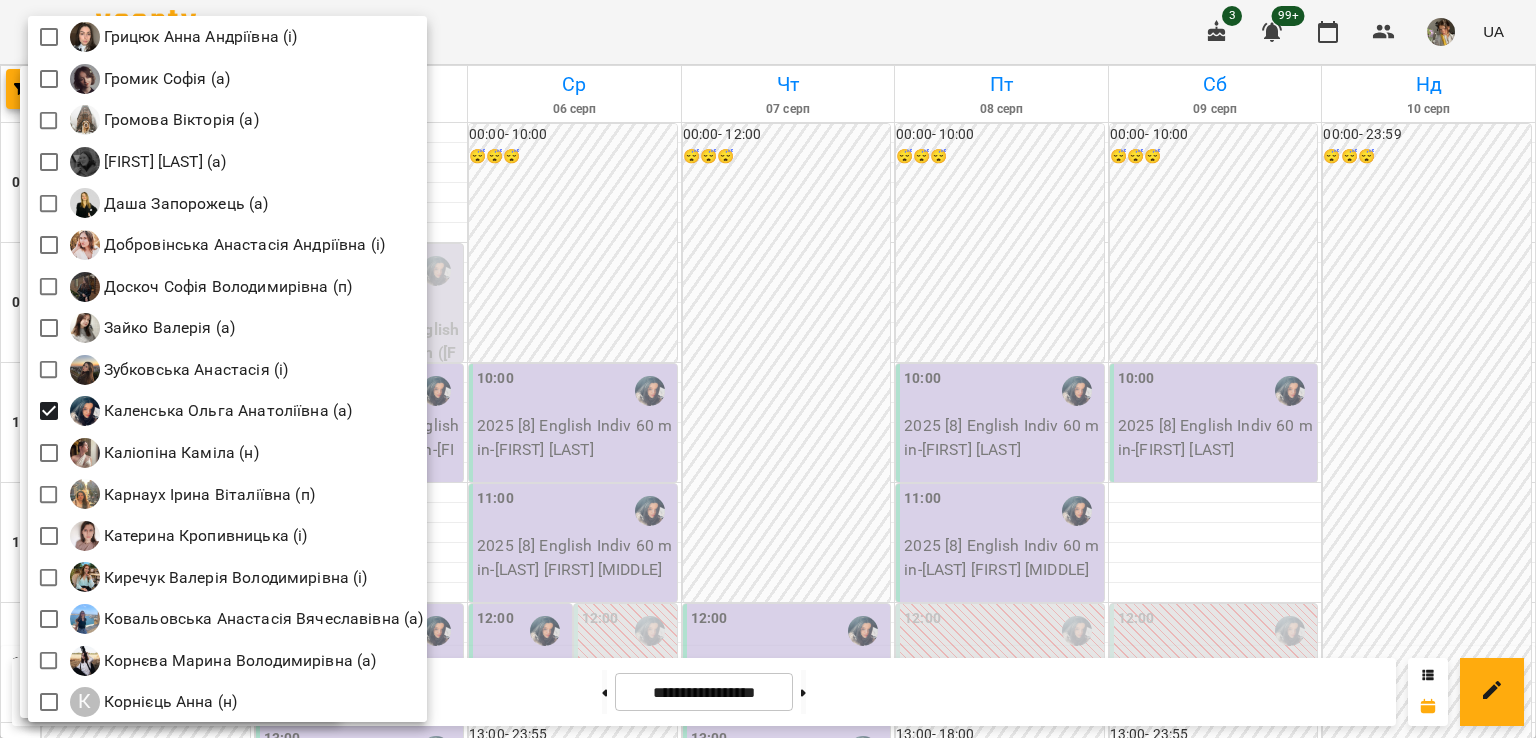 scroll, scrollTop: 924, scrollLeft: 0, axis: vertical 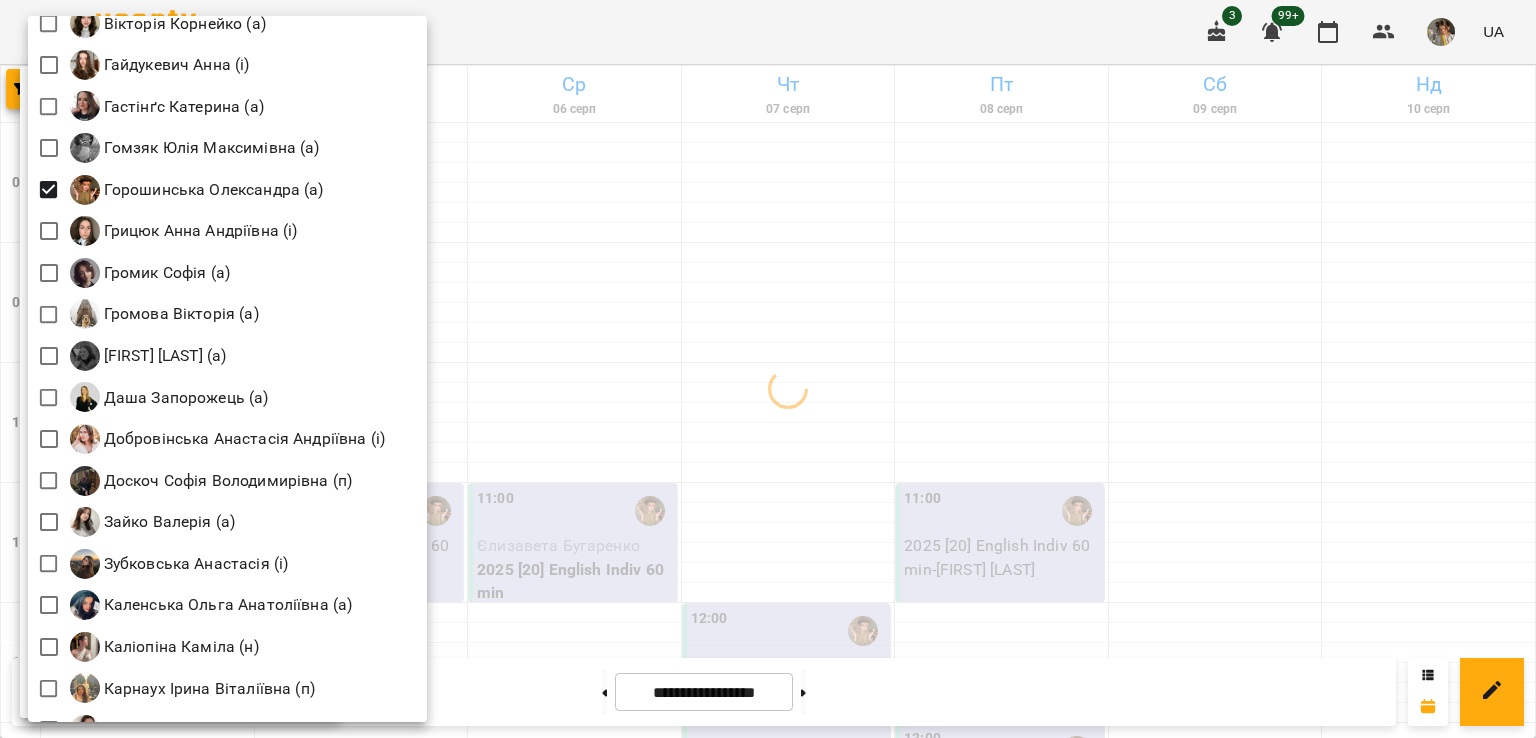 click at bounding box center [768, 369] 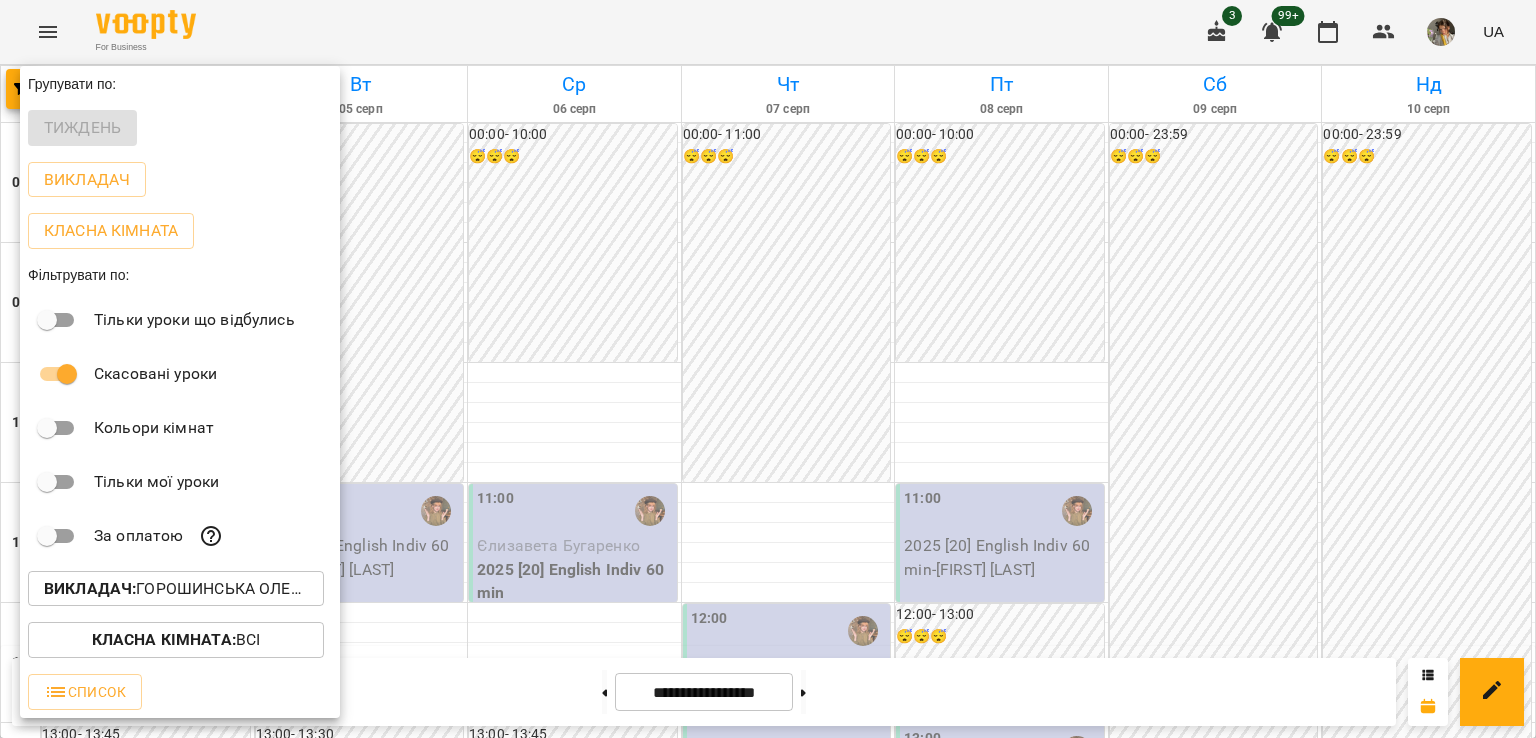 click at bounding box center (768, 369) 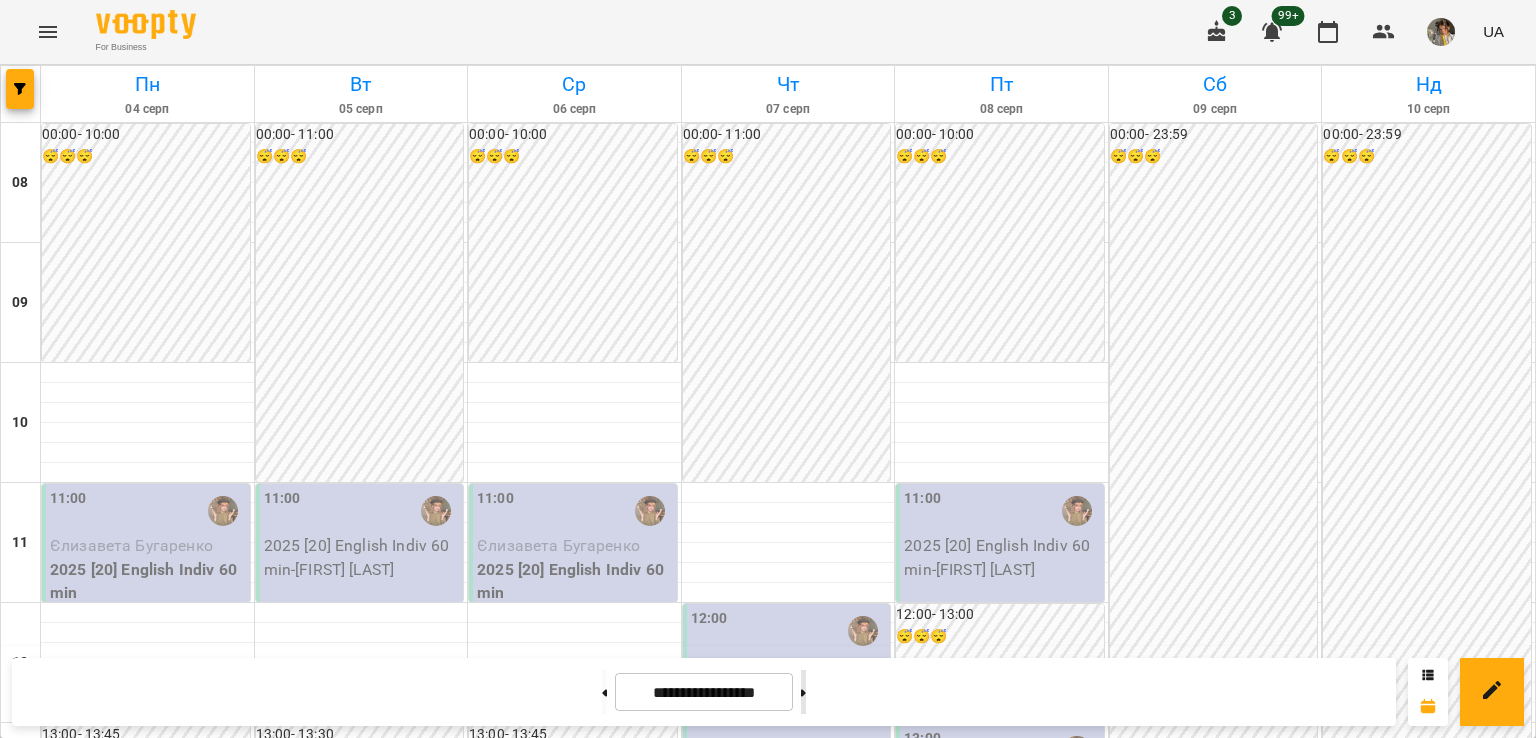 click at bounding box center (803, 692) 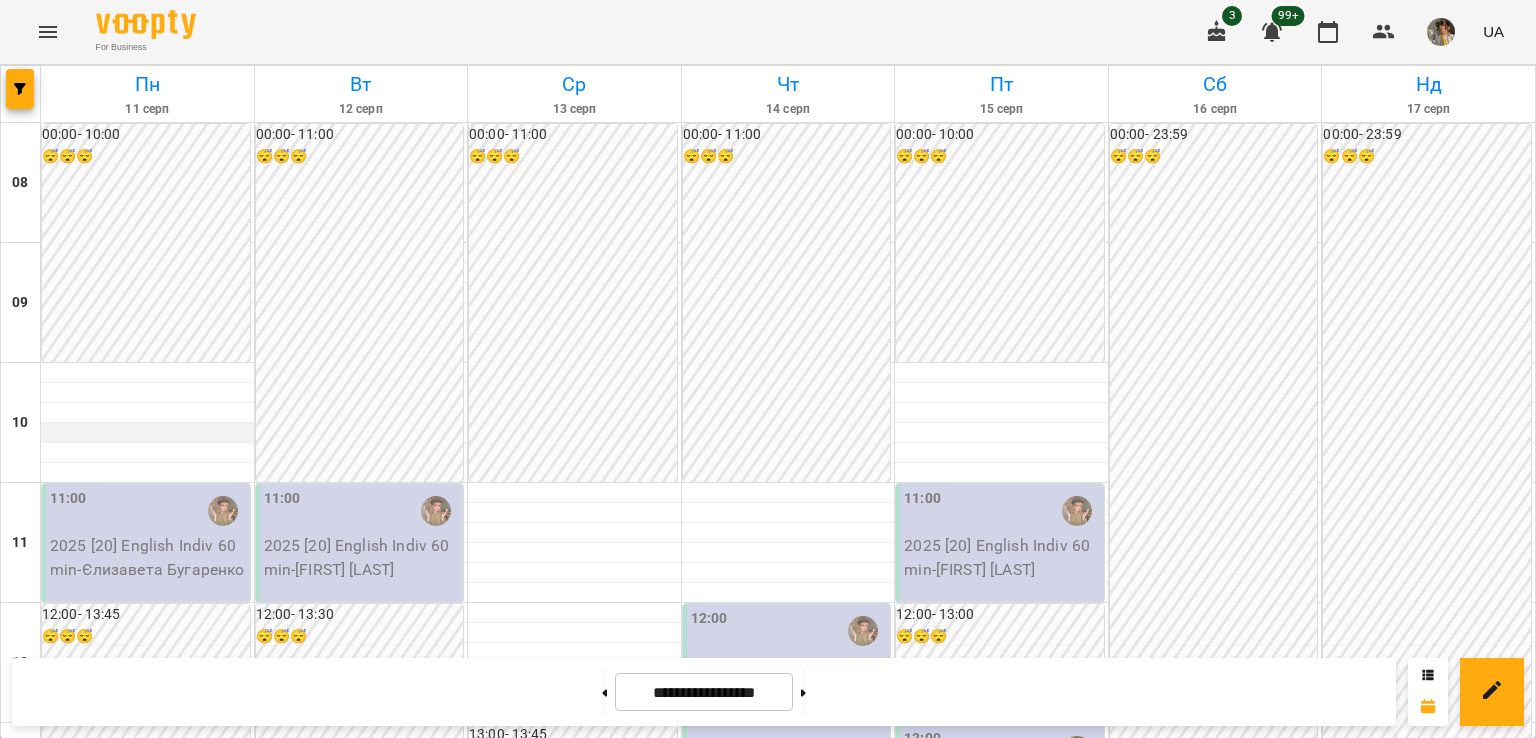 scroll, scrollTop: 0, scrollLeft: 0, axis: both 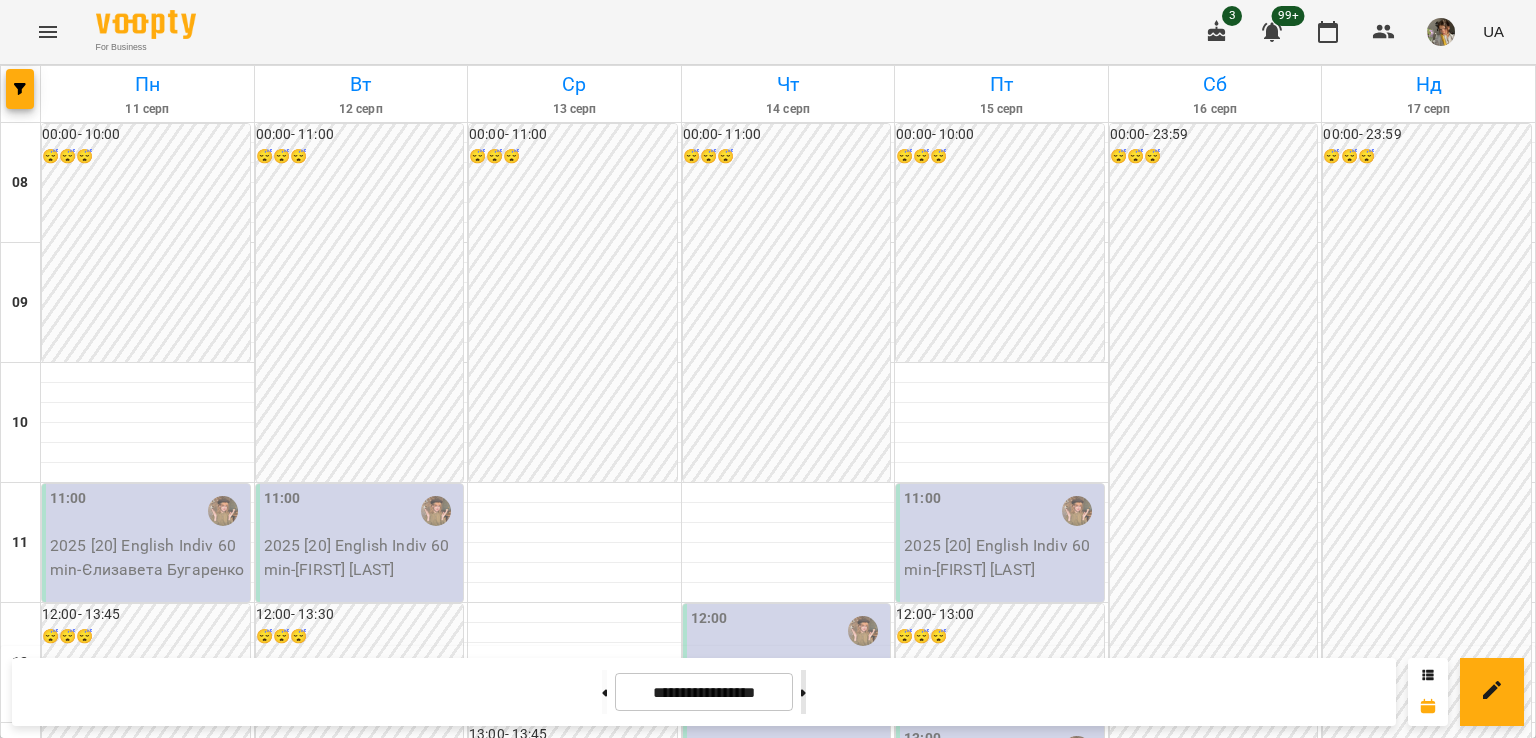 click at bounding box center (803, 692) 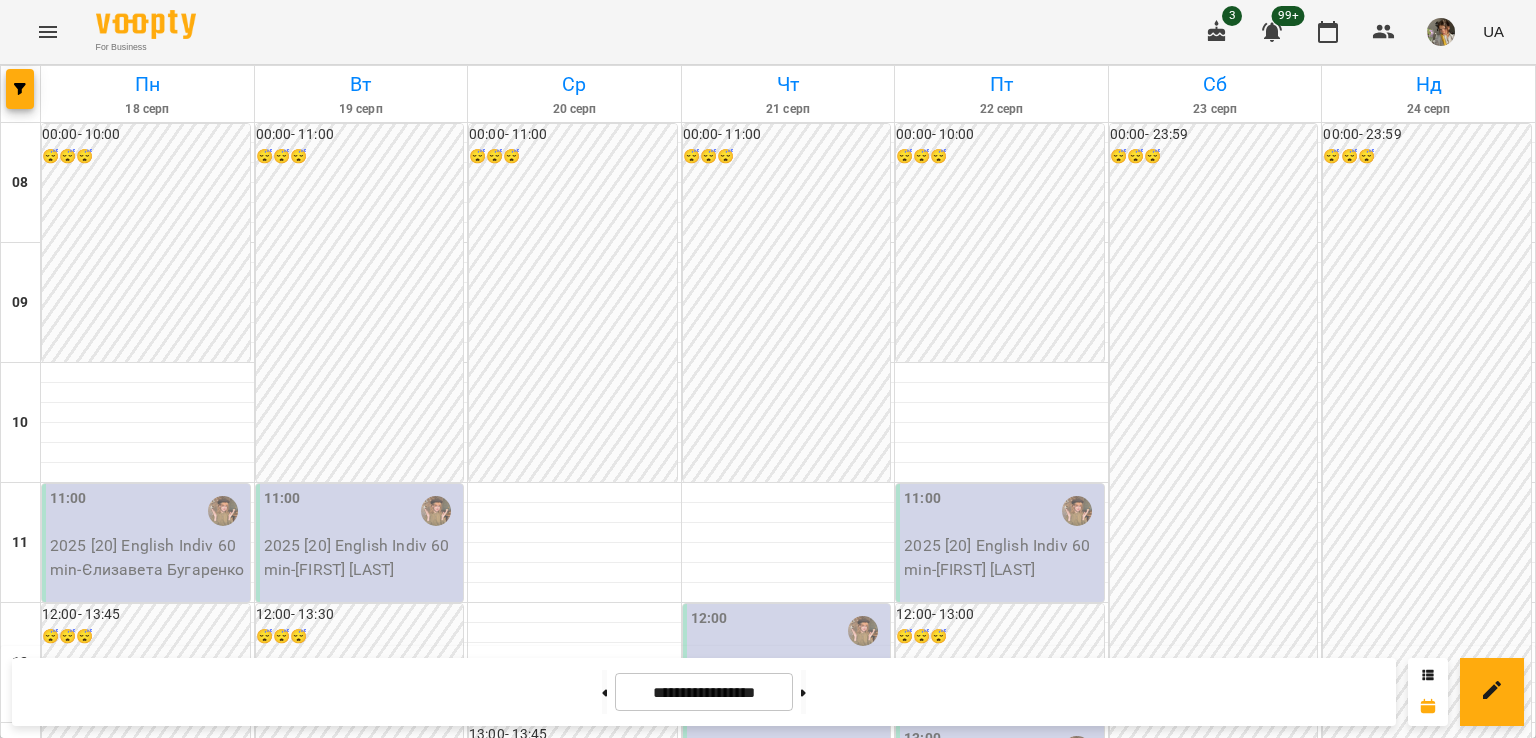 scroll, scrollTop: 0, scrollLeft: 0, axis: both 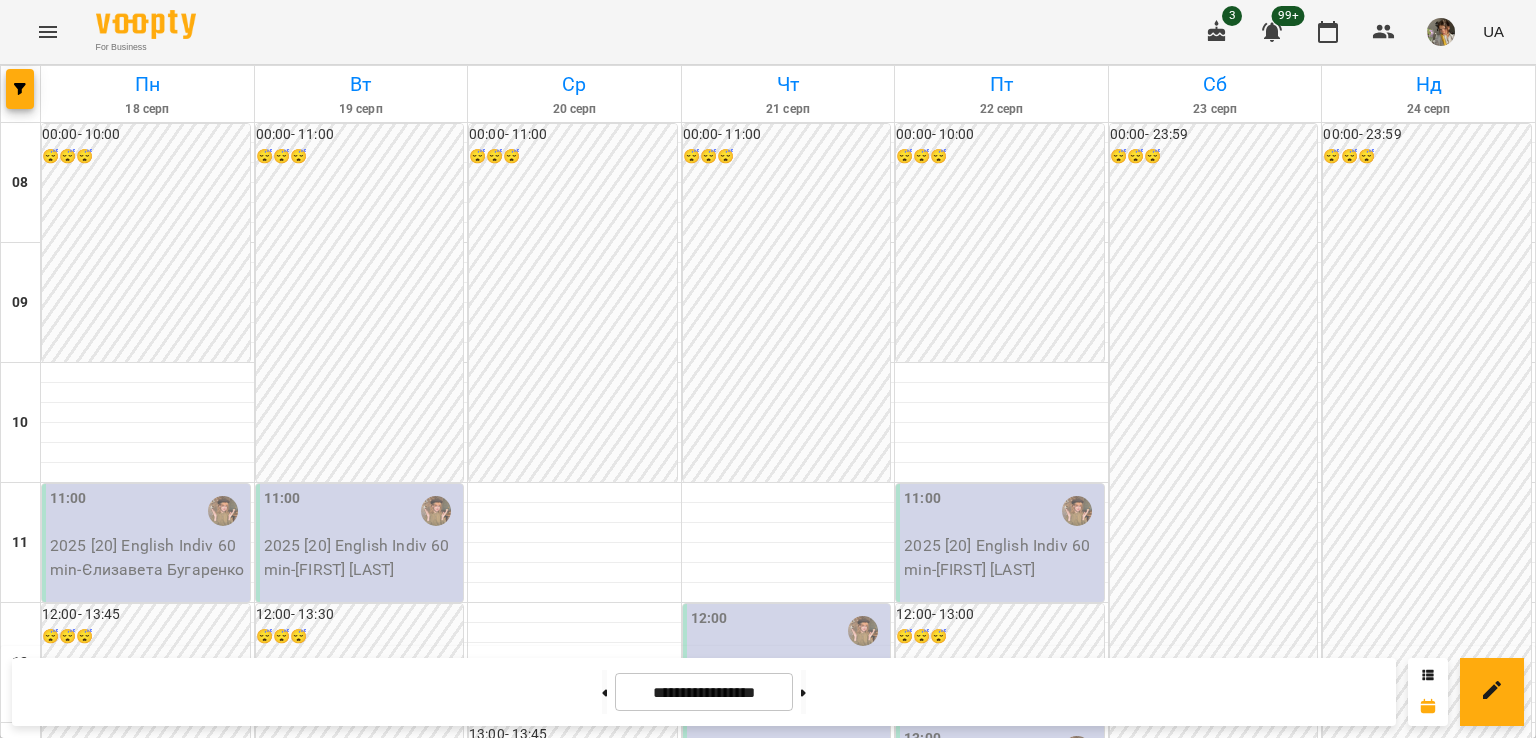 click 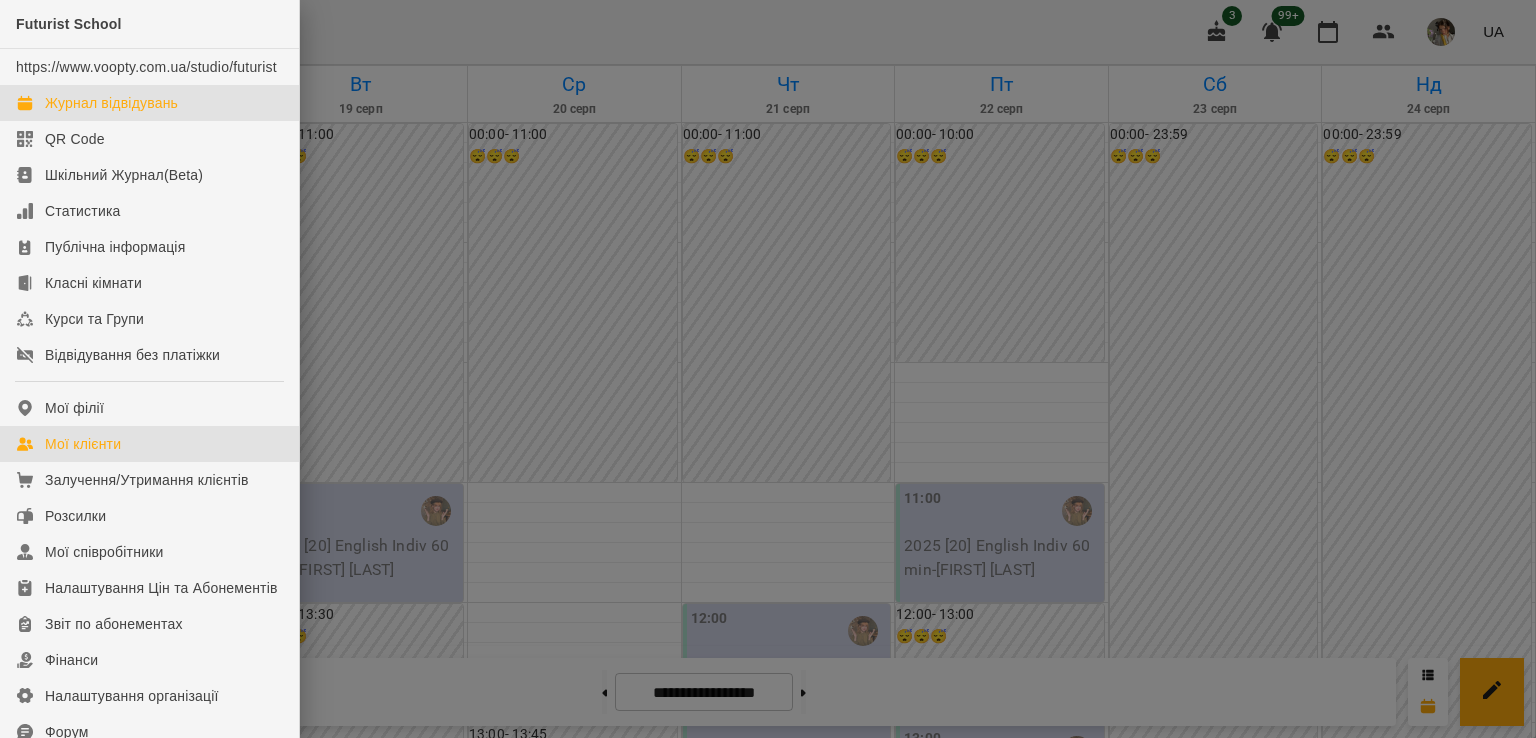 click on "Мої клієнти" at bounding box center [149, 444] 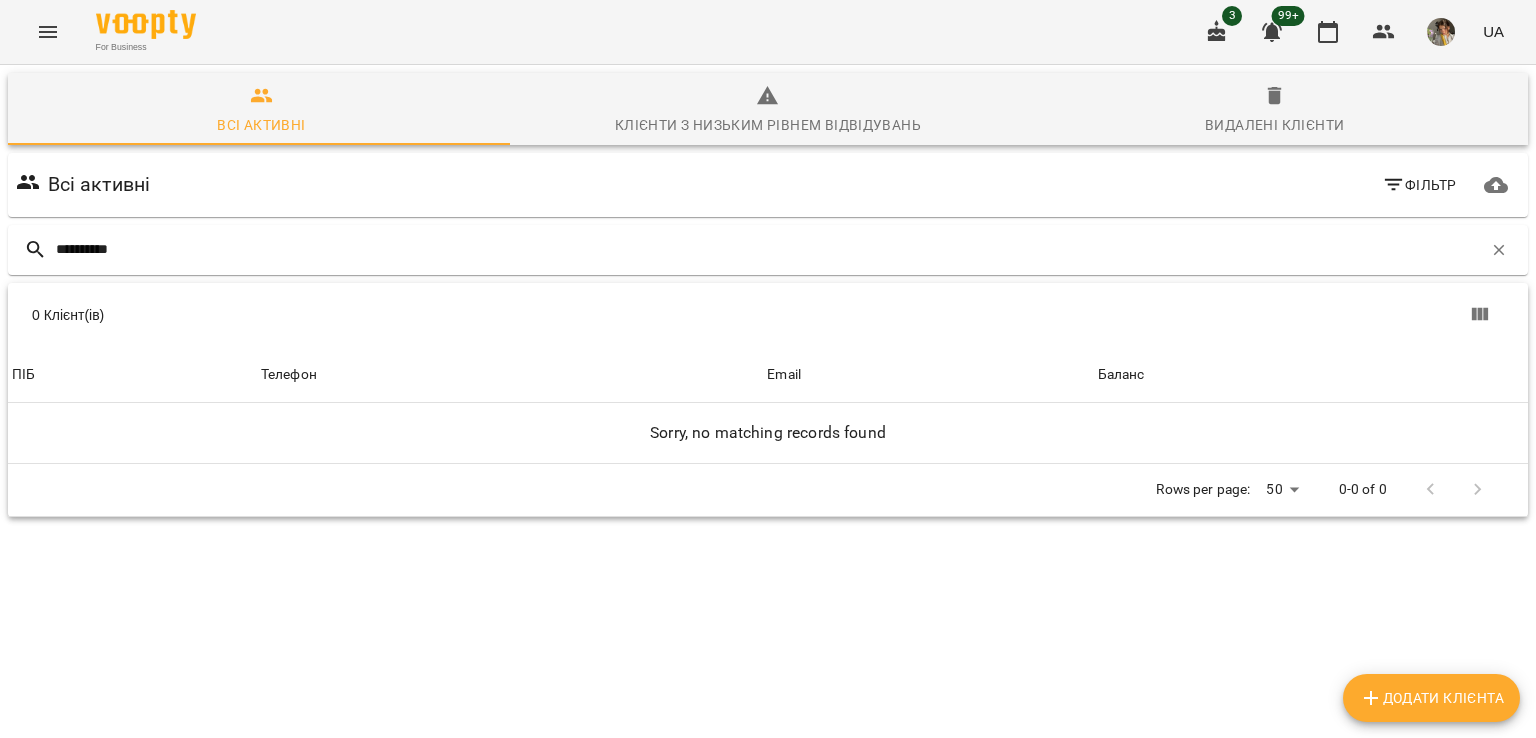 type on "**********" 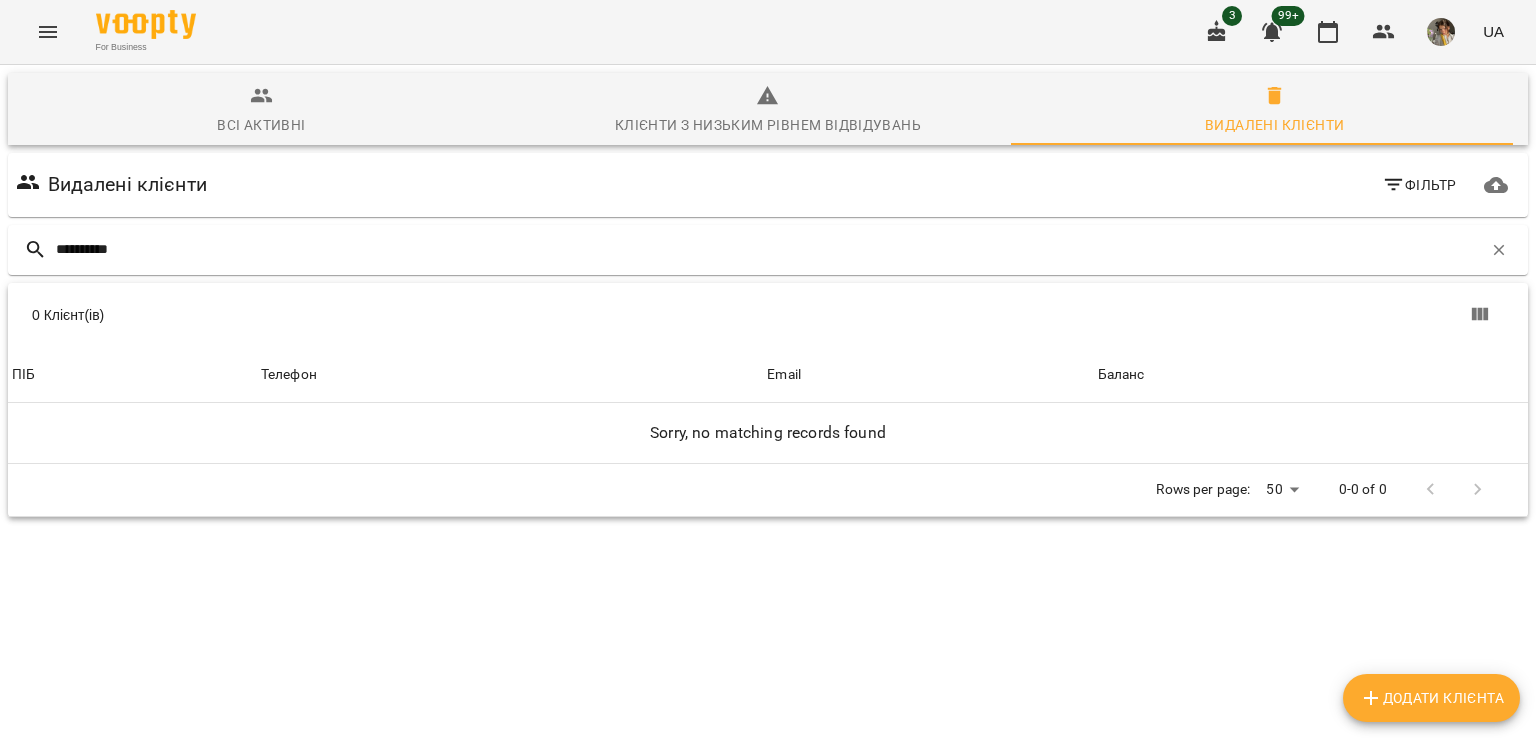 click on "Всі активні" at bounding box center (261, 111) 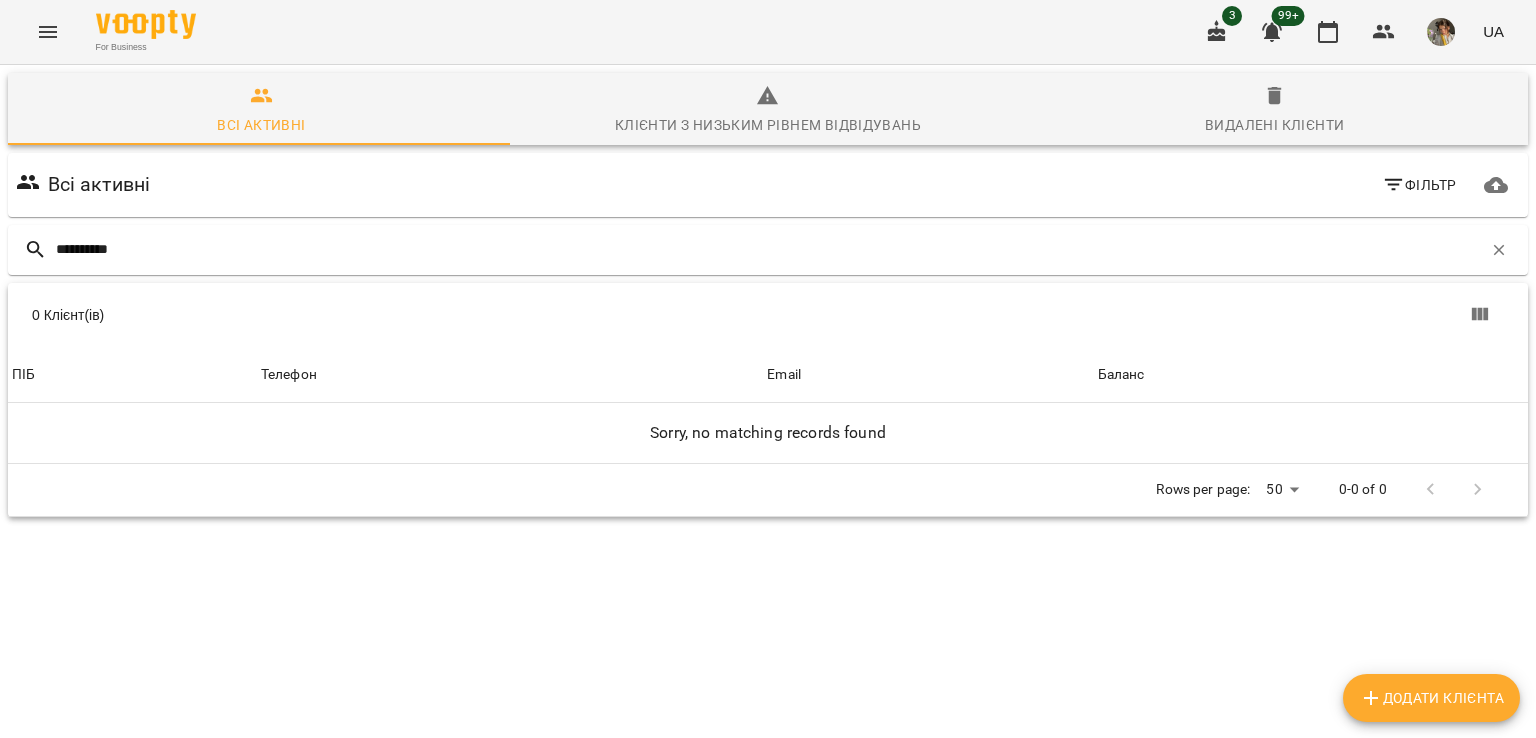 type 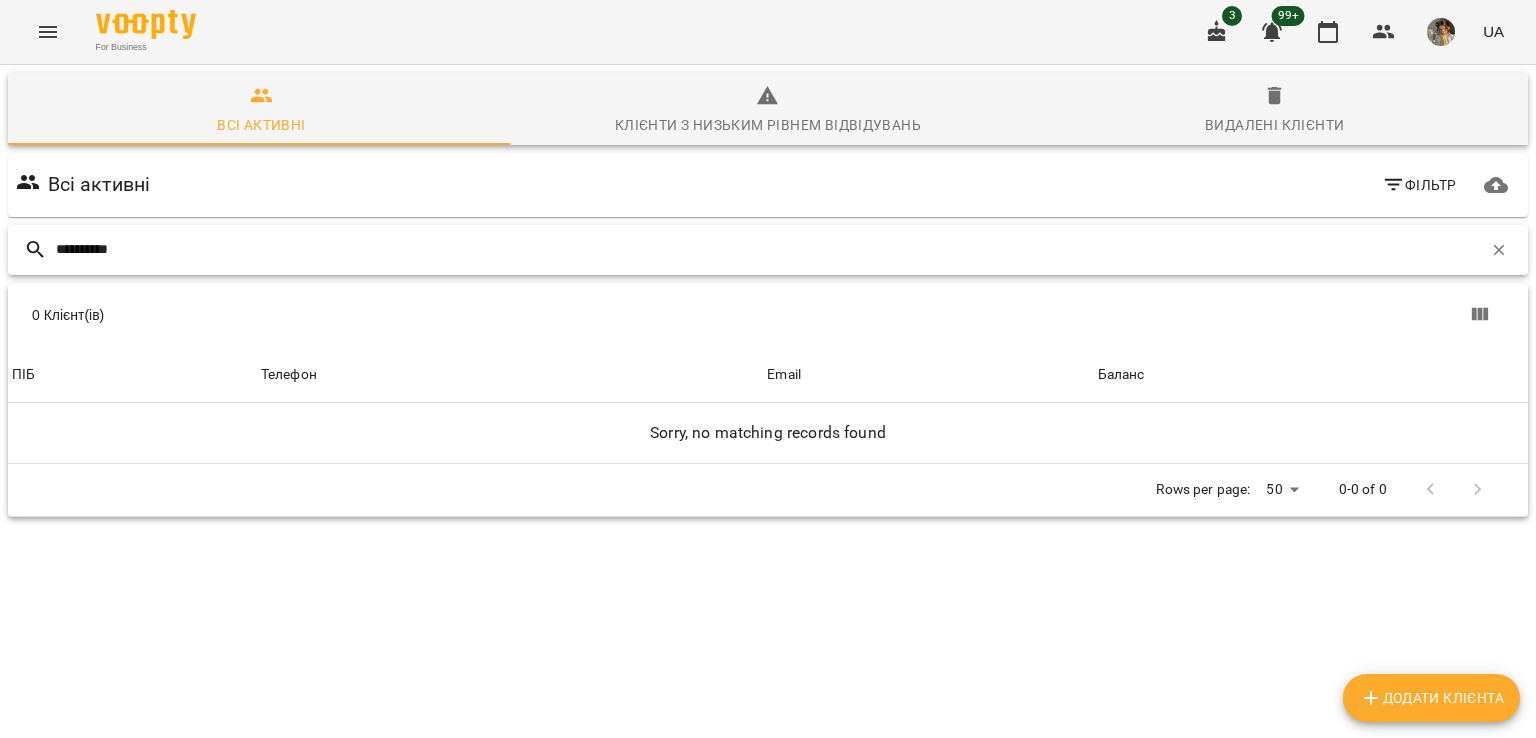 click on "**********" at bounding box center [769, 249] 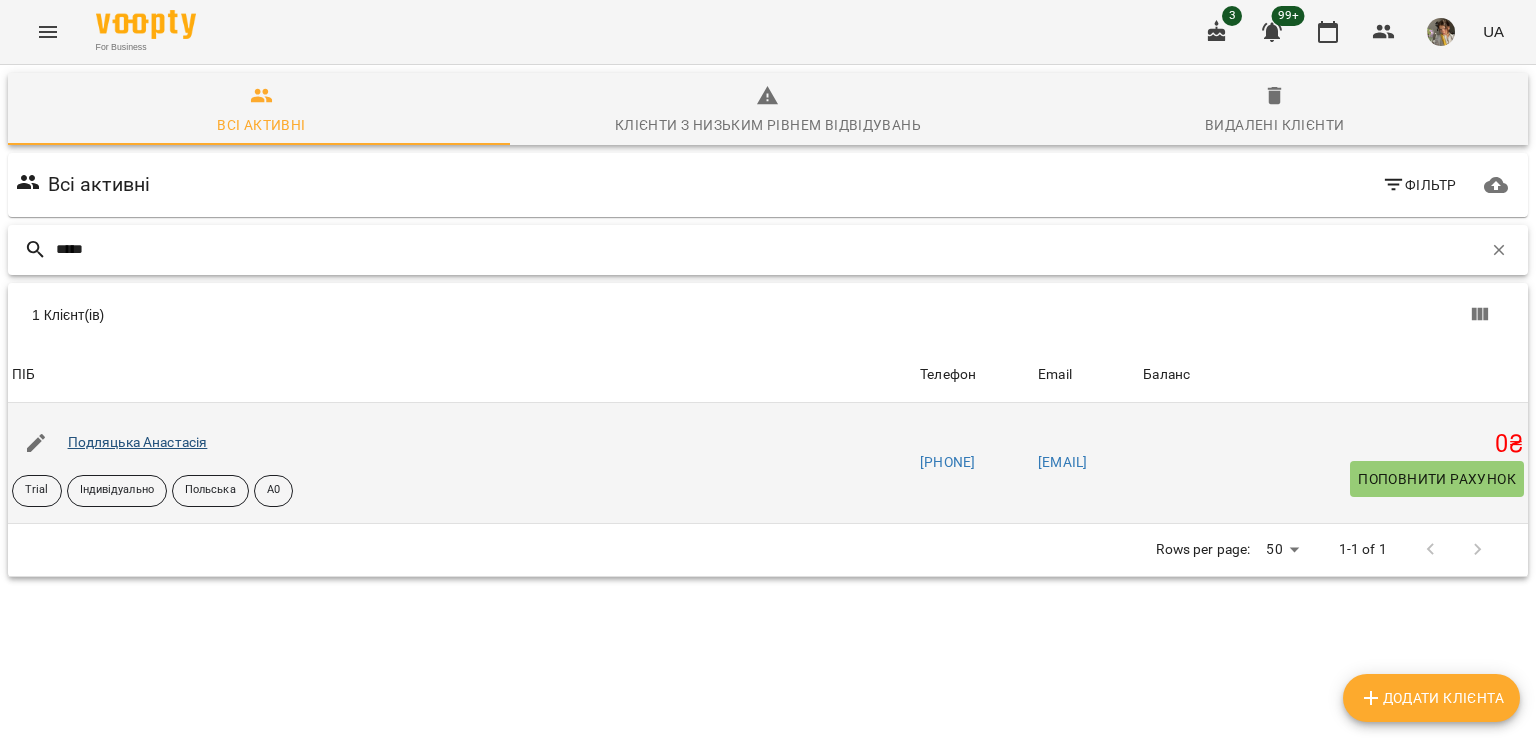 type on "*****" 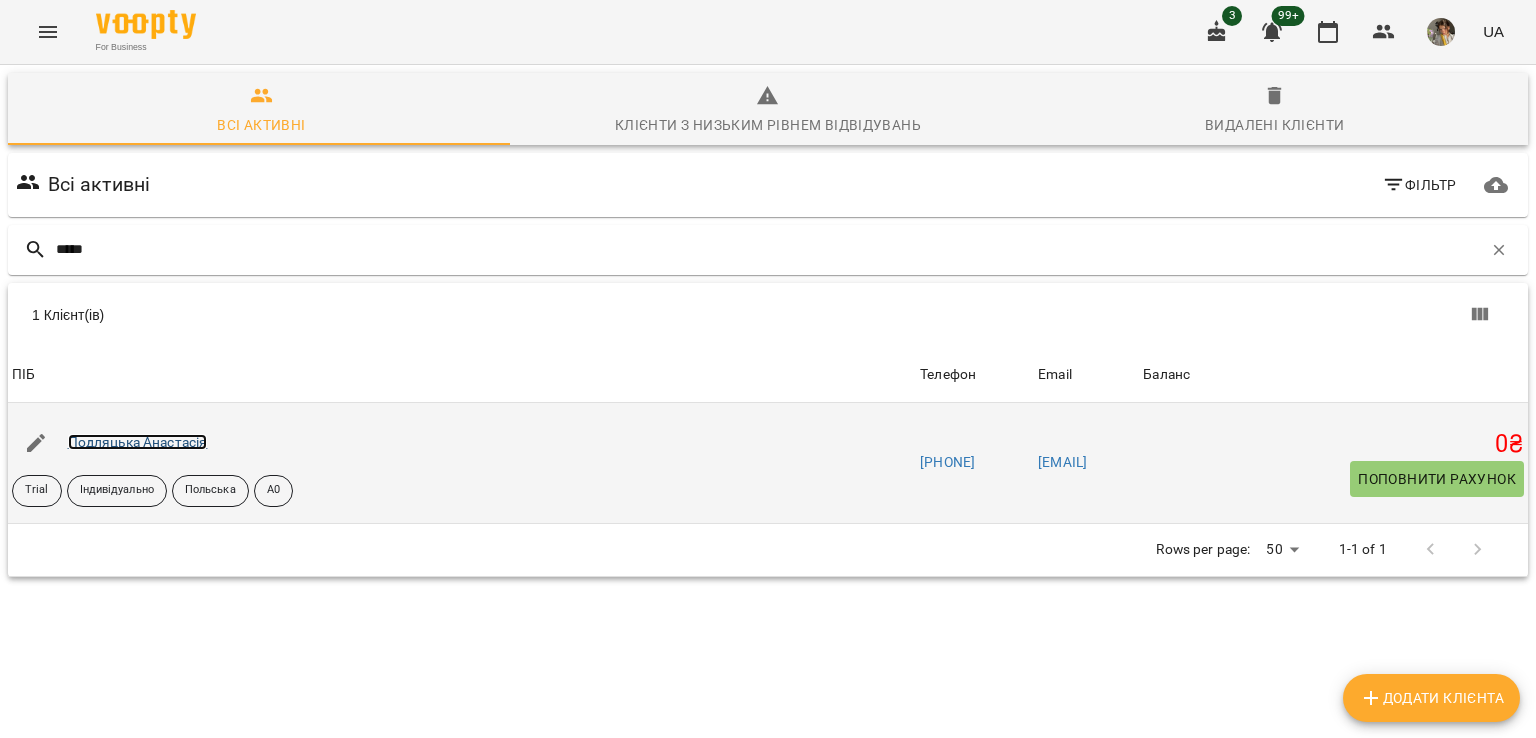 click on "Подляцька Анастасія" at bounding box center [138, 442] 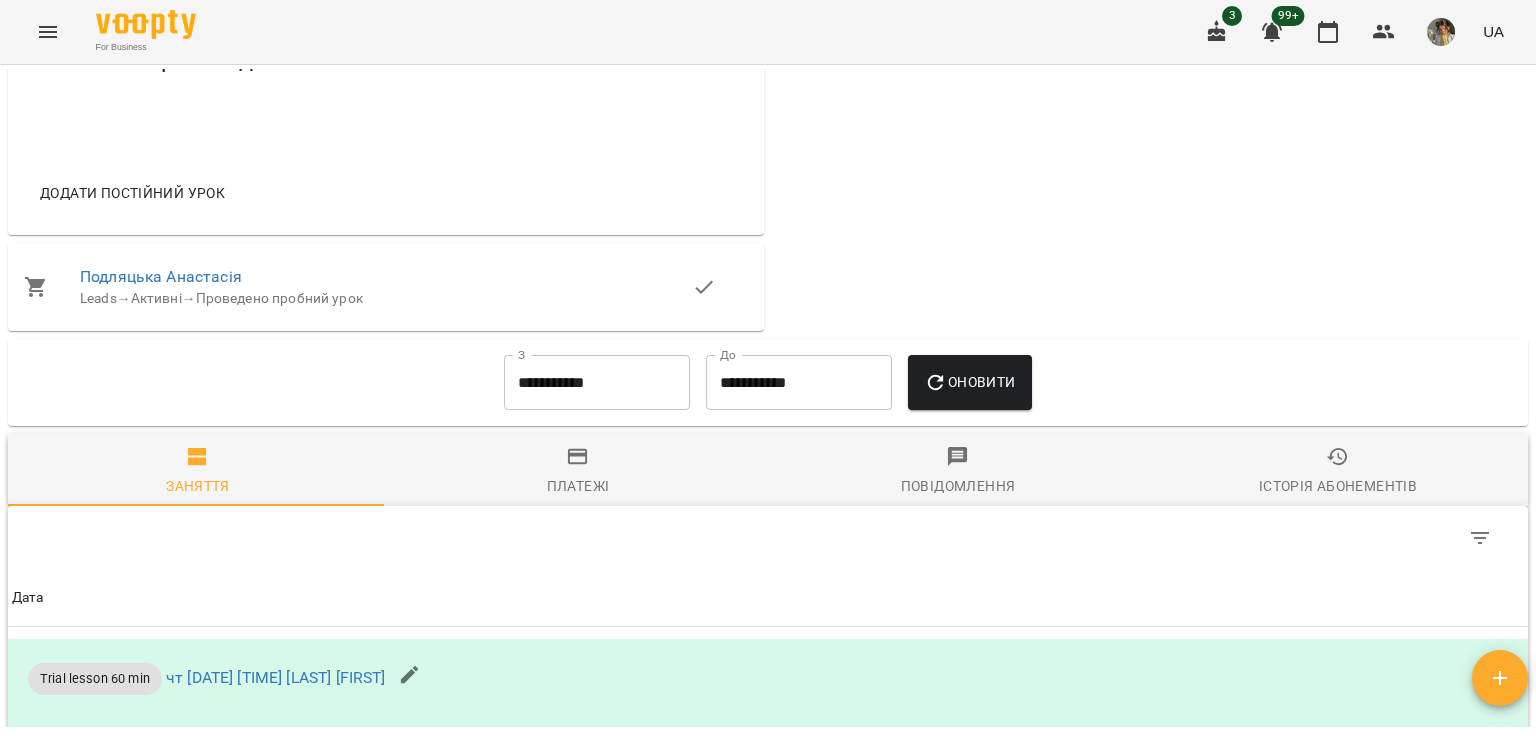 scroll, scrollTop: 893, scrollLeft: 0, axis: vertical 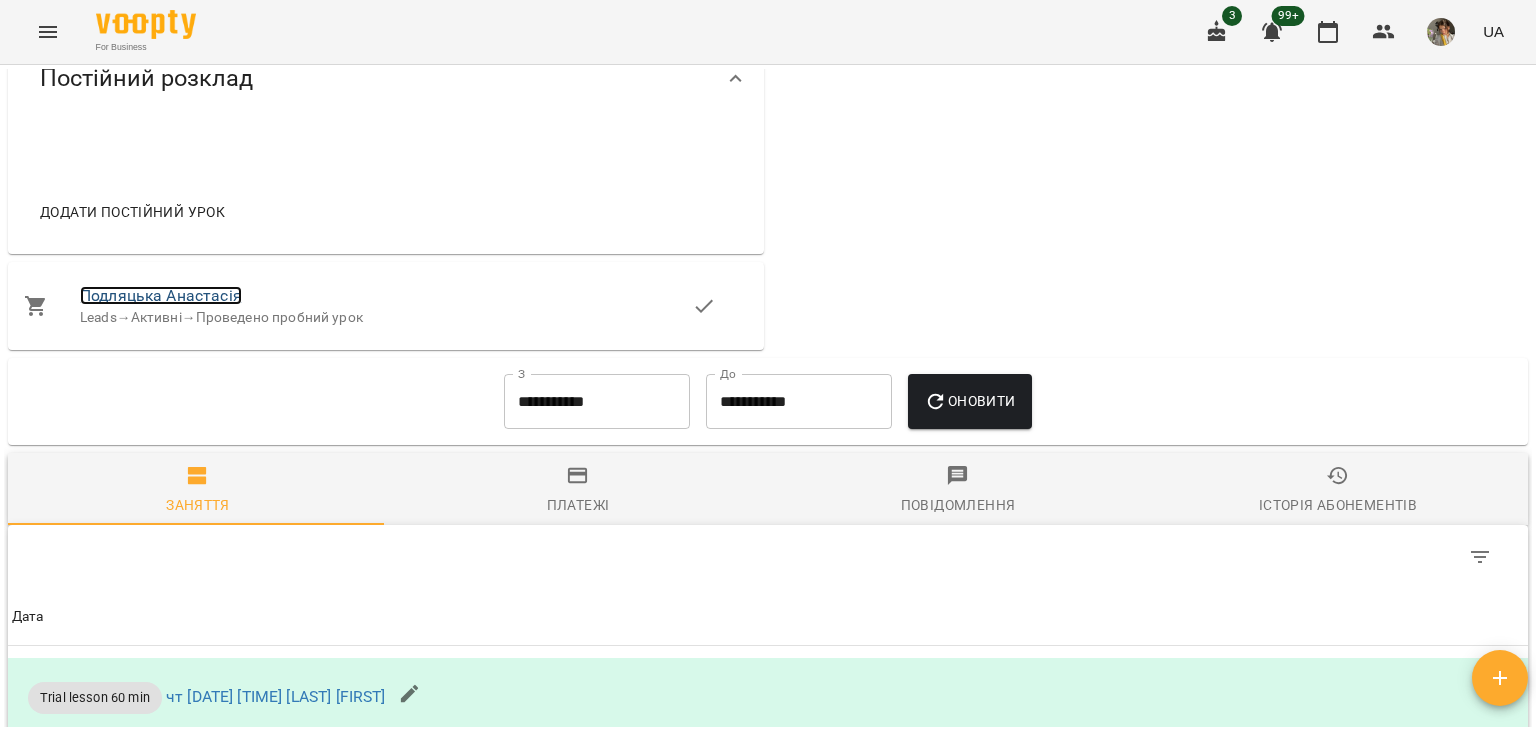 click on "Подляцька Анастасія" at bounding box center (161, 295) 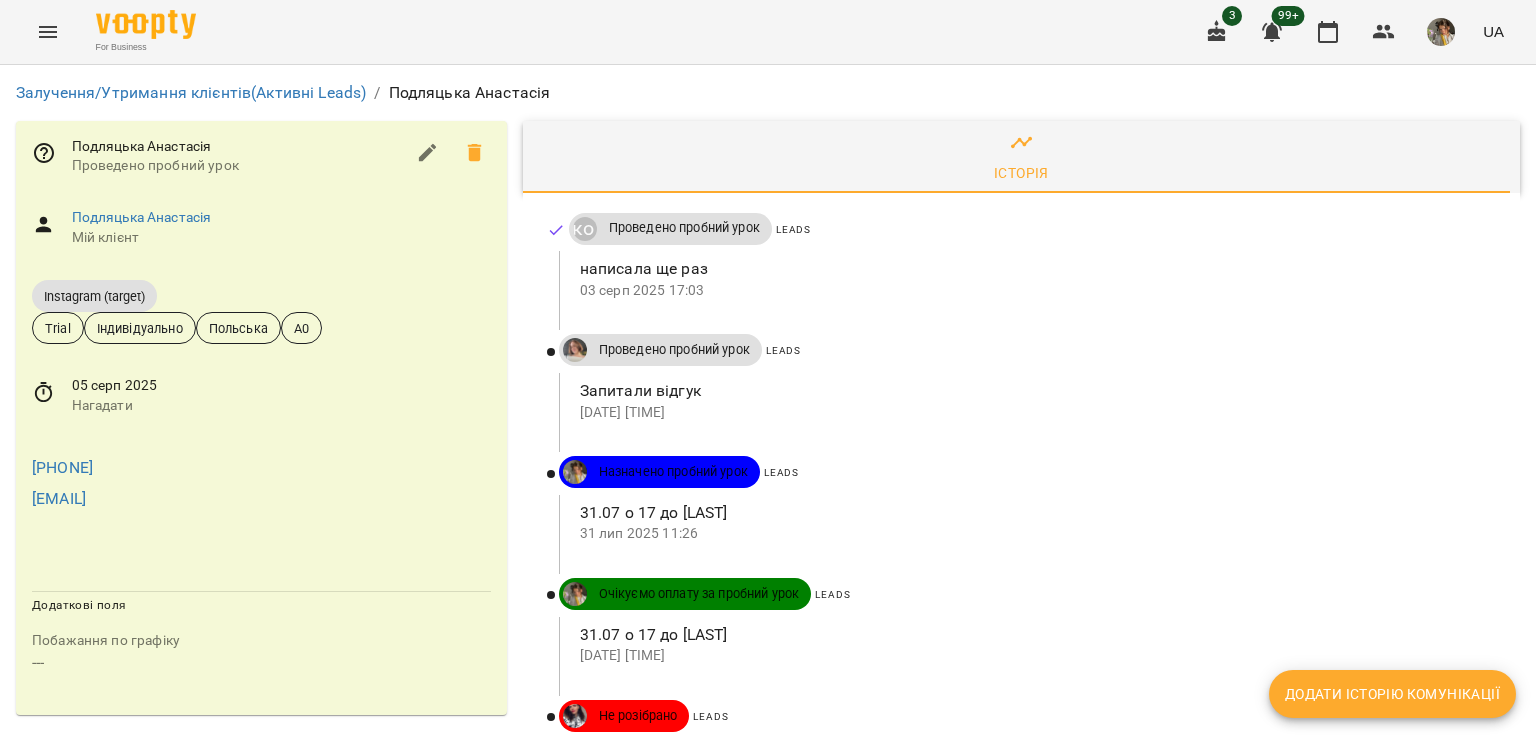 click on "Додати історію комунікації" at bounding box center (1392, 694) 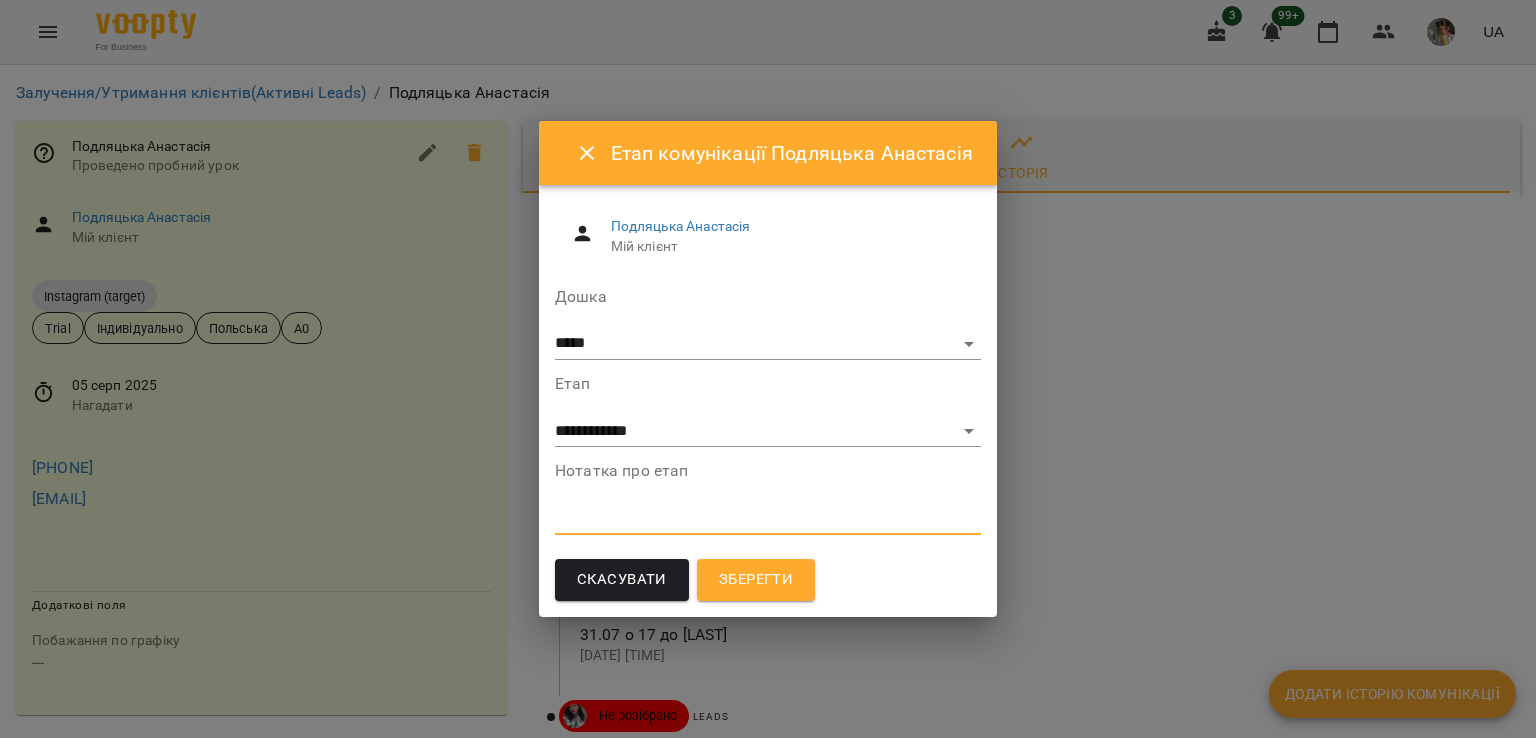 click at bounding box center [768, 518] 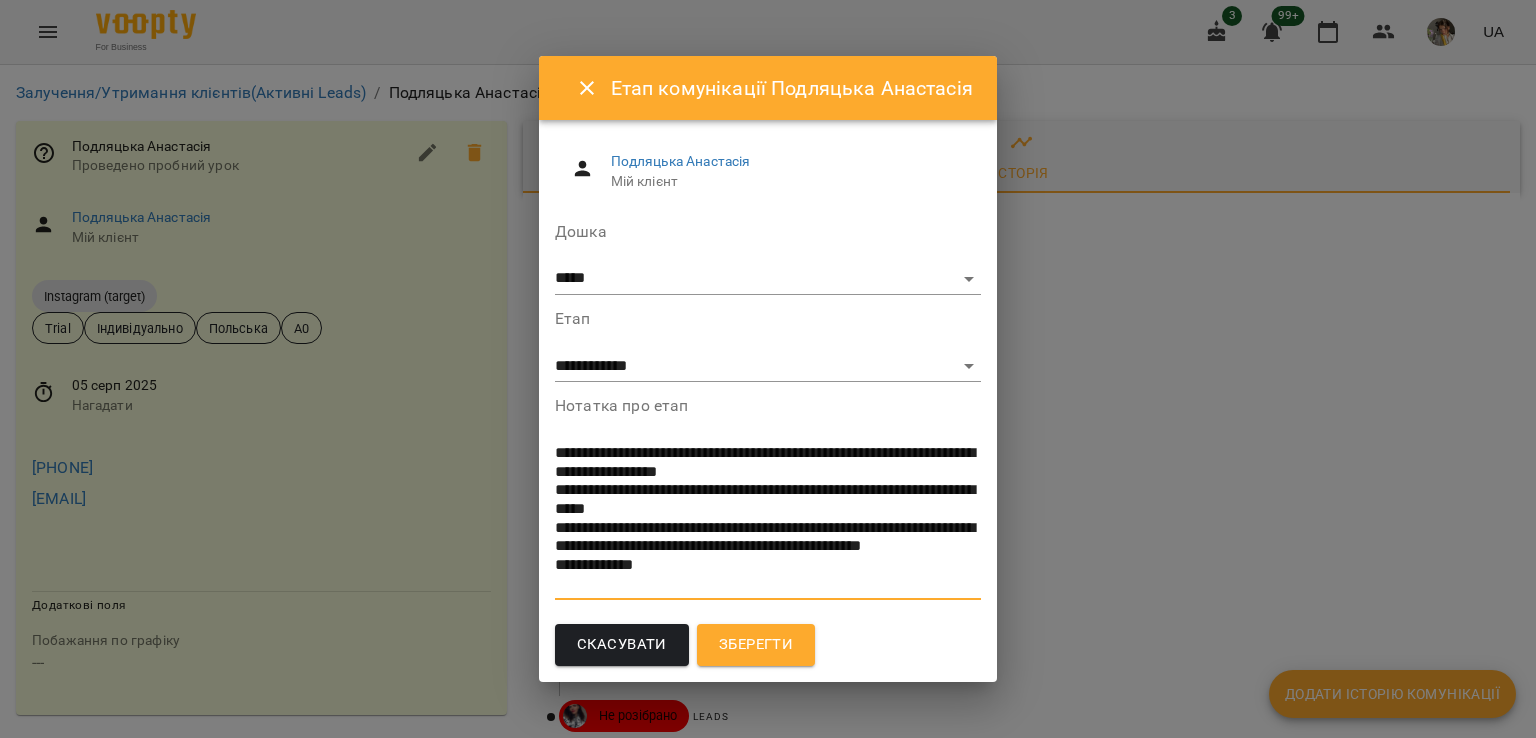 scroll, scrollTop: 0, scrollLeft: 0, axis: both 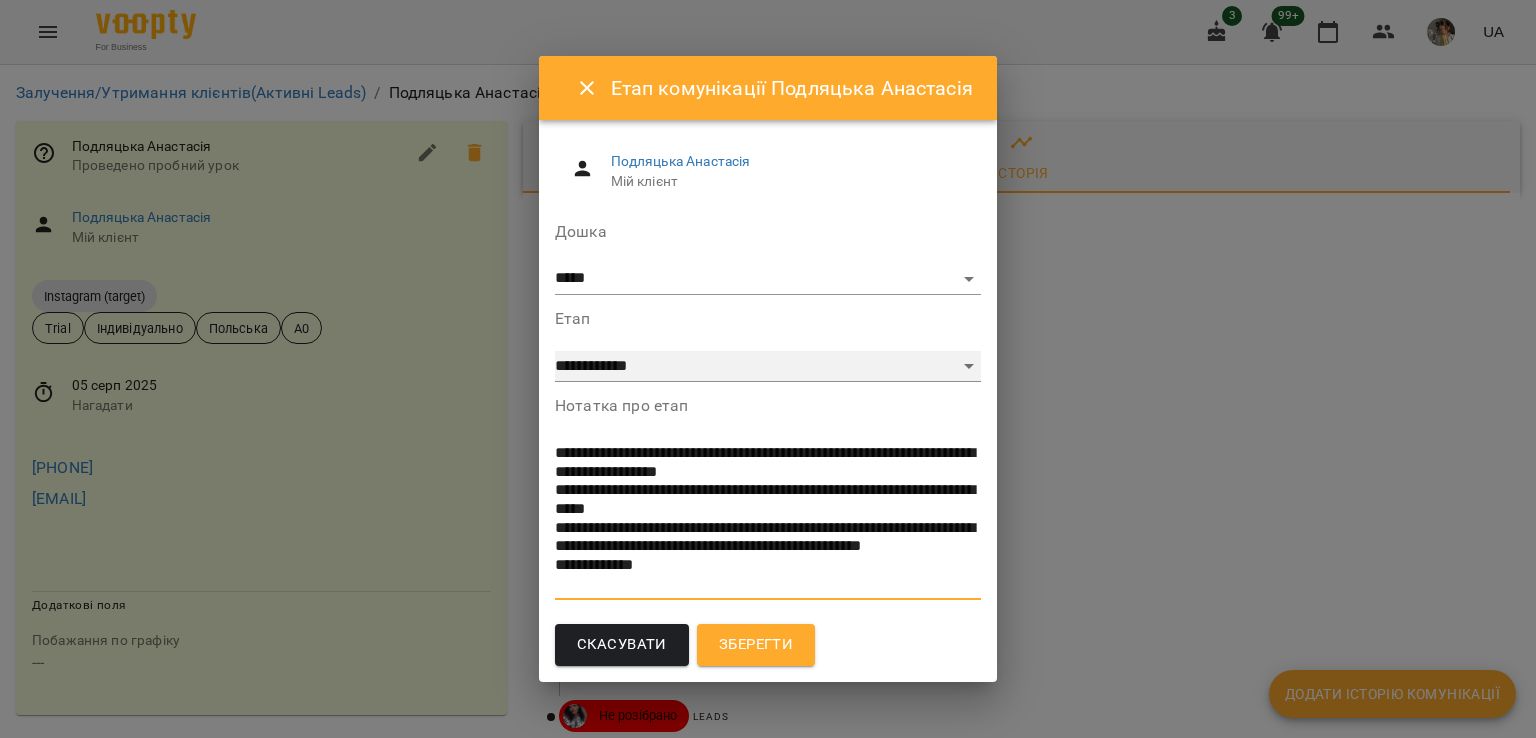 click on "**********" at bounding box center [768, 367] 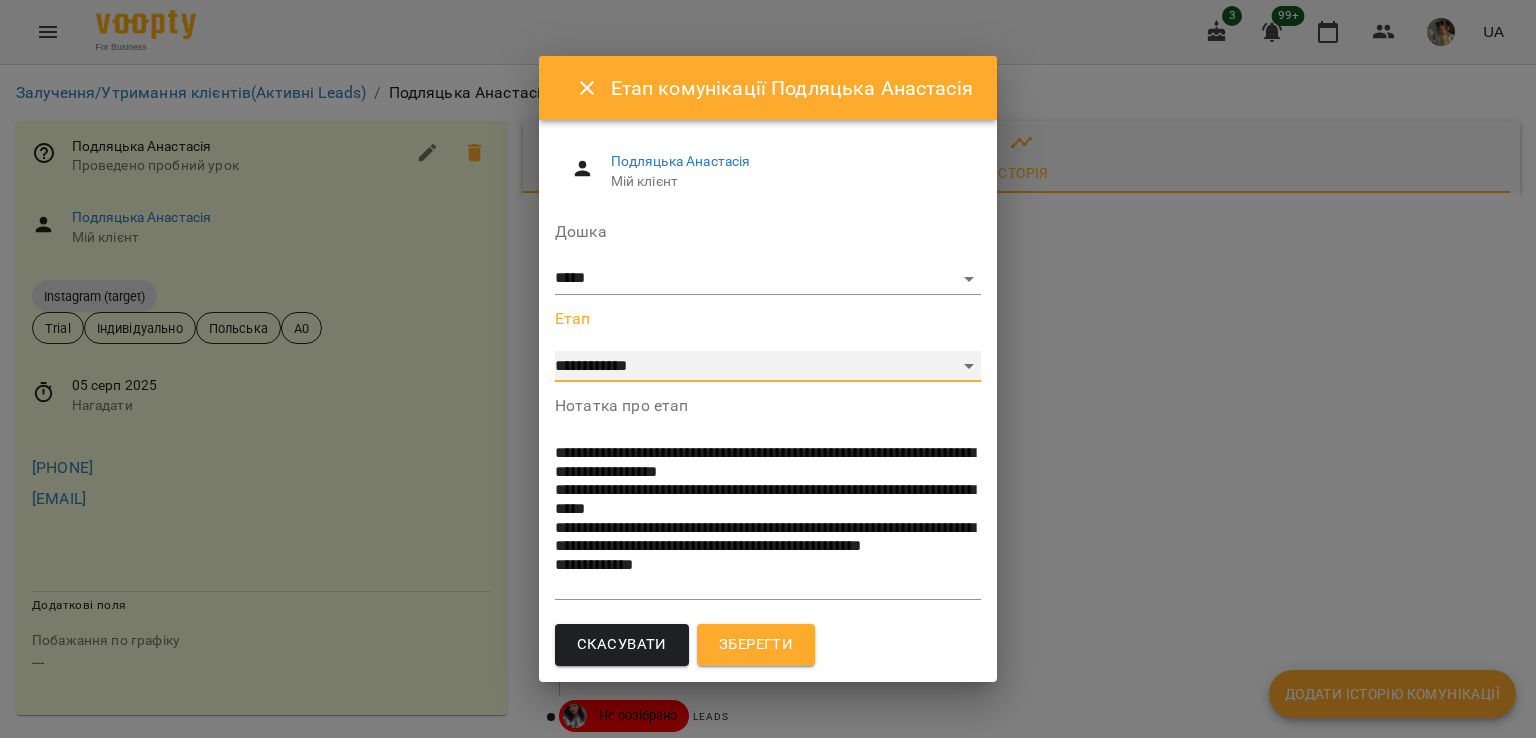 select on "**" 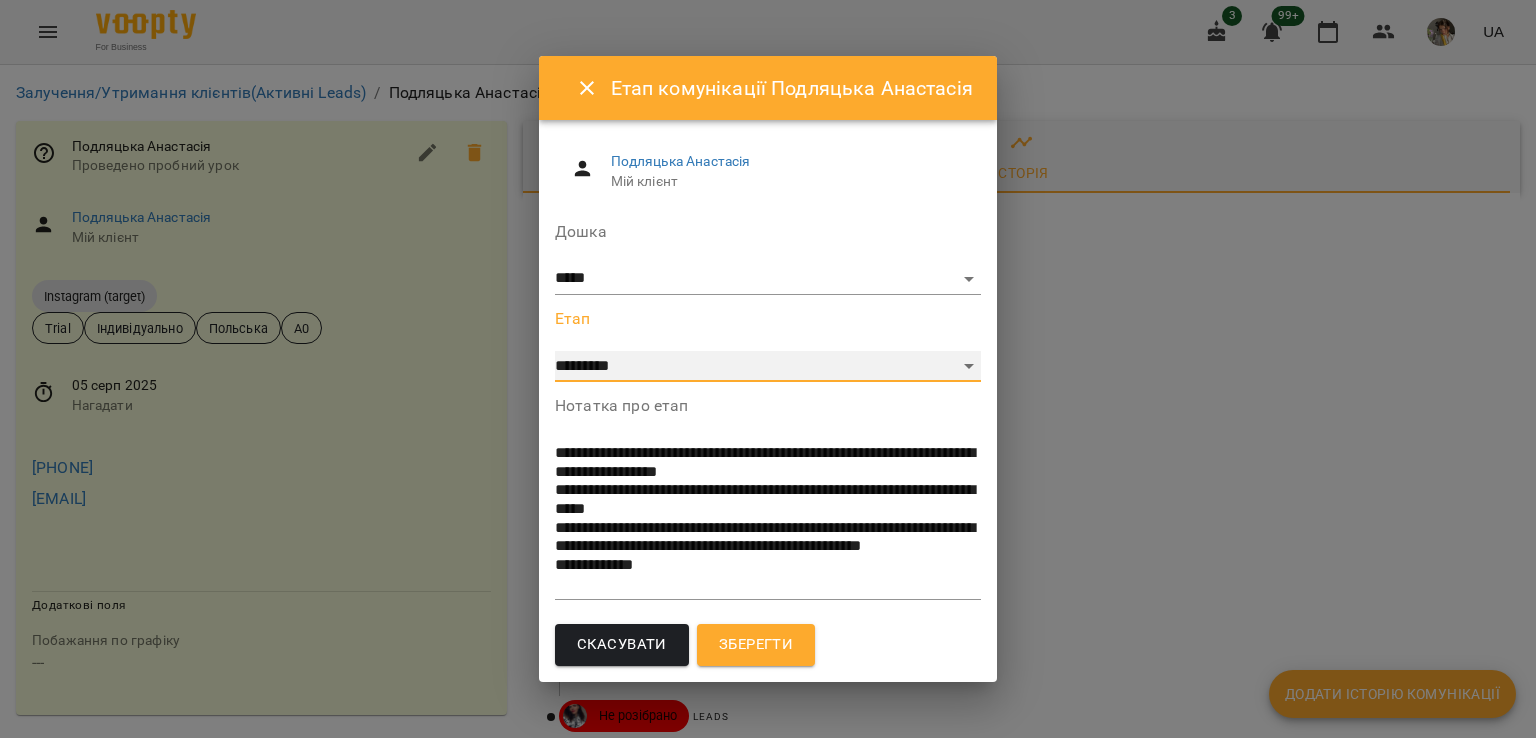 click on "**********" at bounding box center (768, 367) 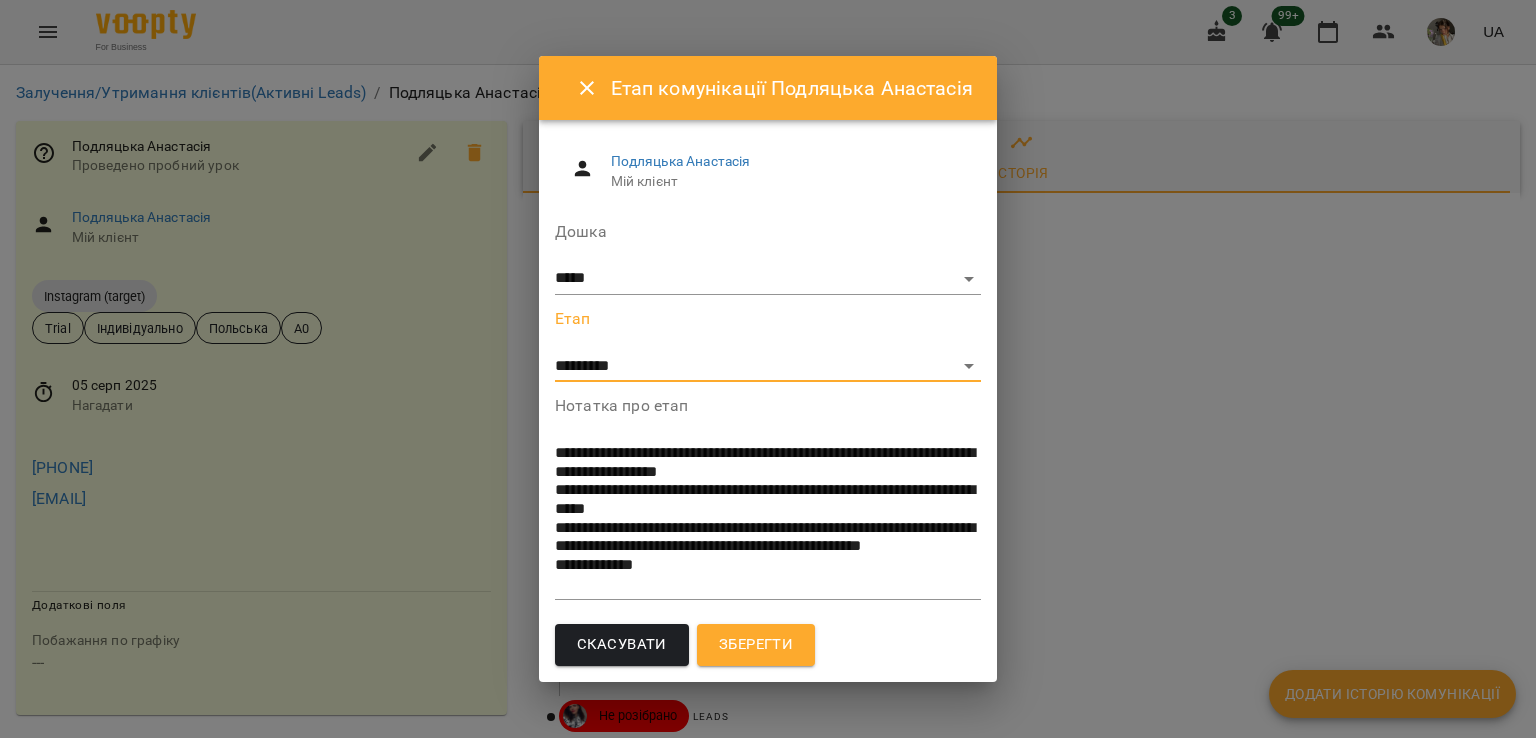 click on "Зберегти" at bounding box center (756, 645) 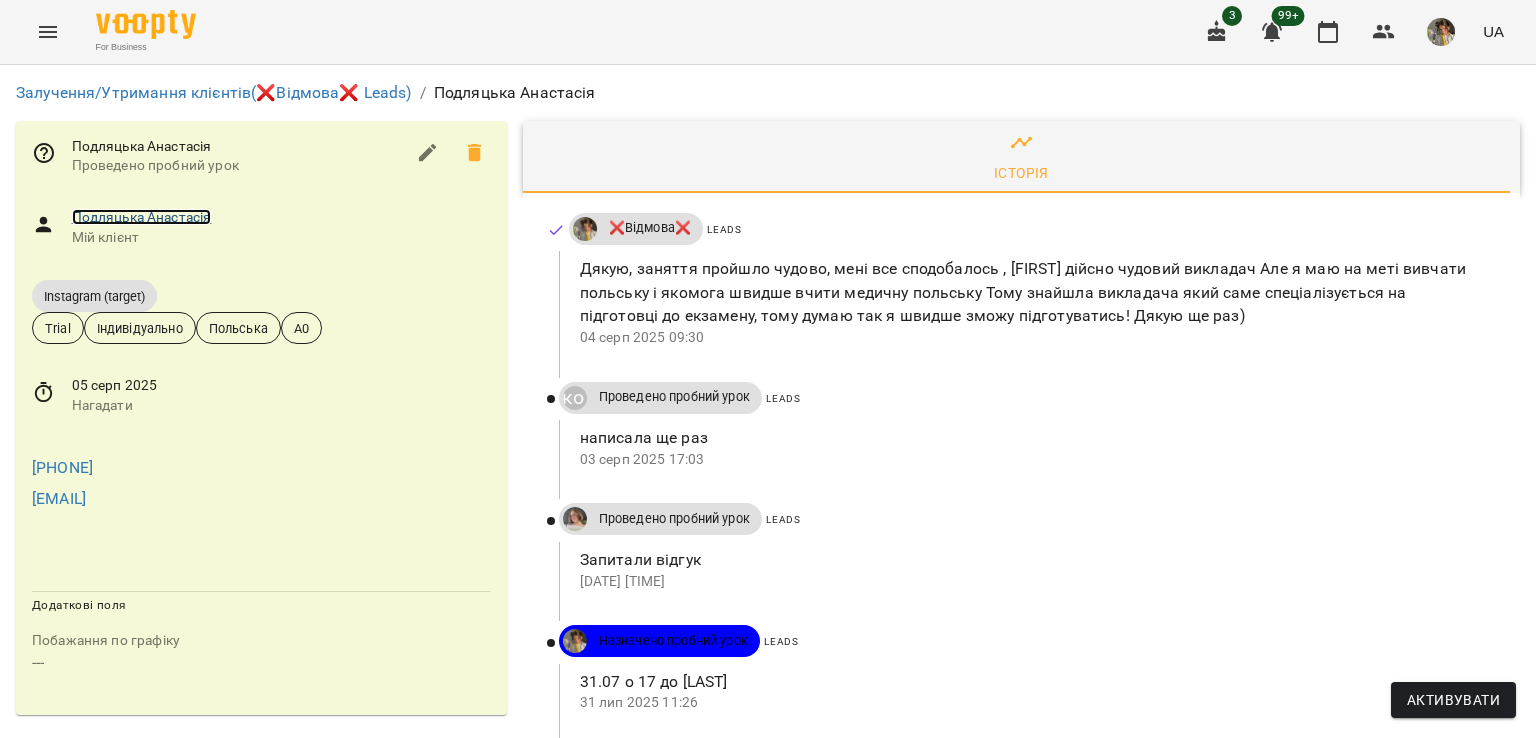 click on "Подляцька Анастасія" at bounding box center (142, 217) 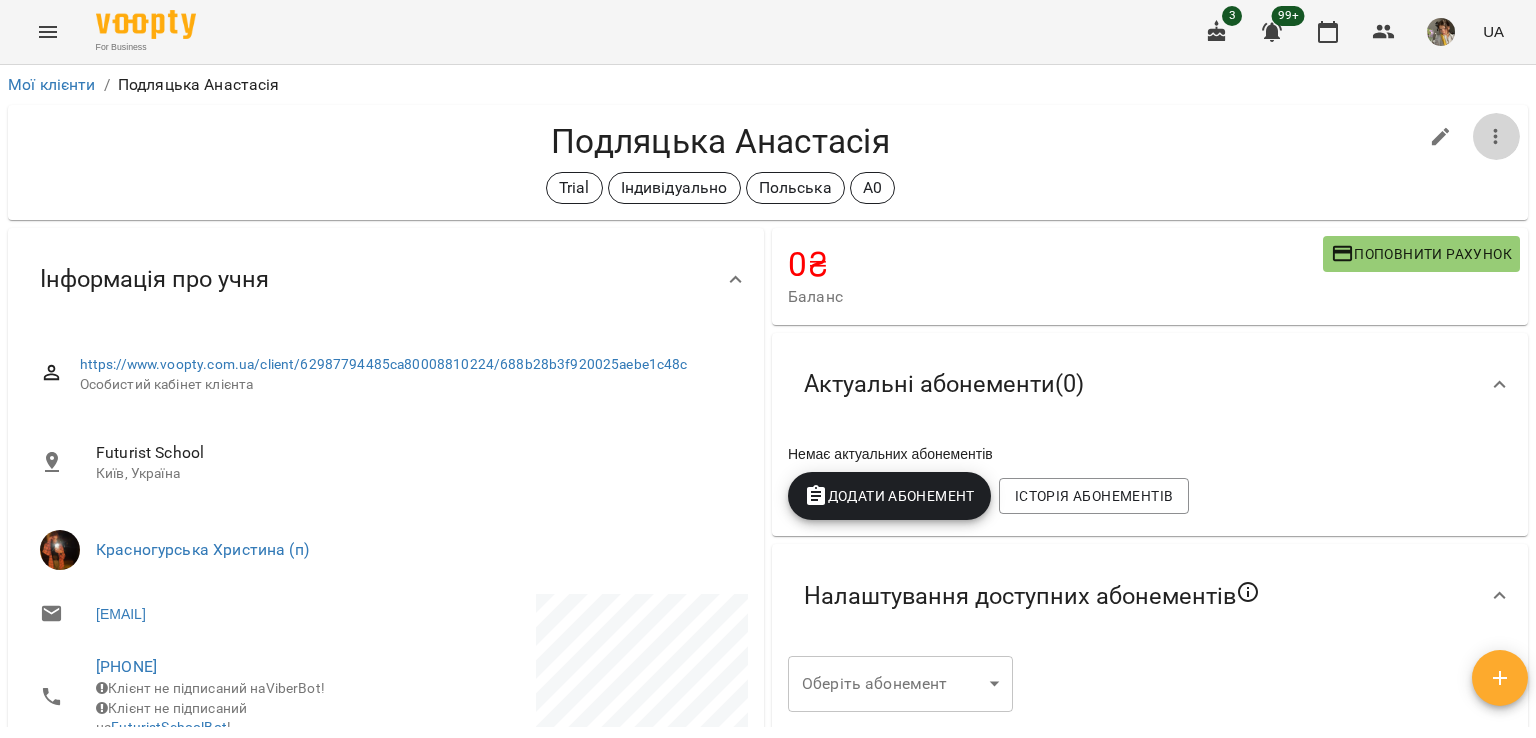 click 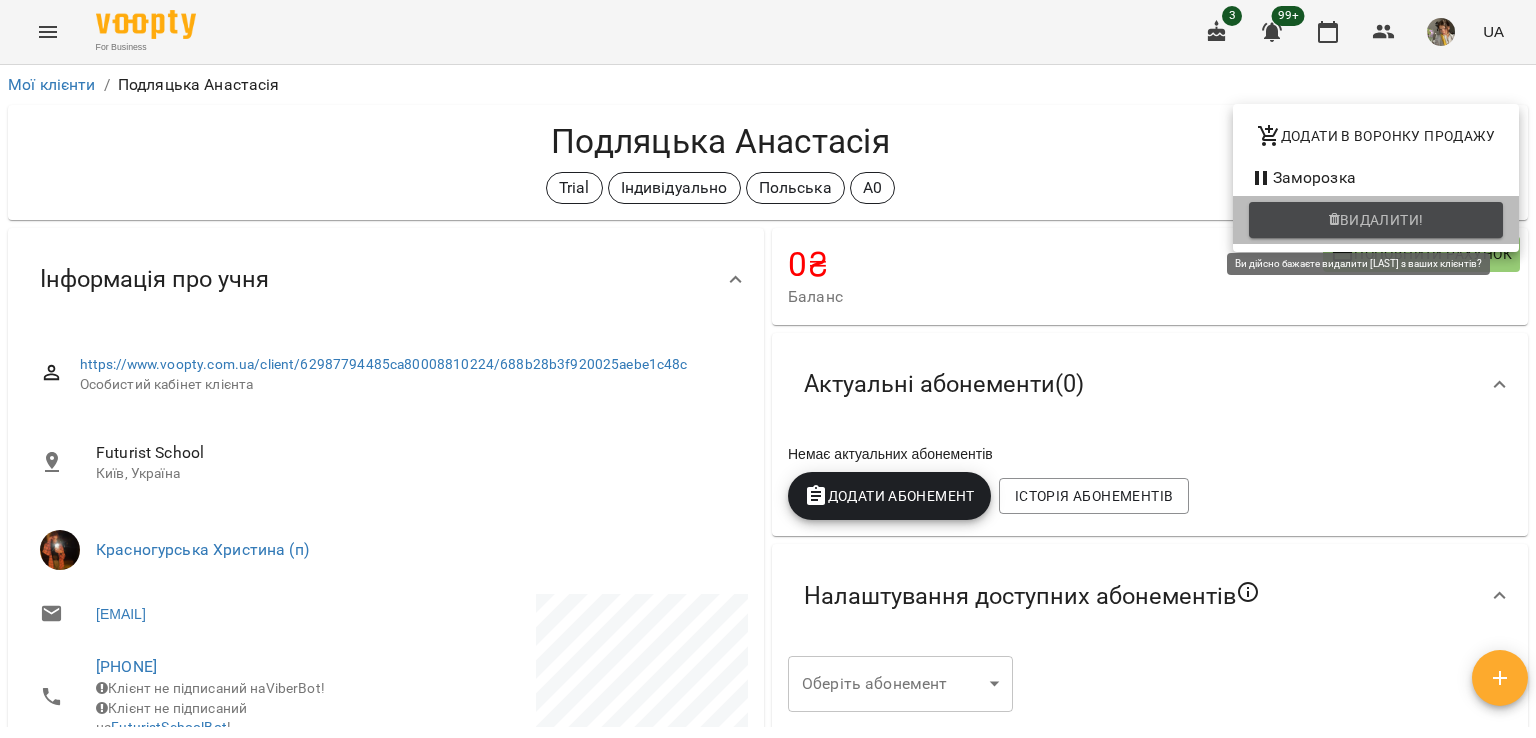click on "Видалити!" at bounding box center [1382, 220] 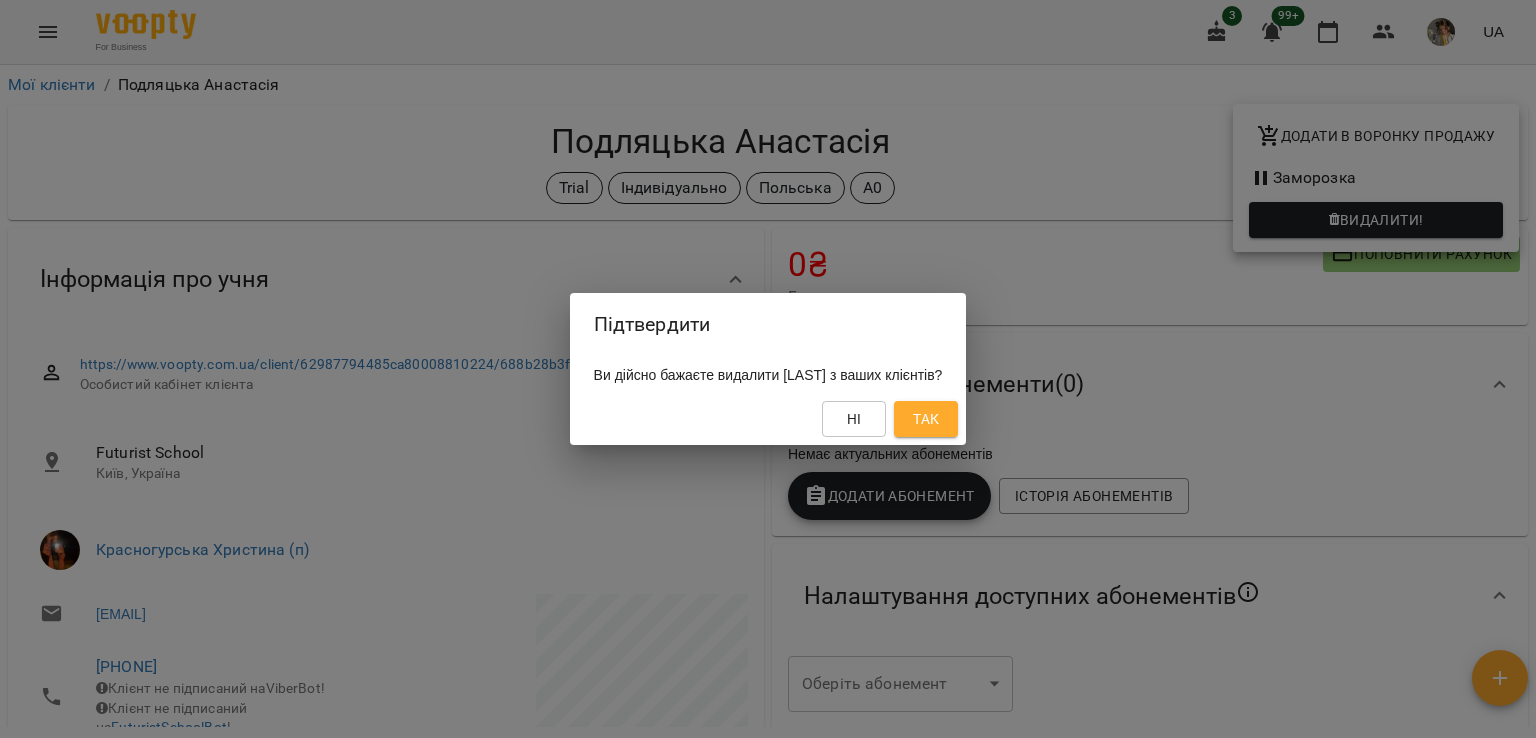 click on "Так" at bounding box center [926, 419] 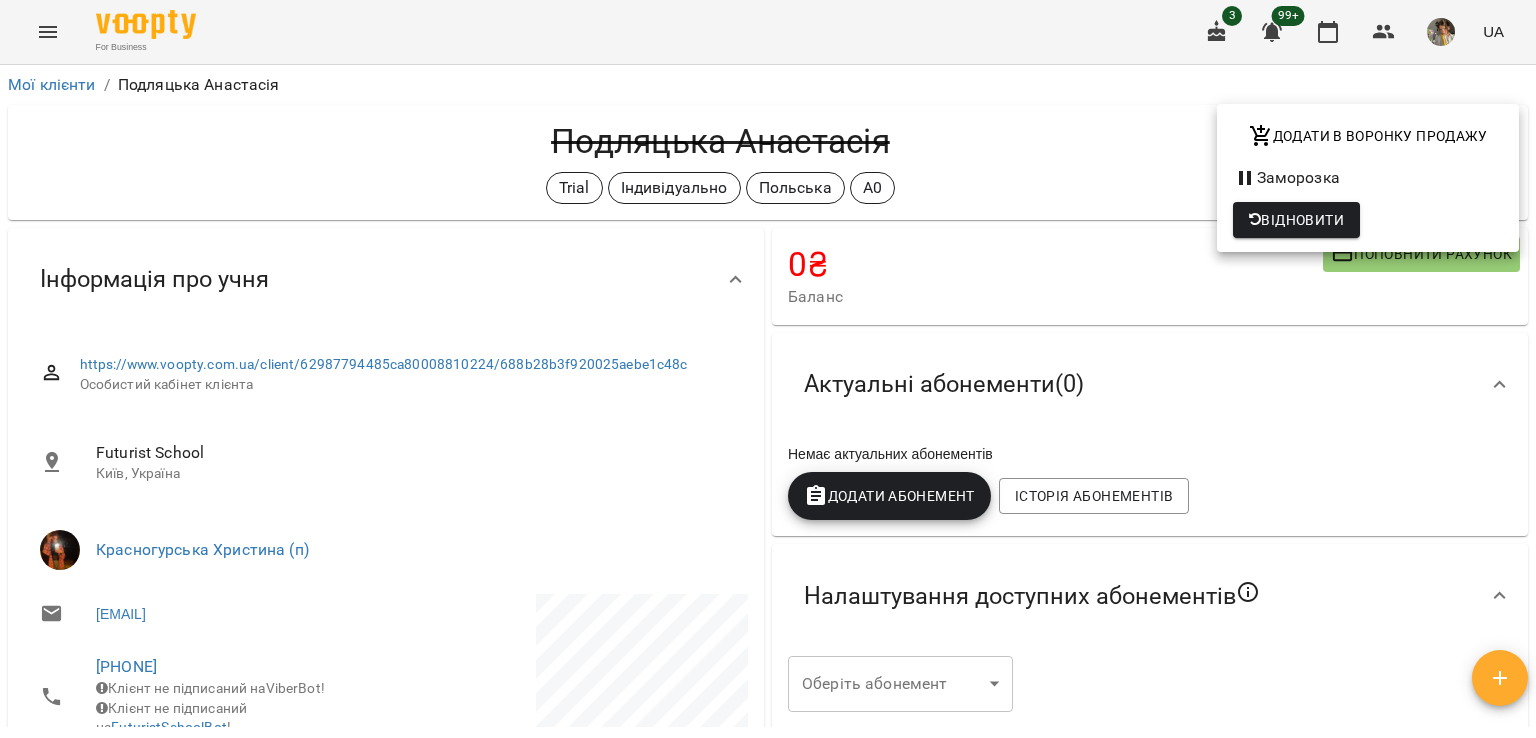 click at bounding box center (768, 369) 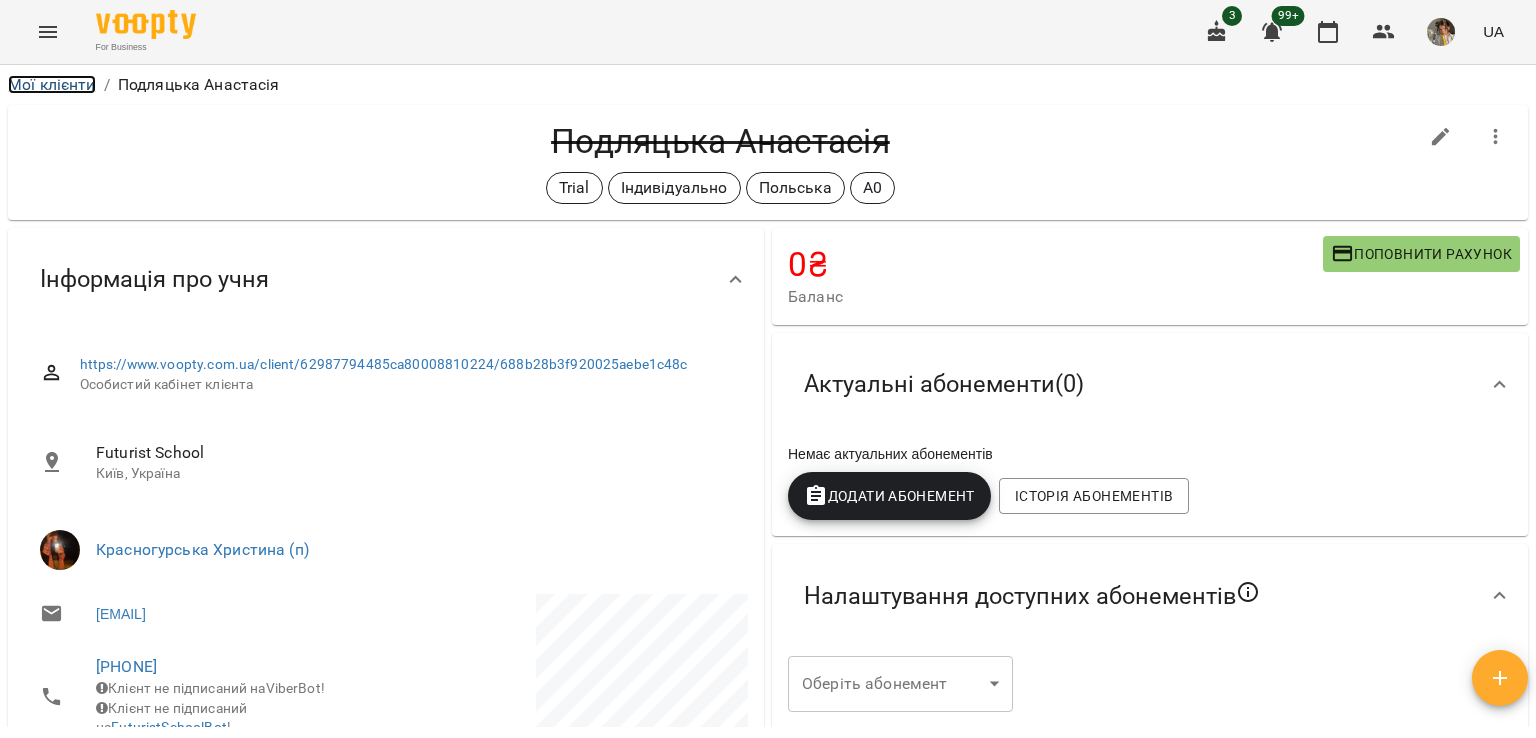 click on "Мої клієнти" at bounding box center (52, 84) 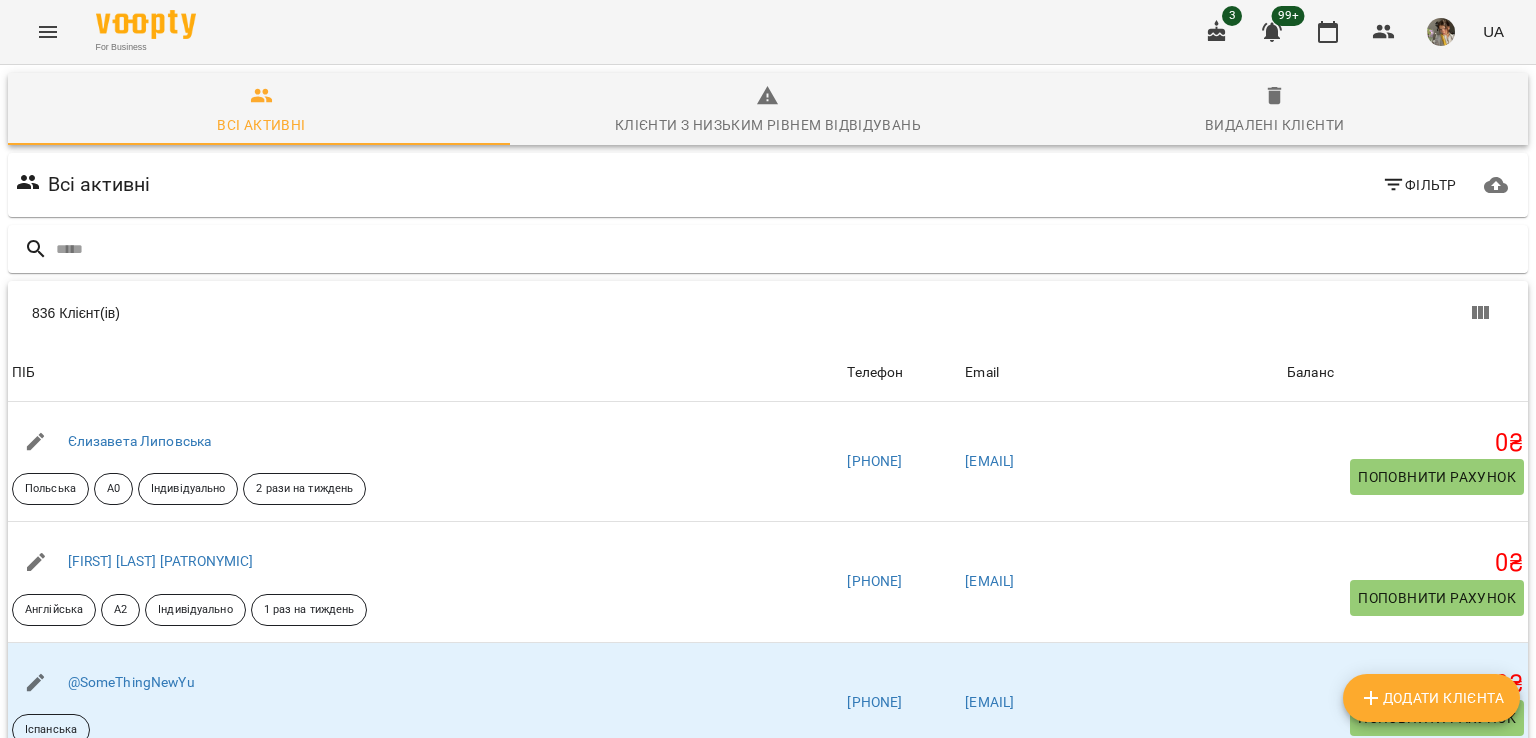 click 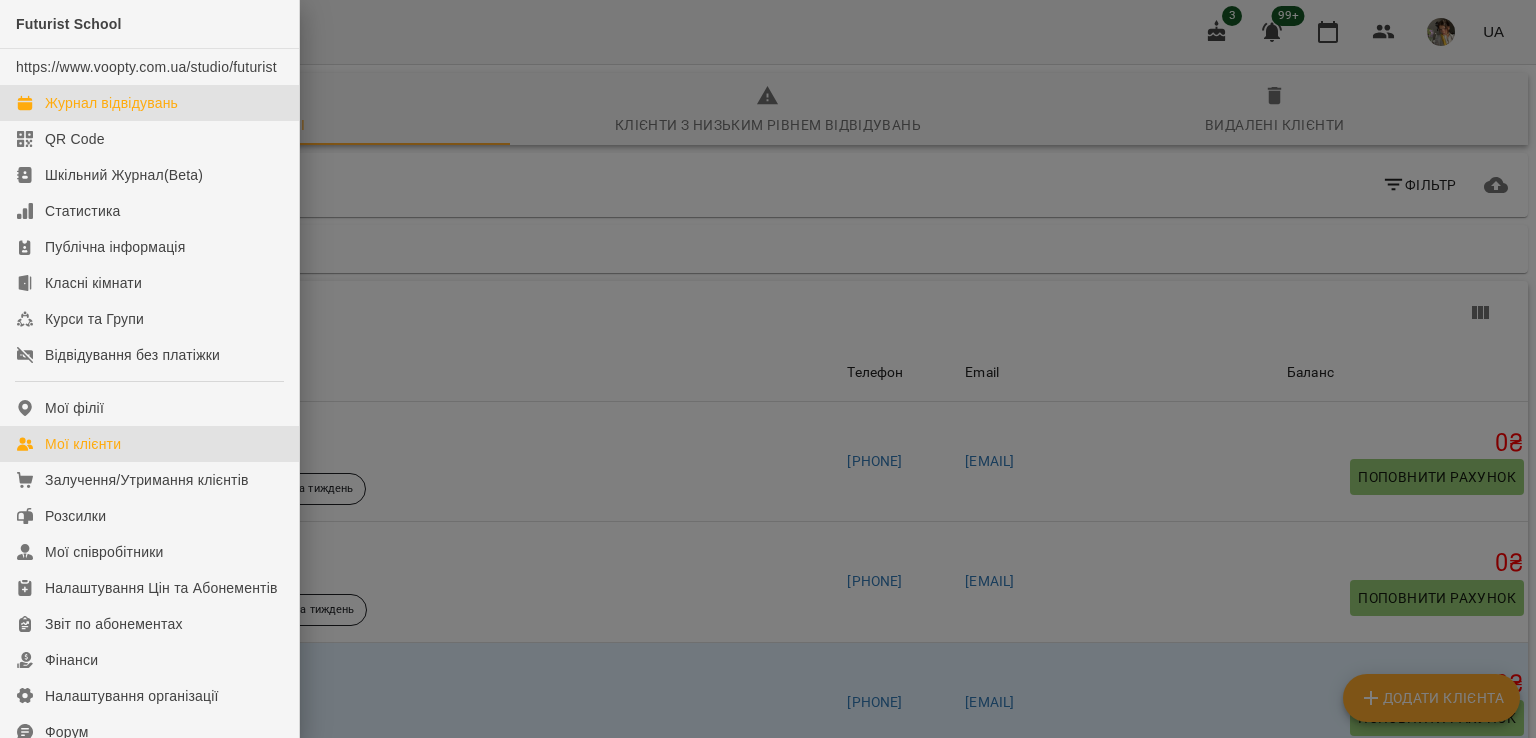 click on "Журнал відвідувань" at bounding box center (111, 103) 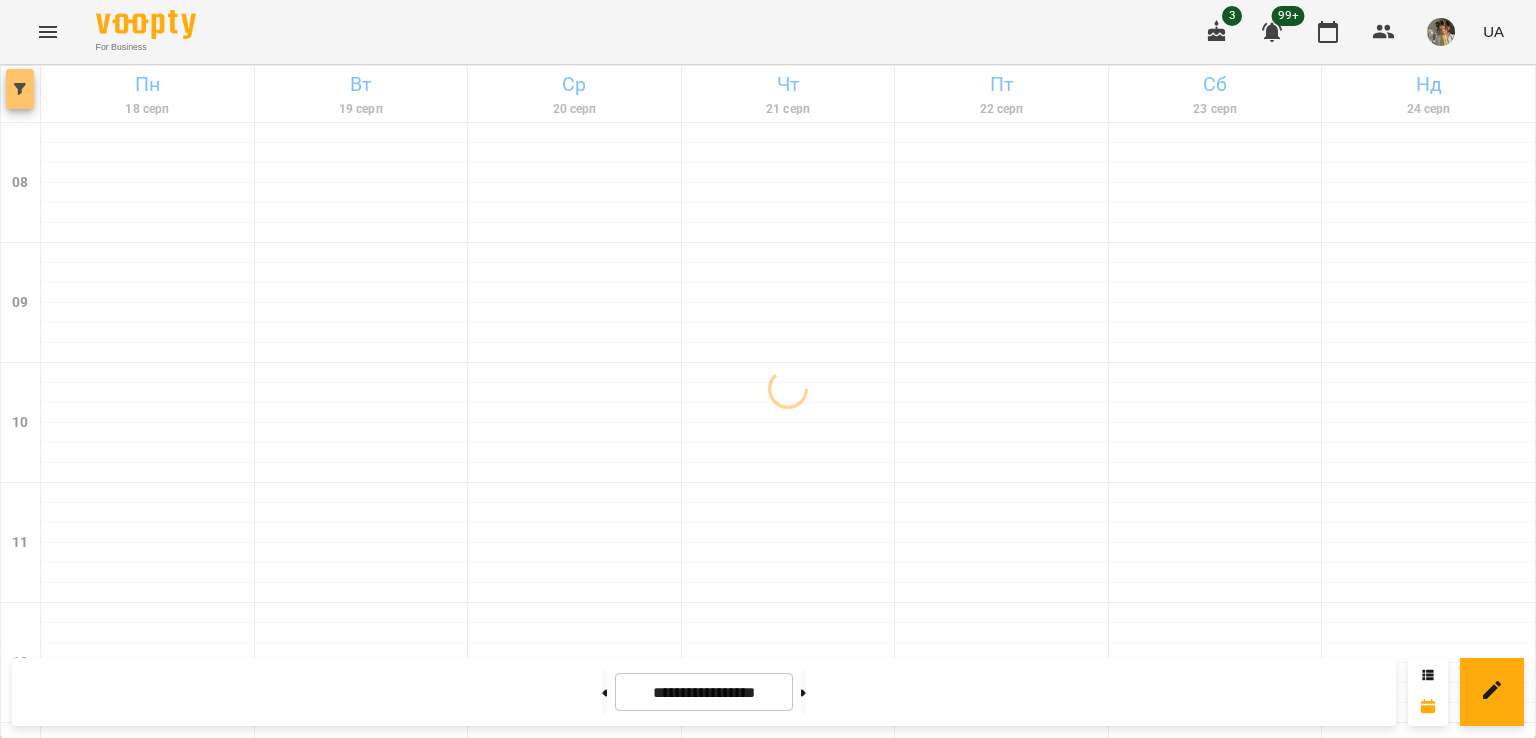 click 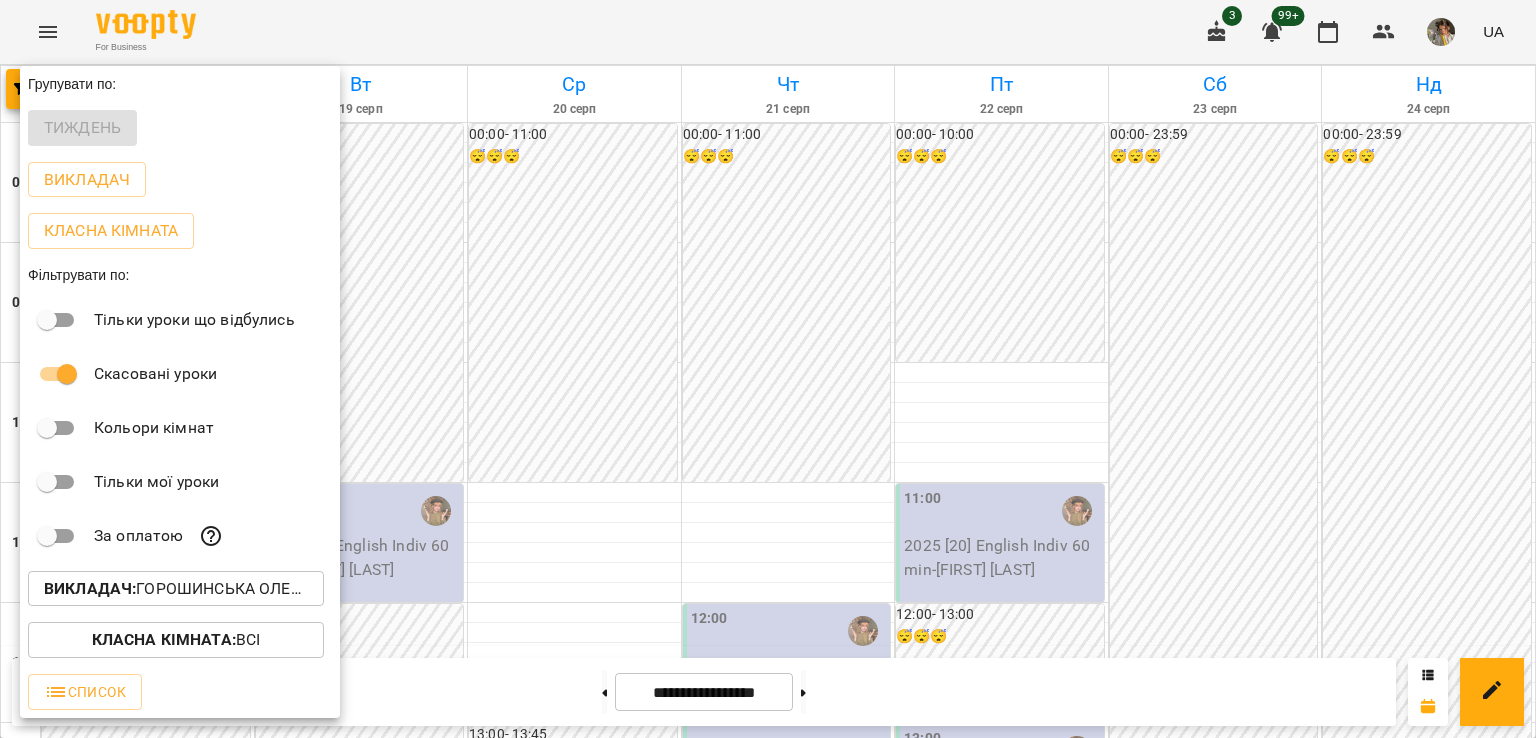 click on "Викладач : [LAST] [FIRST] (а)" at bounding box center (176, 589) 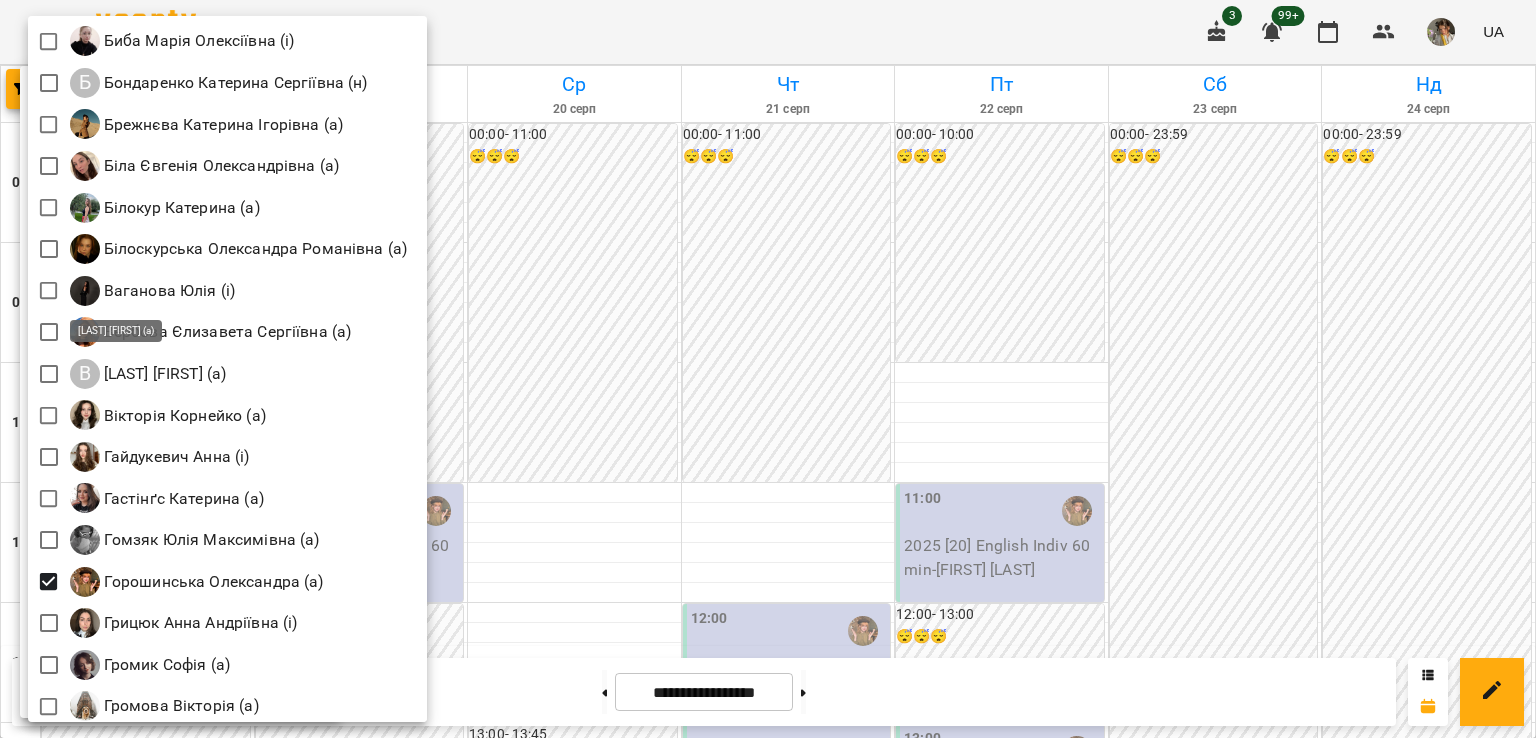 scroll, scrollTop: 331, scrollLeft: 0, axis: vertical 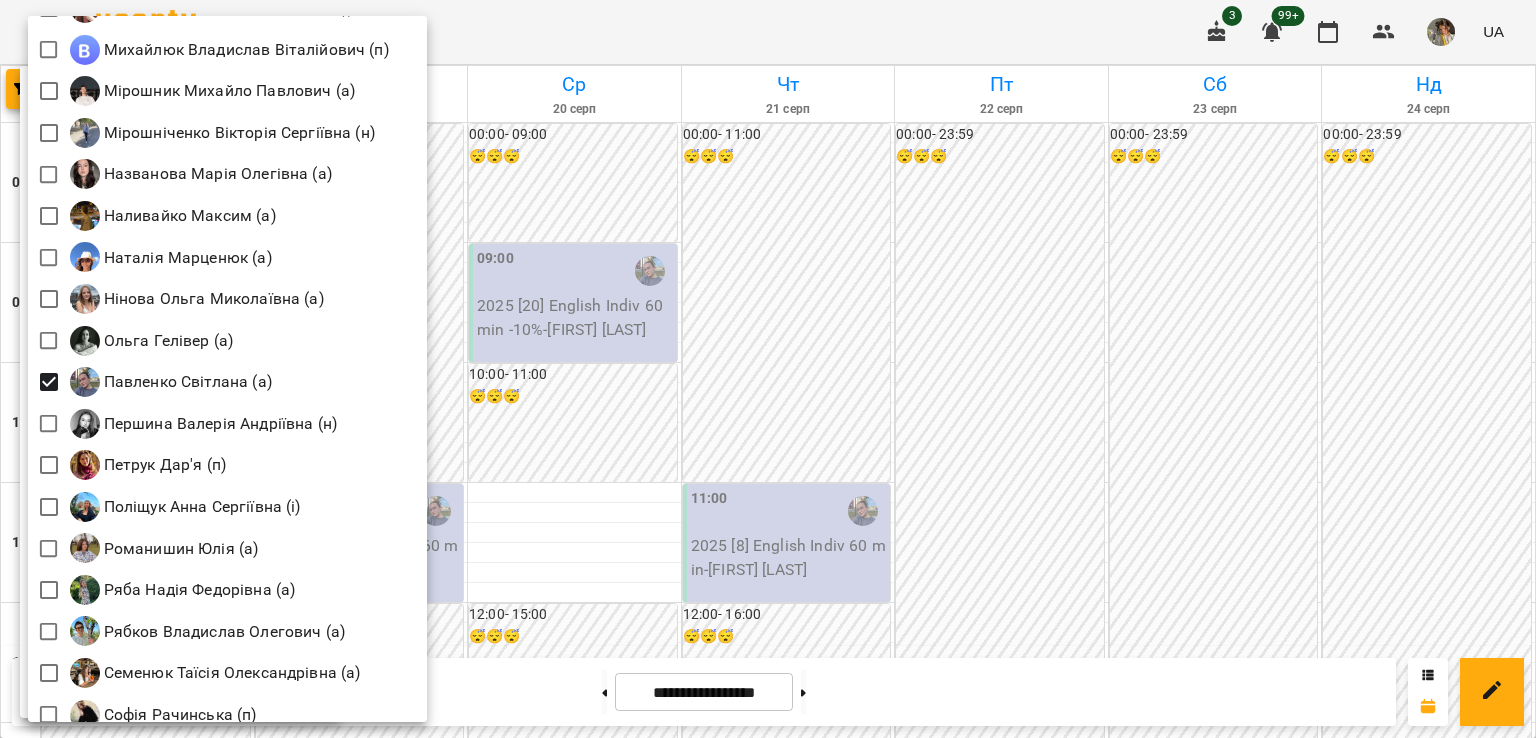 click at bounding box center (768, 369) 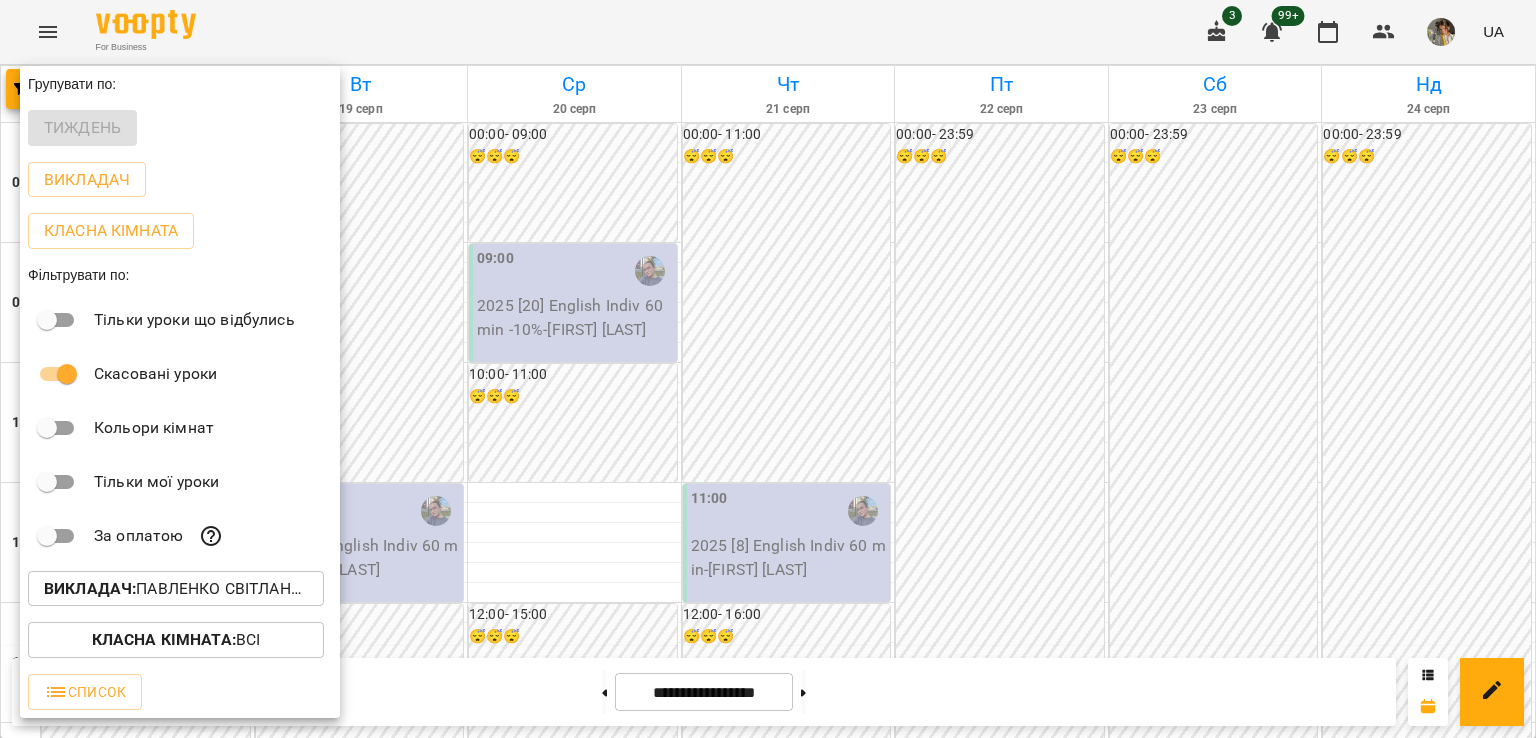 click at bounding box center [768, 369] 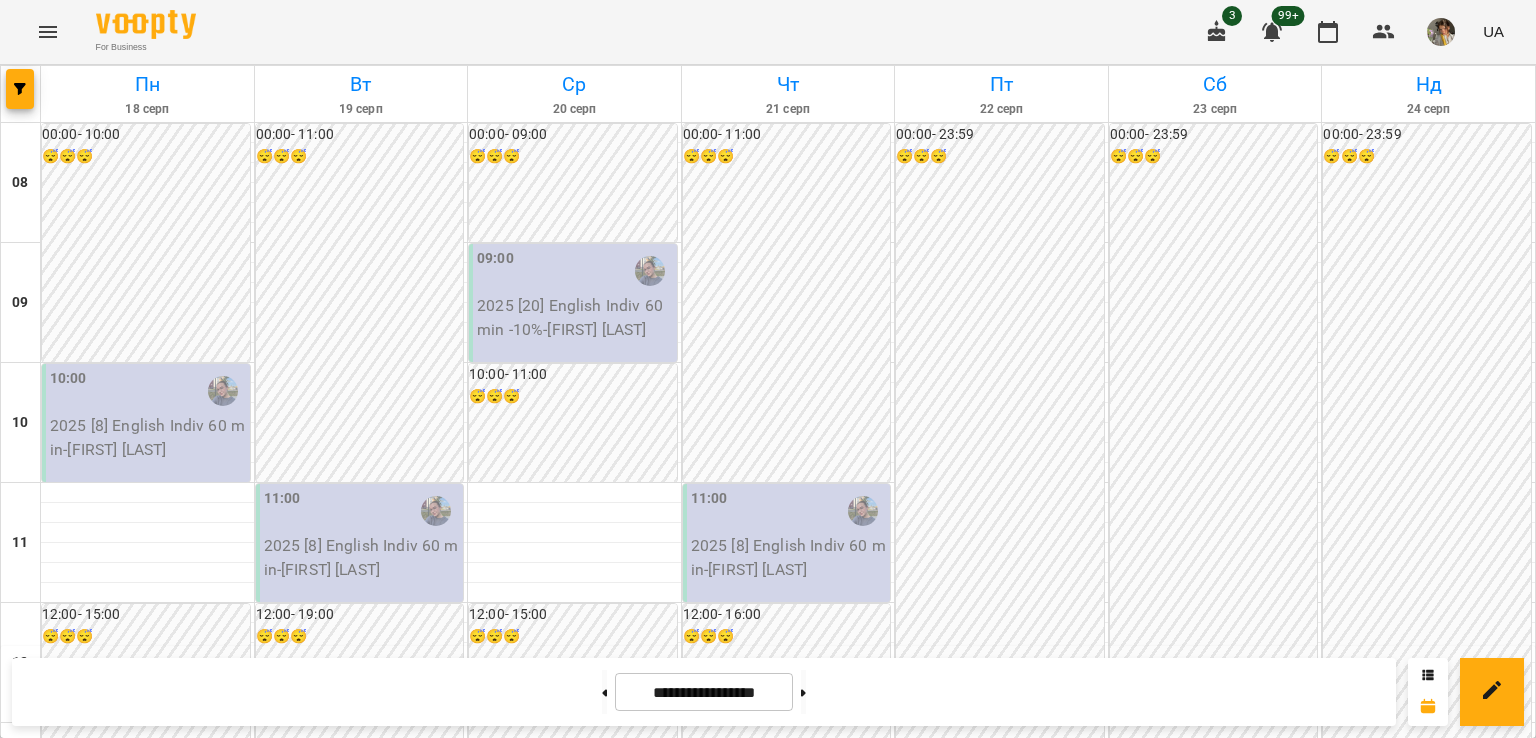 click on "**********" at bounding box center (704, 692) 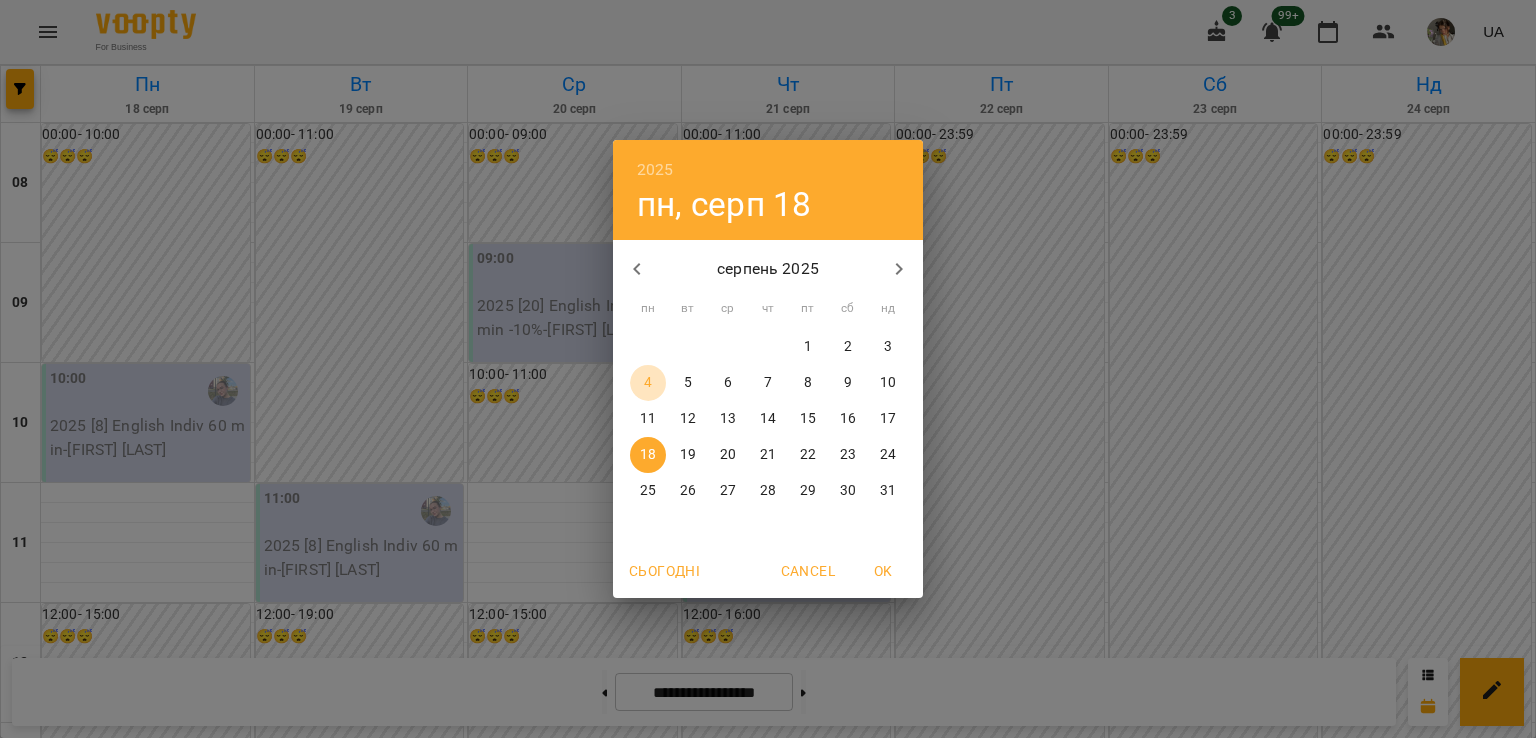 click on "4" at bounding box center [648, 383] 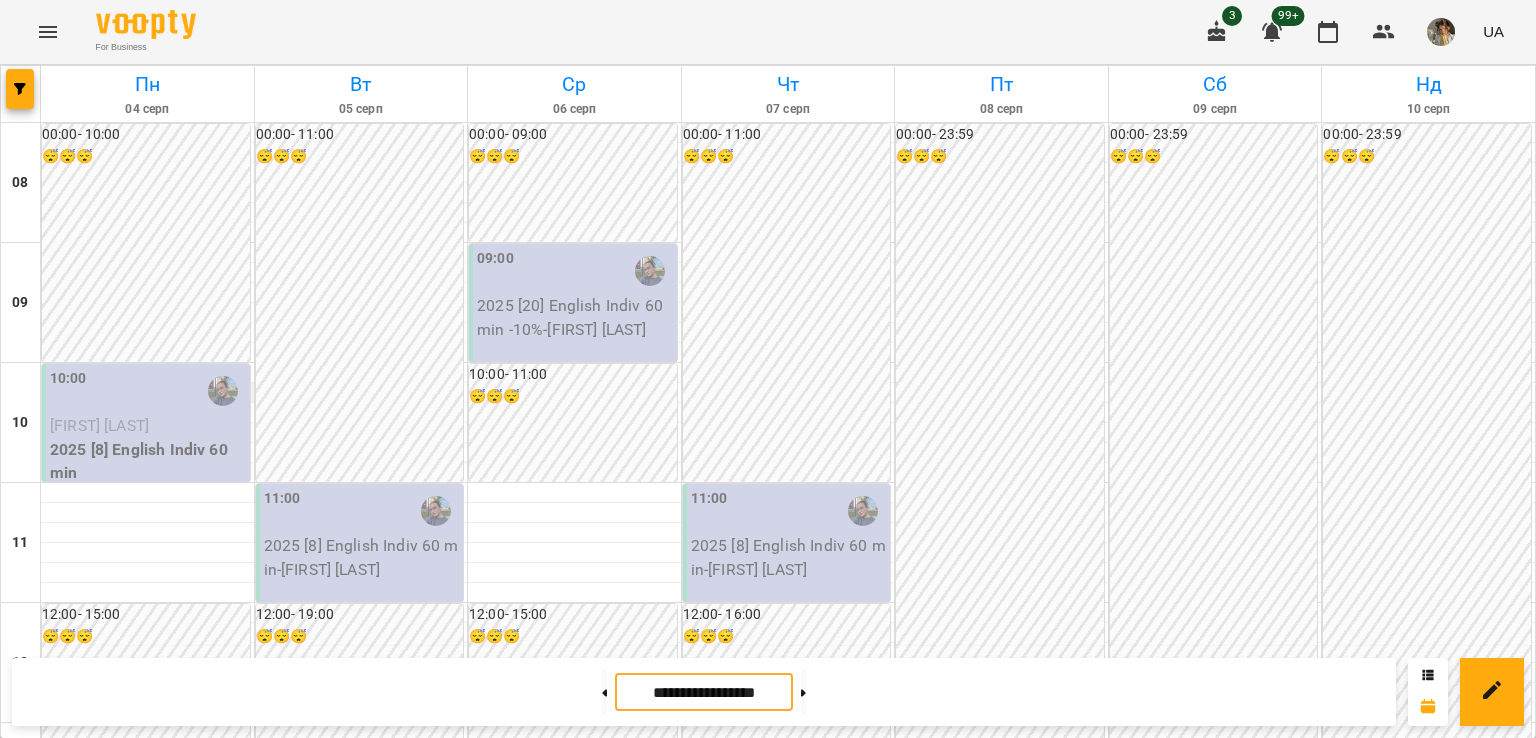 scroll, scrollTop: 819, scrollLeft: 0, axis: vertical 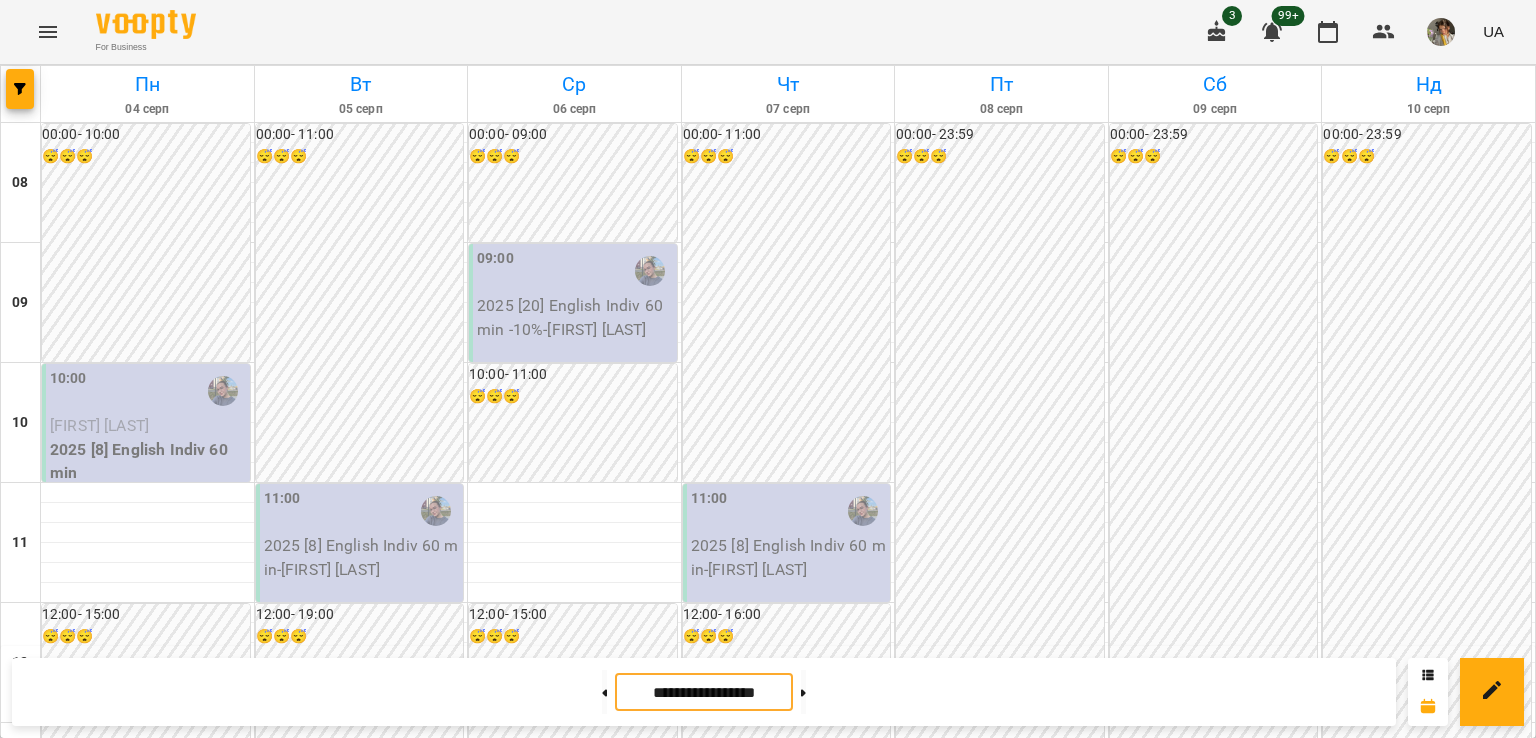 click on "Ambassador" at bounding box center [148, 1170] 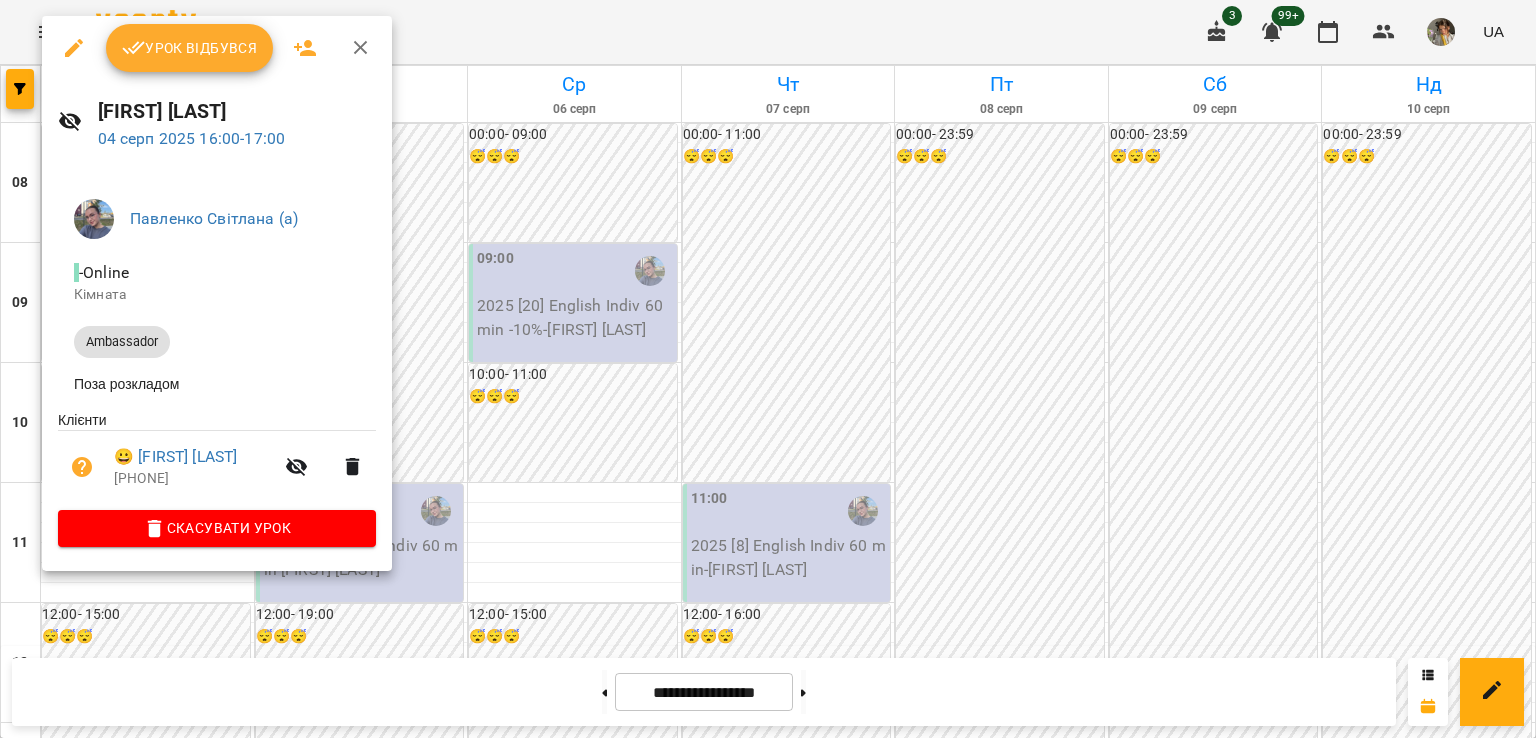 click 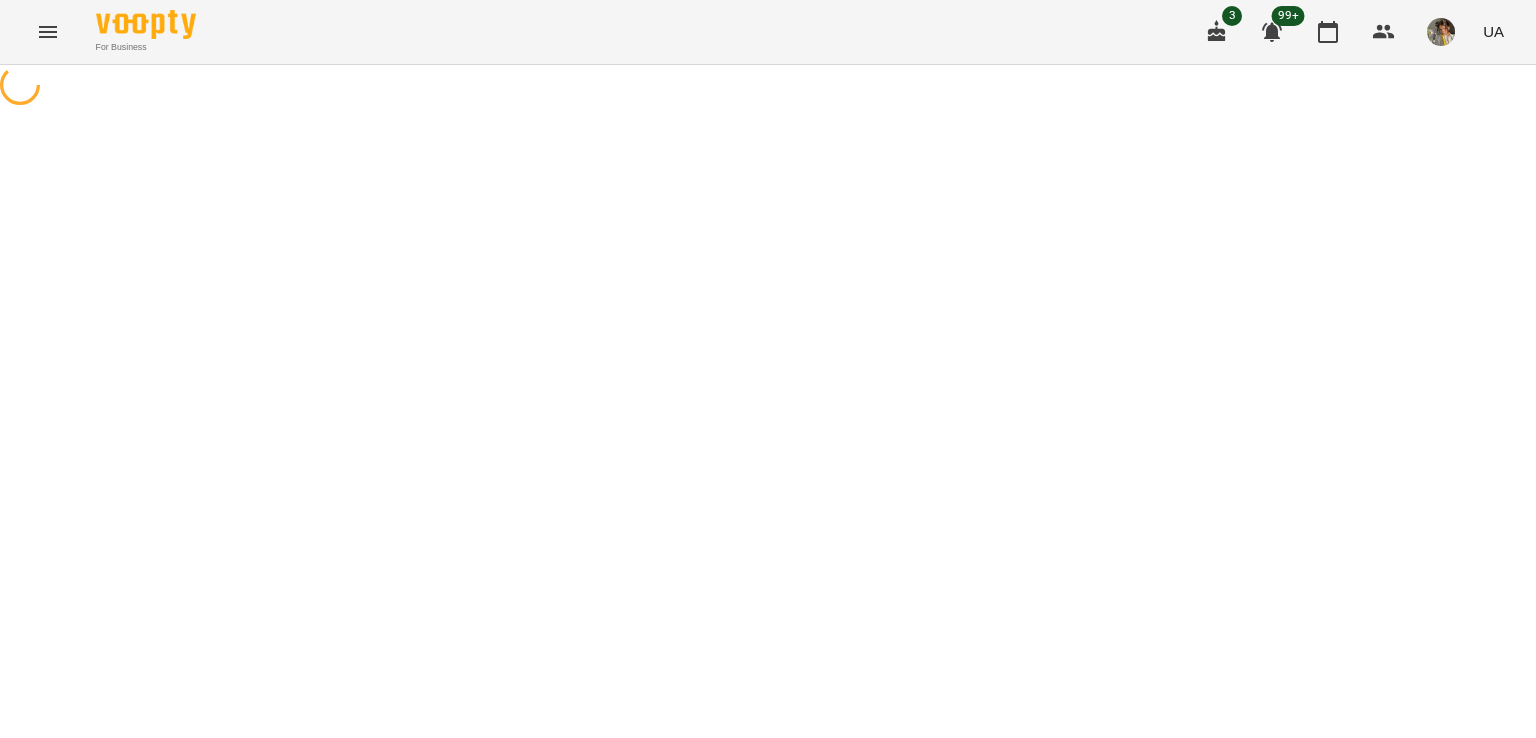 select on "**********" 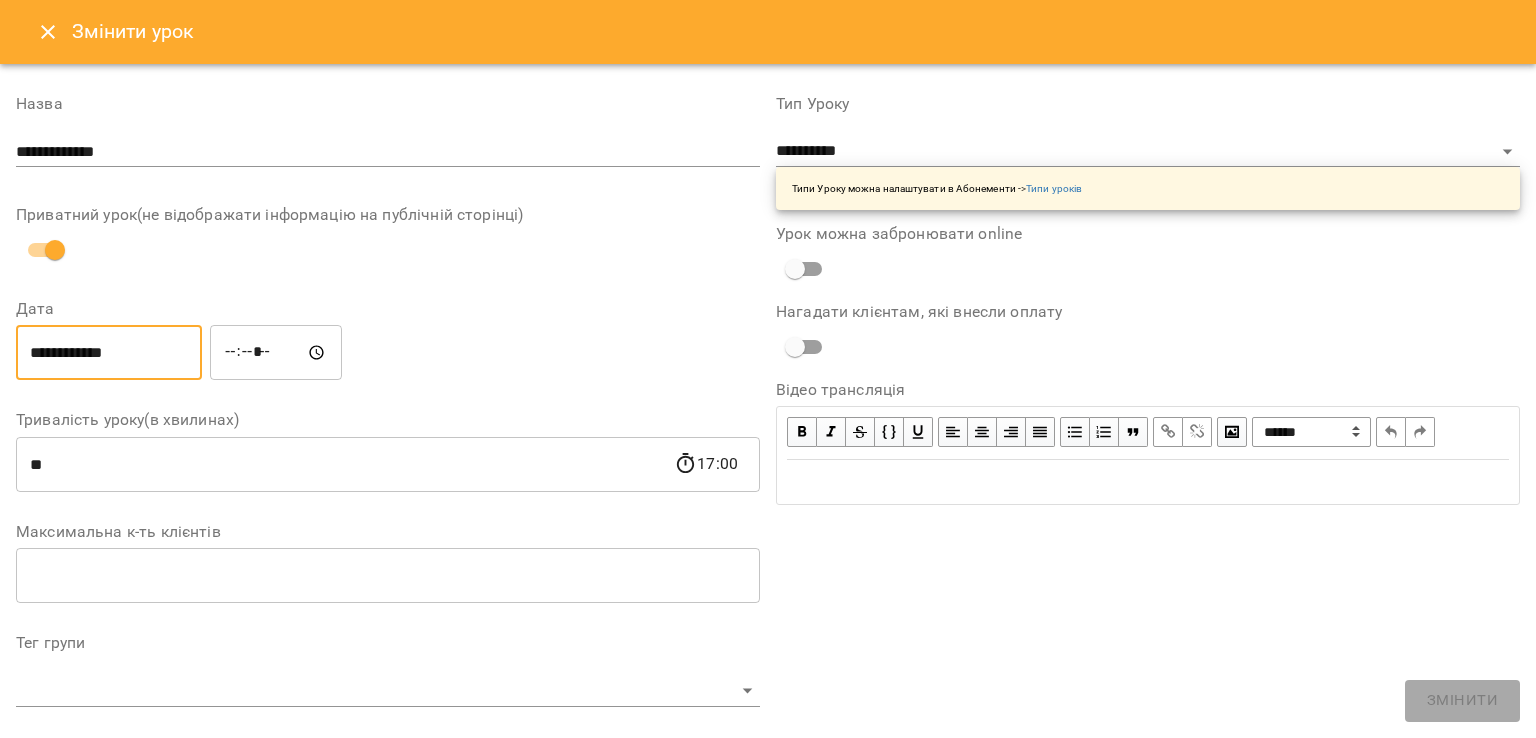 click on "**********" at bounding box center [109, 353] 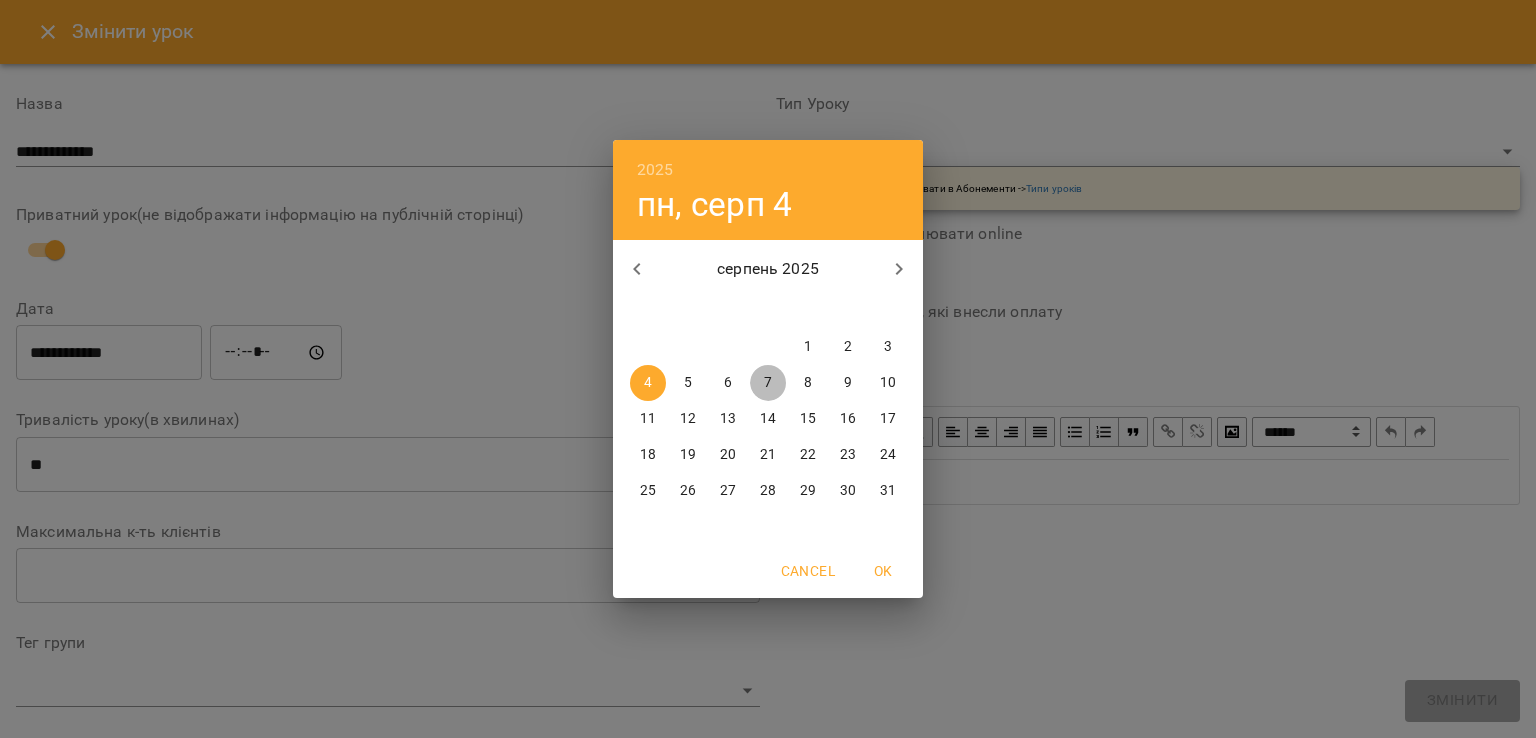 click on "7" at bounding box center (768, 383) 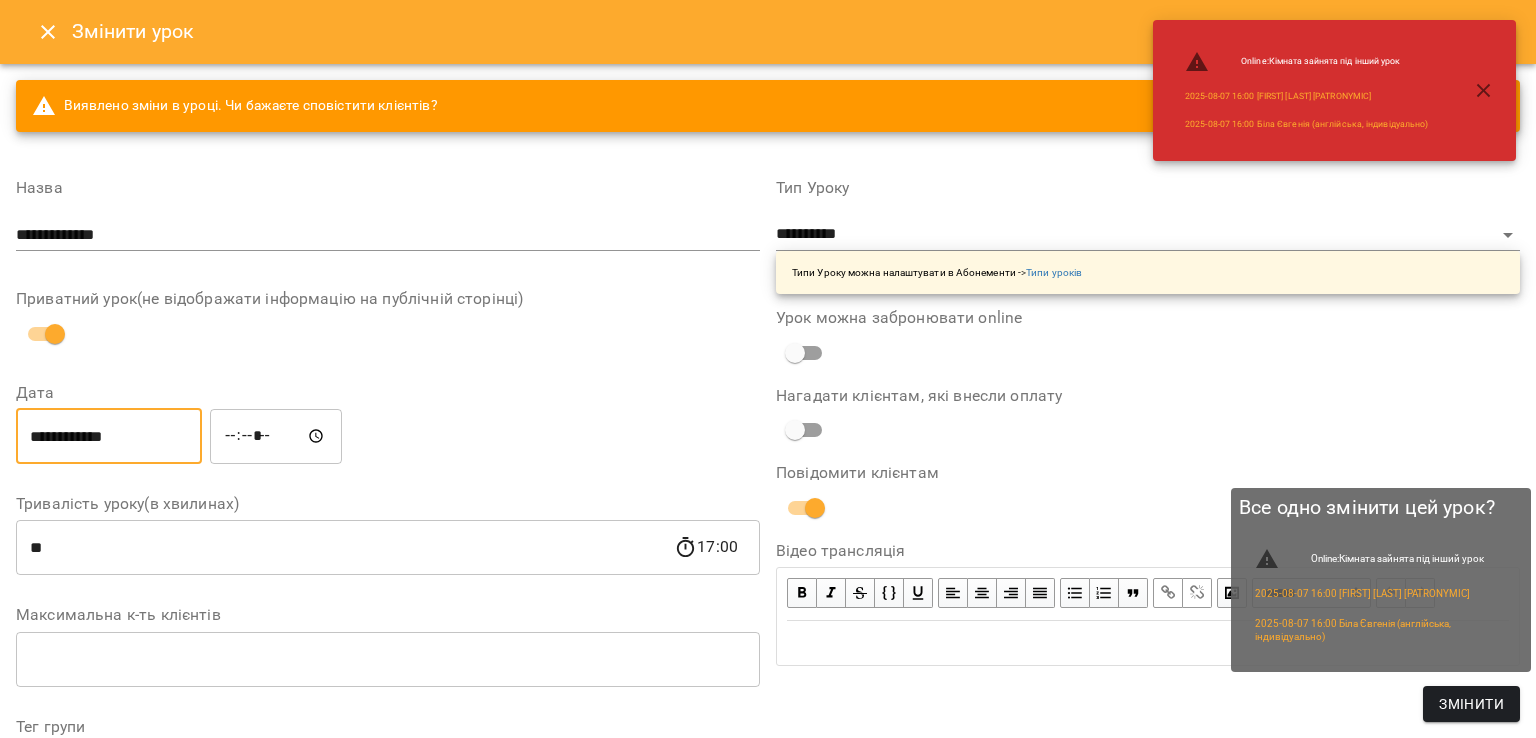click on "Змінити" at bounding box center [1471, 704] 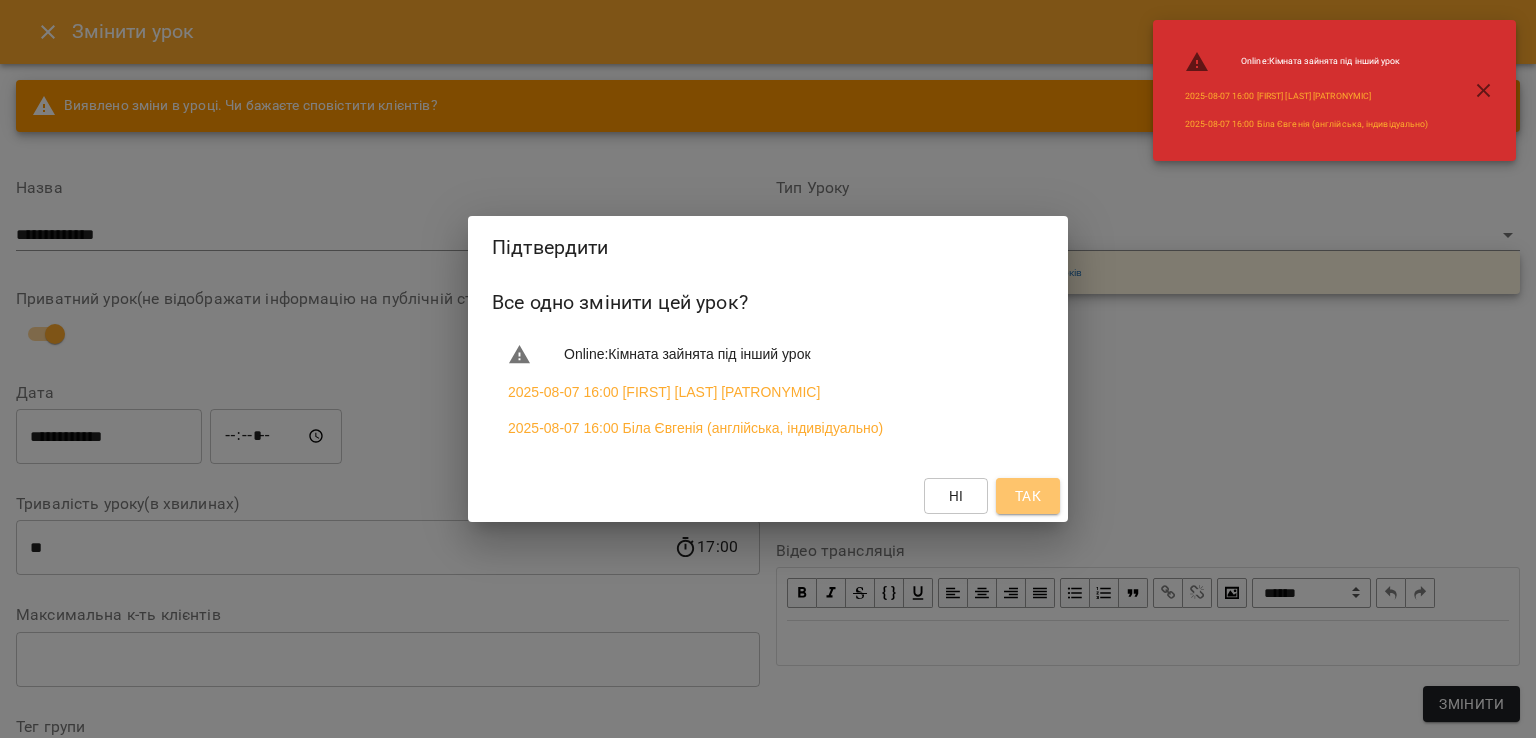 click on "Так" at bounding box center (1028, 496) 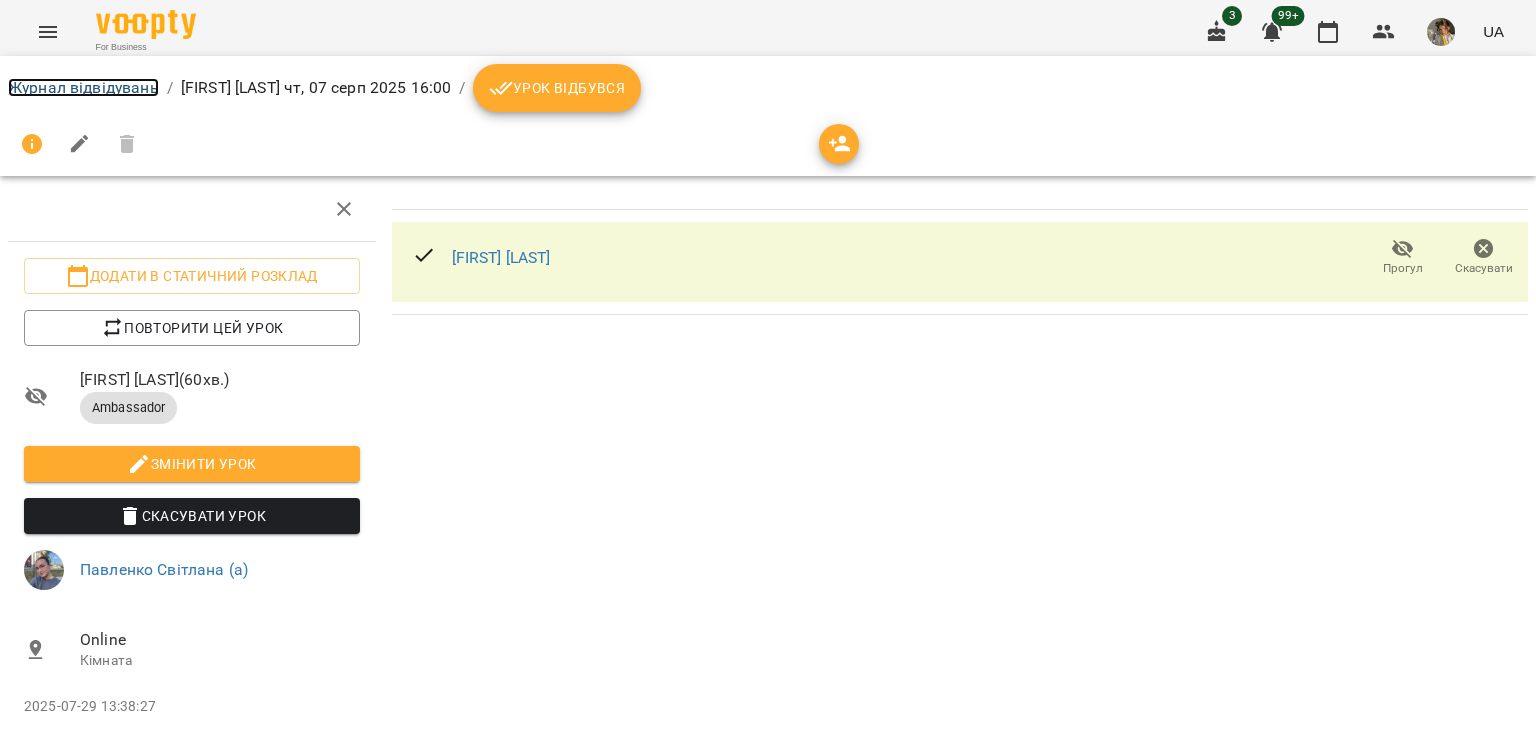 click on "Журнал відвідувань" at bounding box center (83, 87) 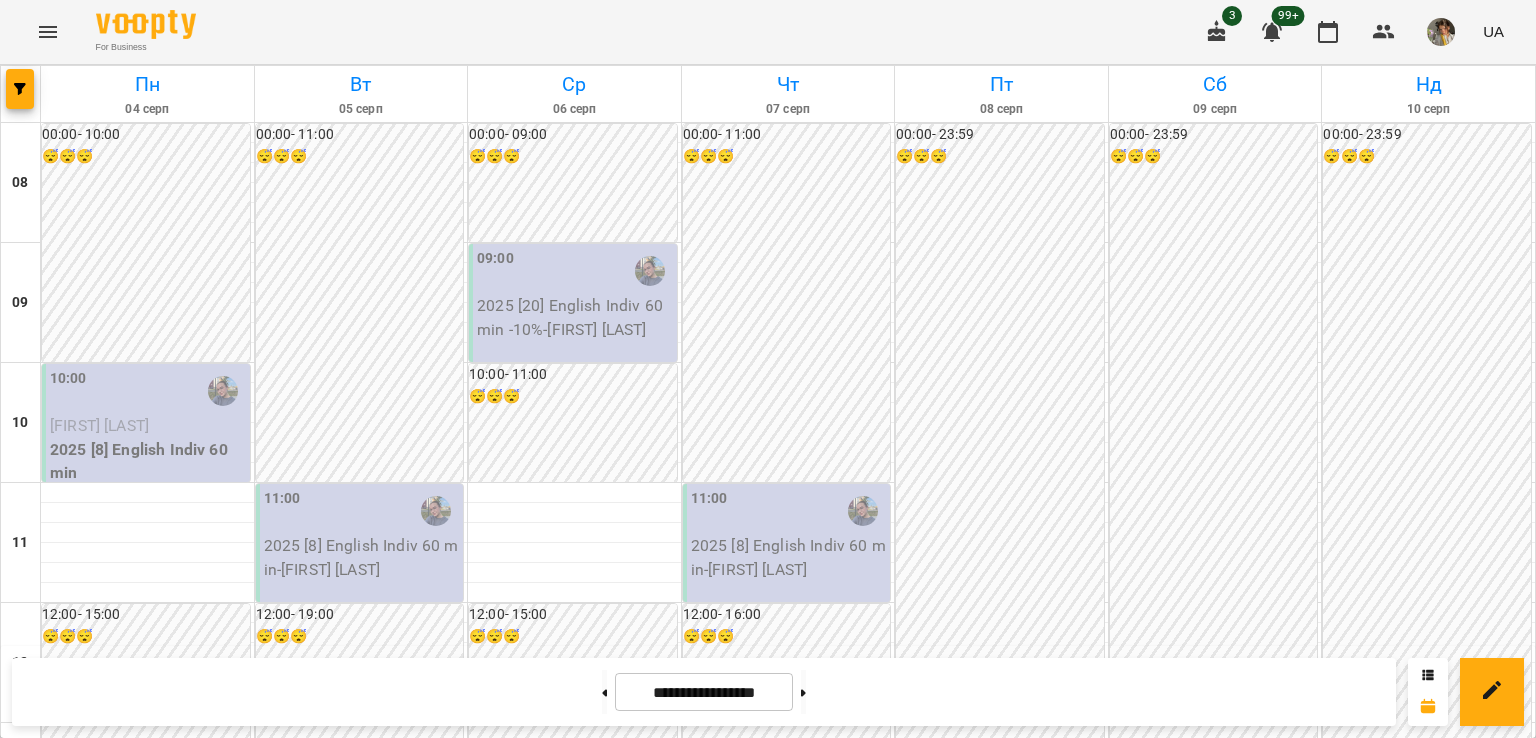 click at bounding box center [48, 32] 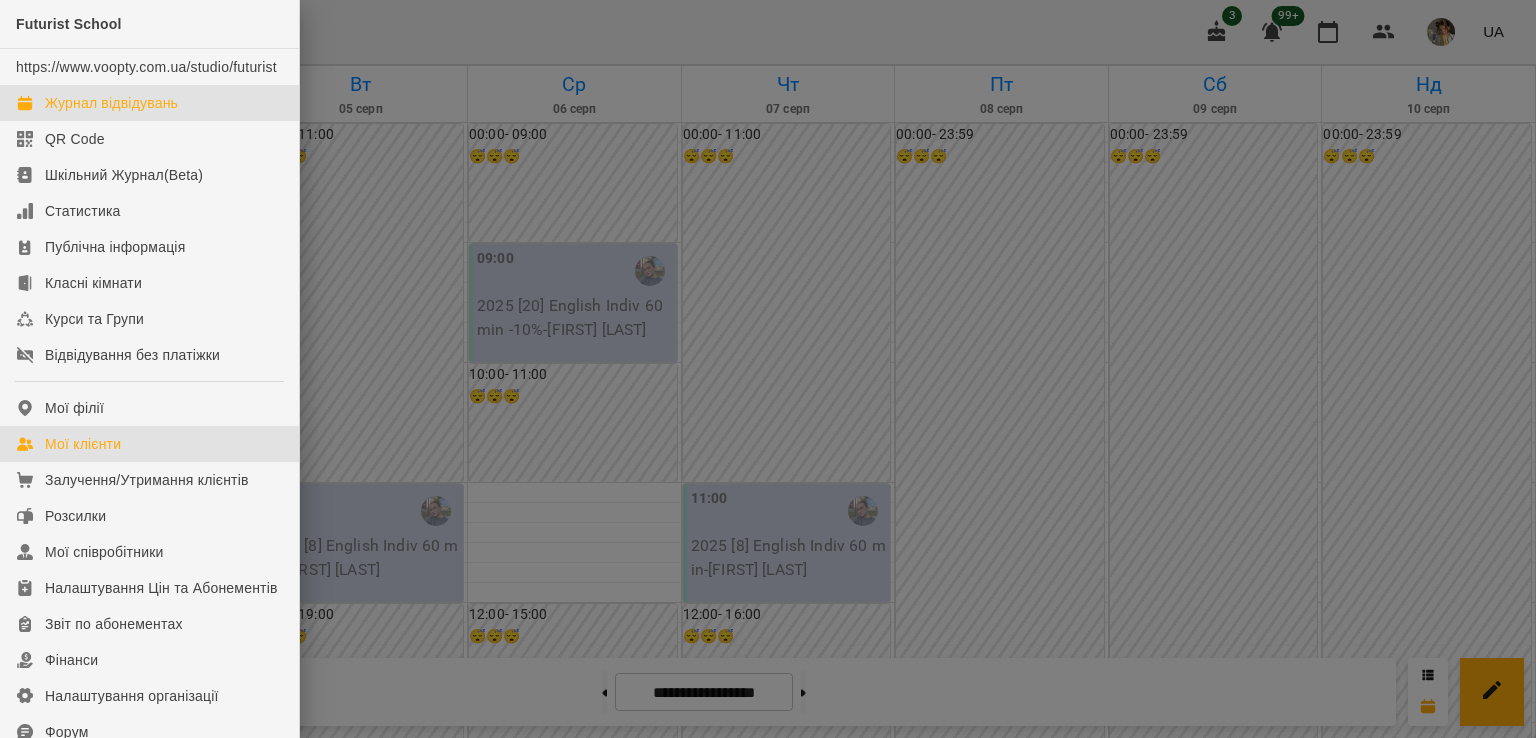 click on "Мої клієнти" at bounding box center [149, 444] 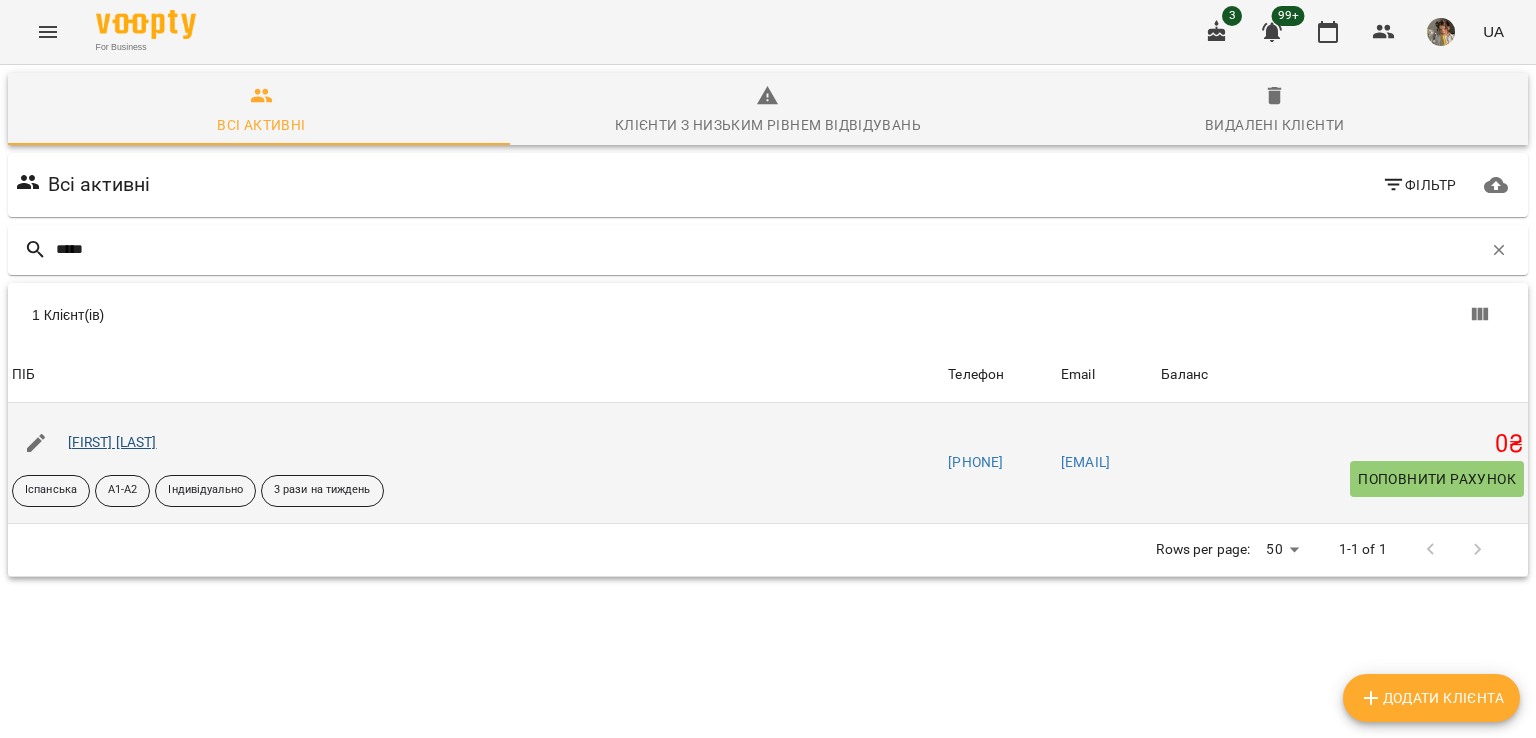 type on "*****" 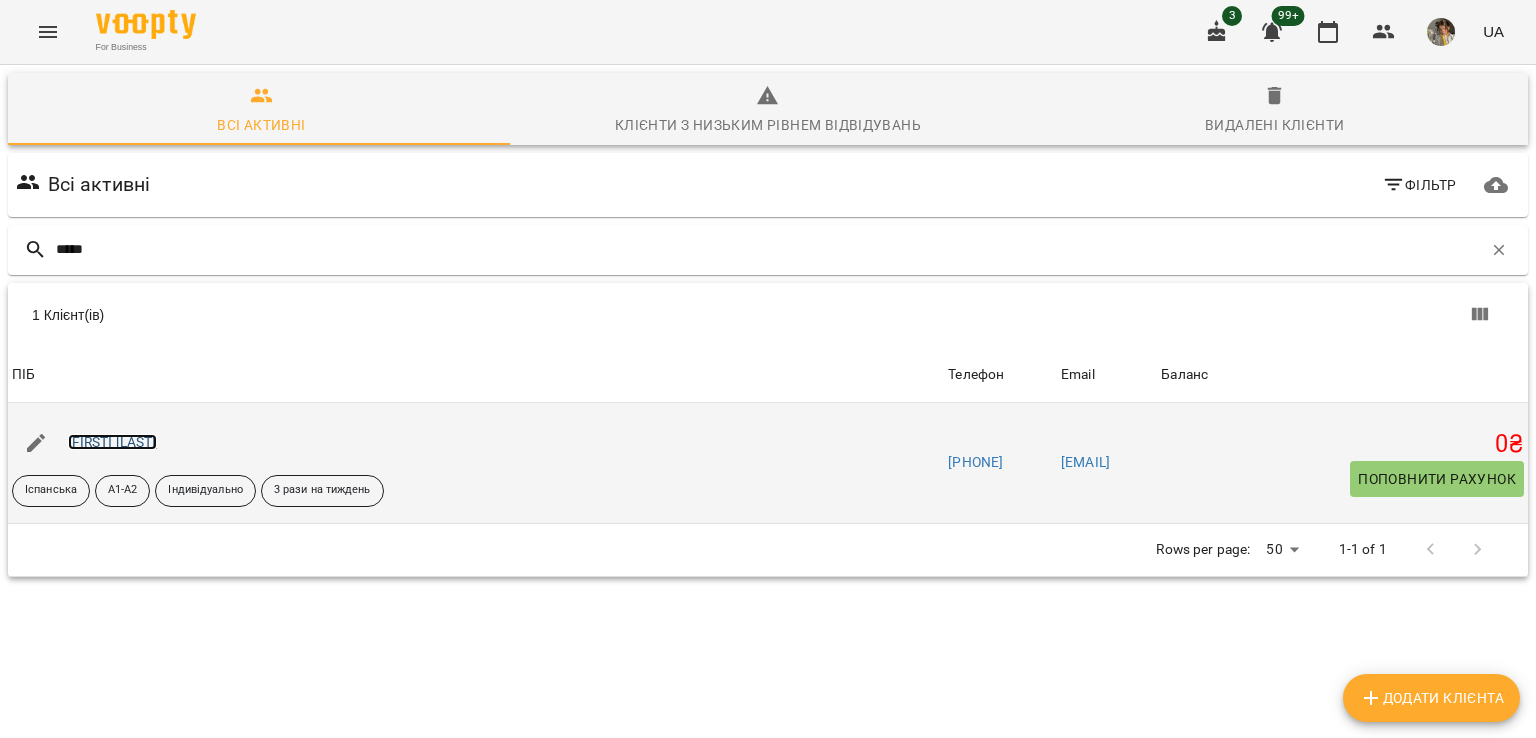 click on "[FIRST] [LAST]" at bounding box center (112, 442) 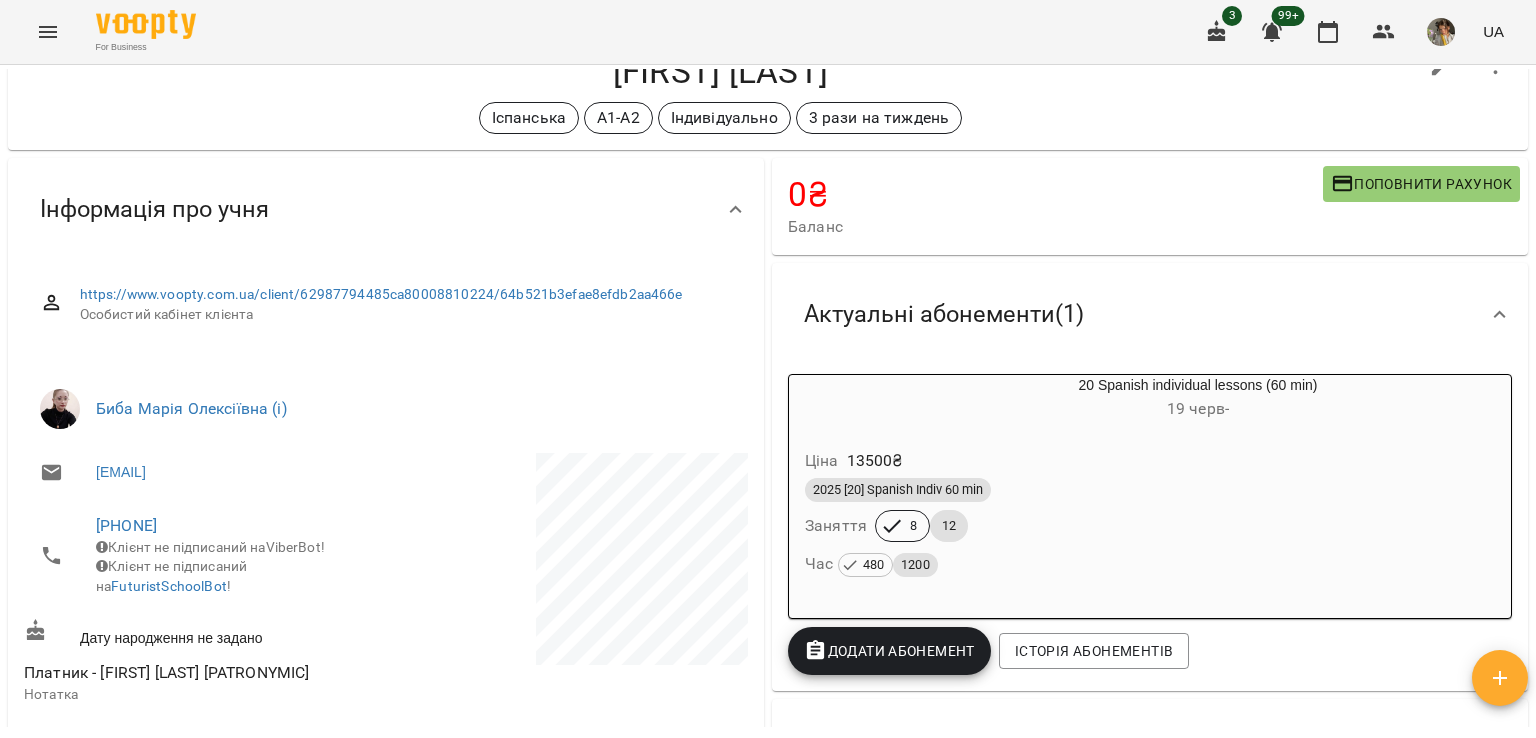scroll, scrollTop: 0, scrollLeft: 0, axis: both 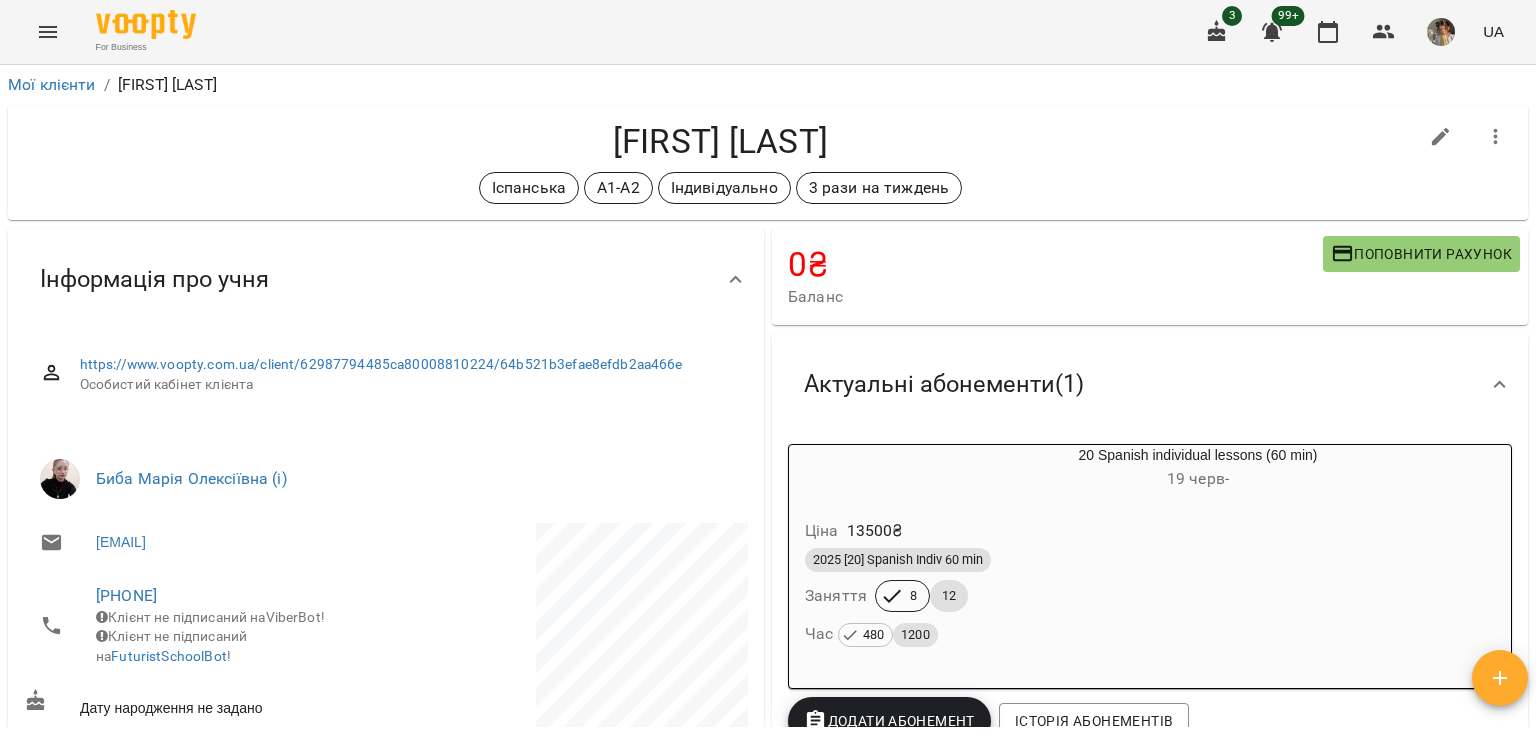 click 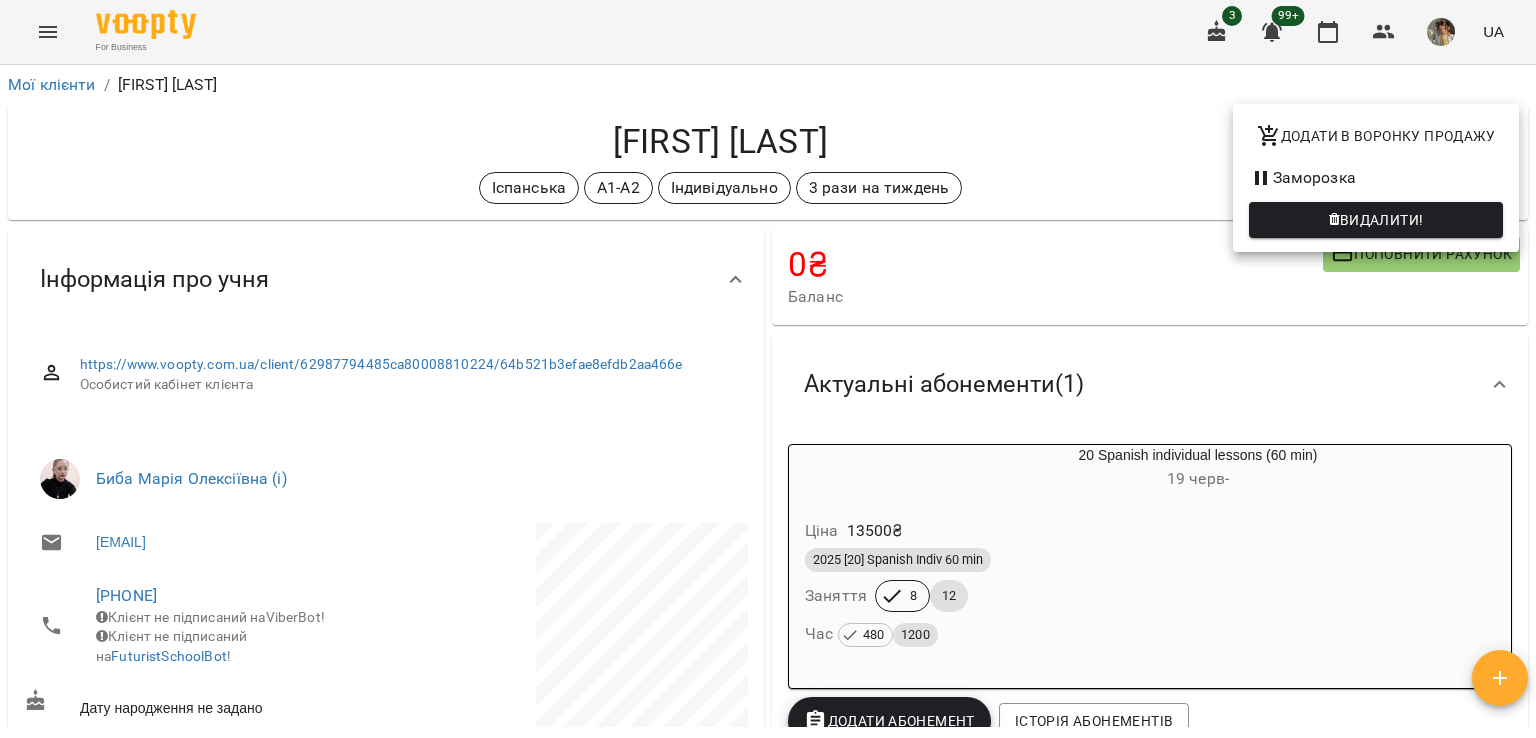 click on "Заморозка" at bounding box center (1376, 178) 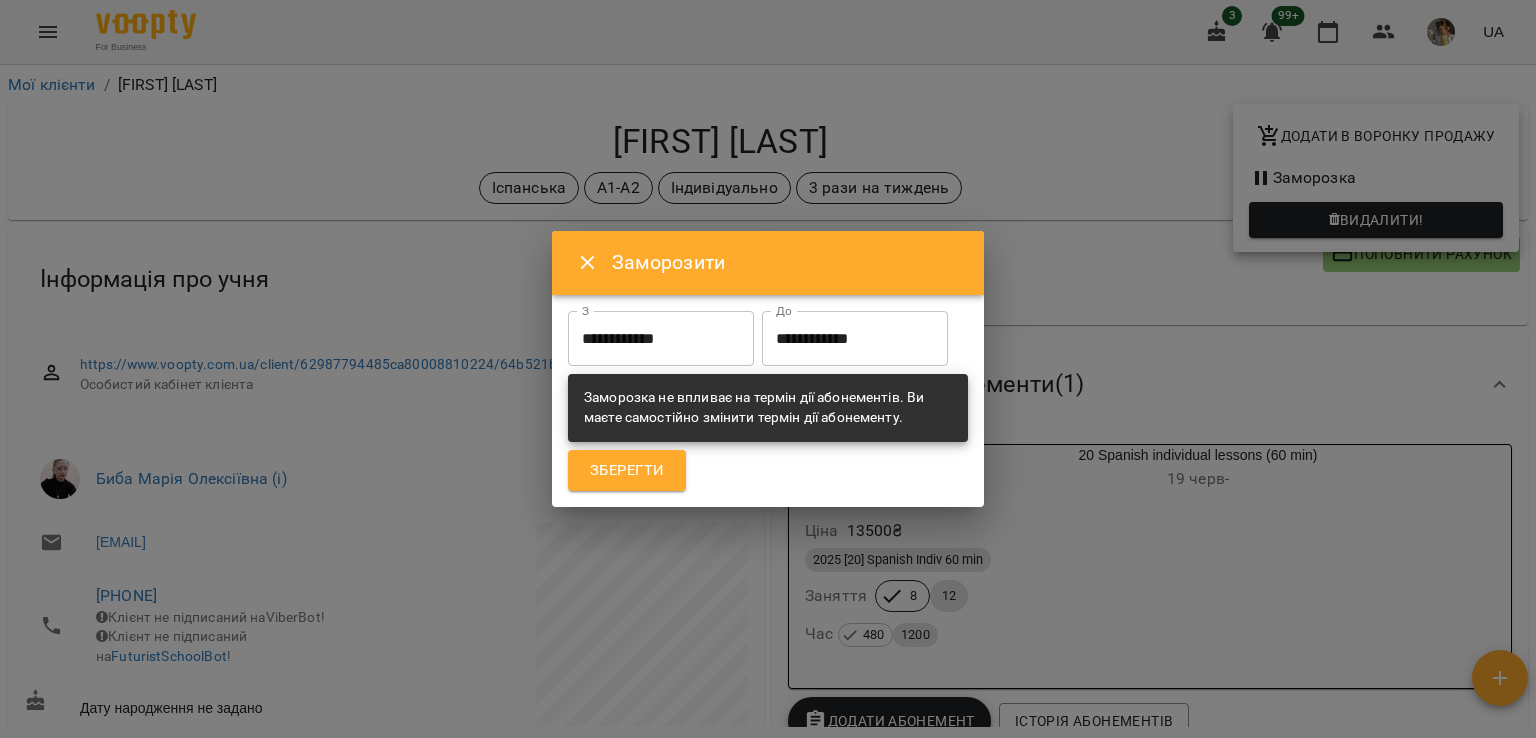 click on "**********" at bounding box center [661, 339] 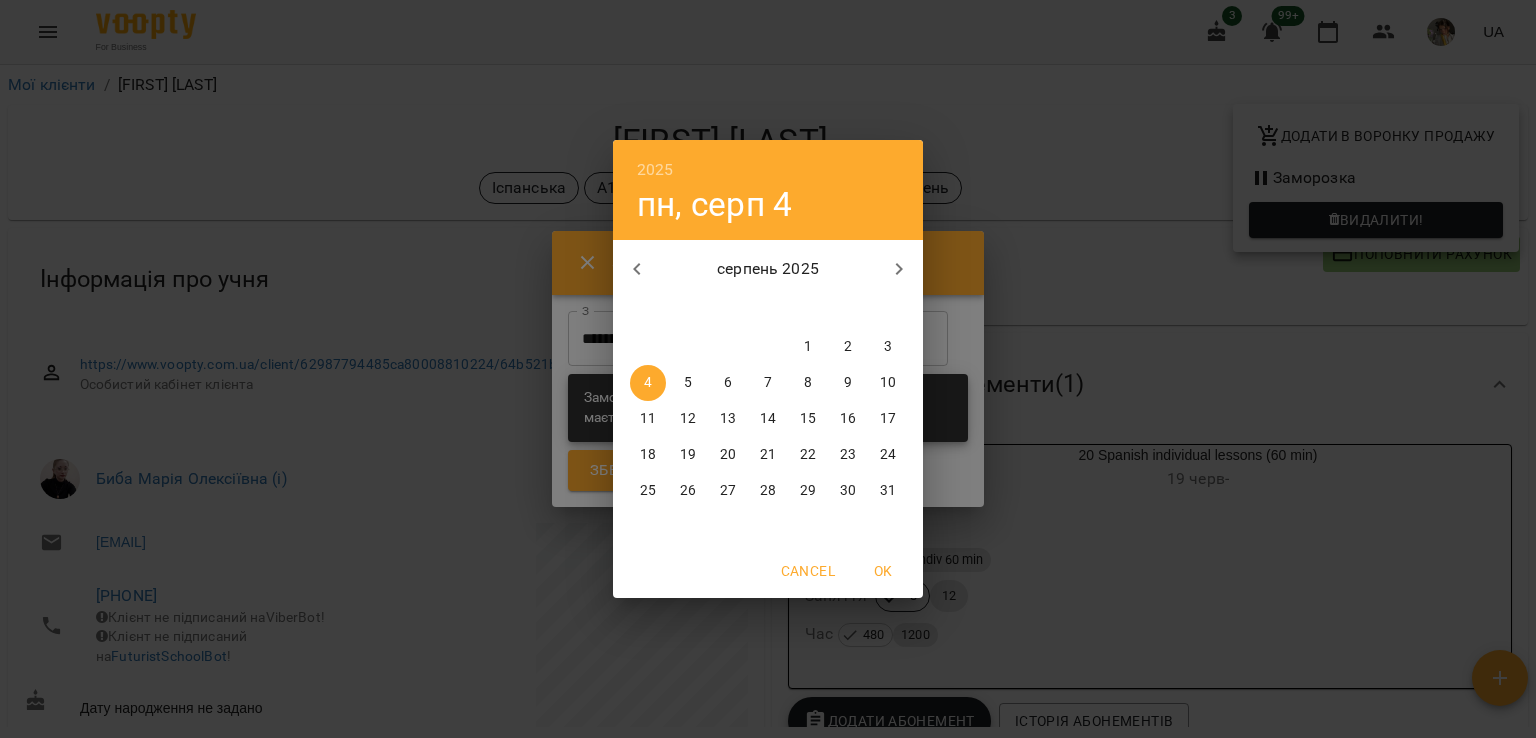 click 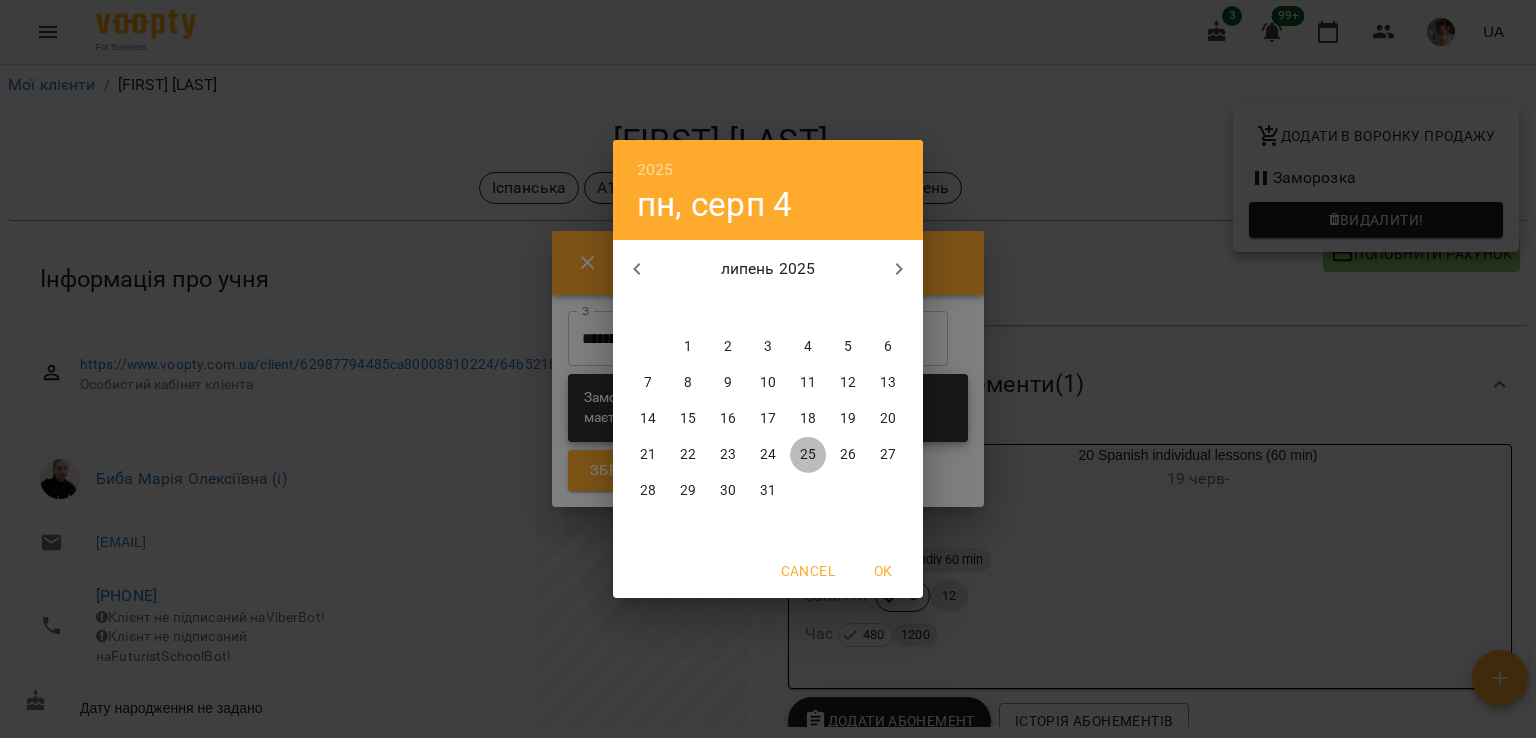 click on "25" at bounding box center [808, 455] 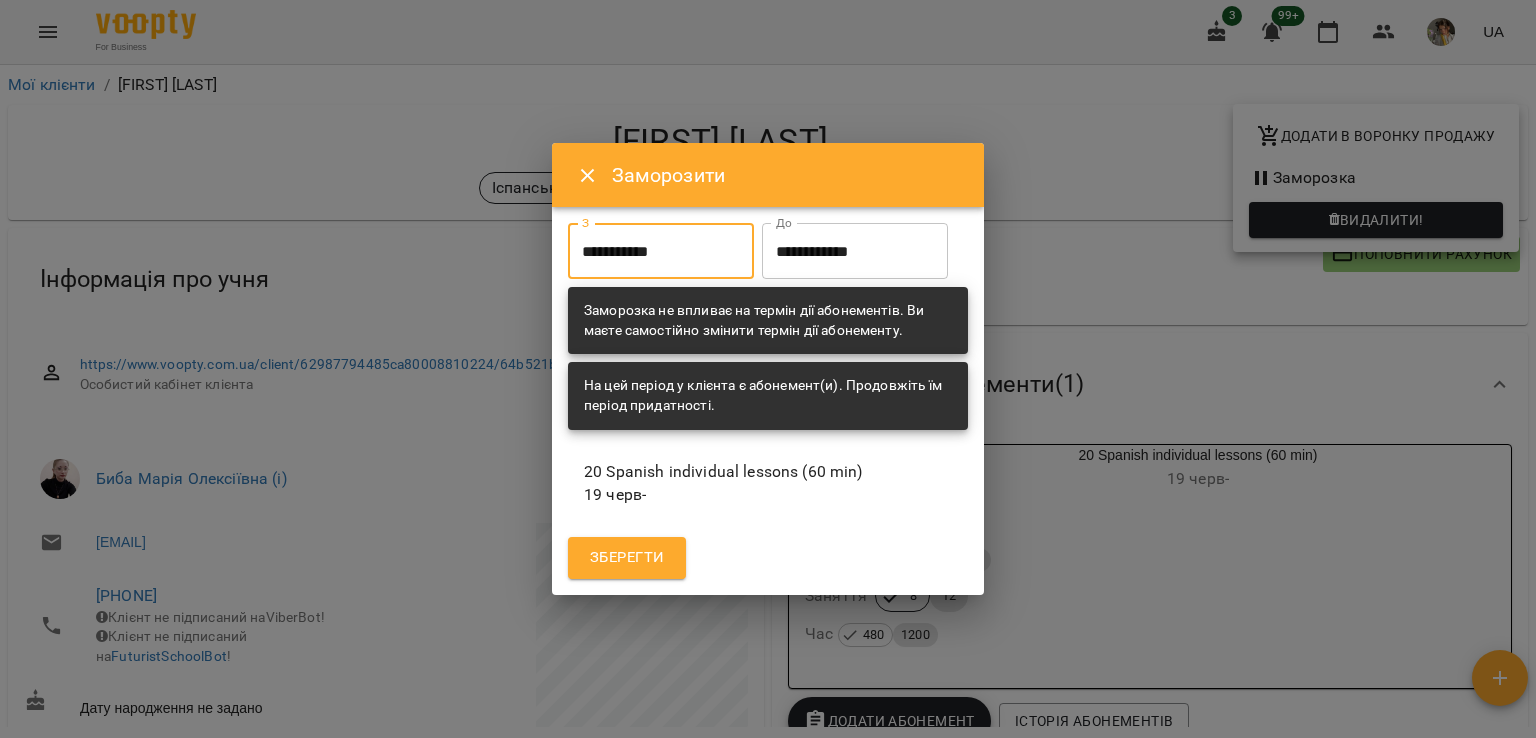click on "**********" at bounding box center (855, 251) 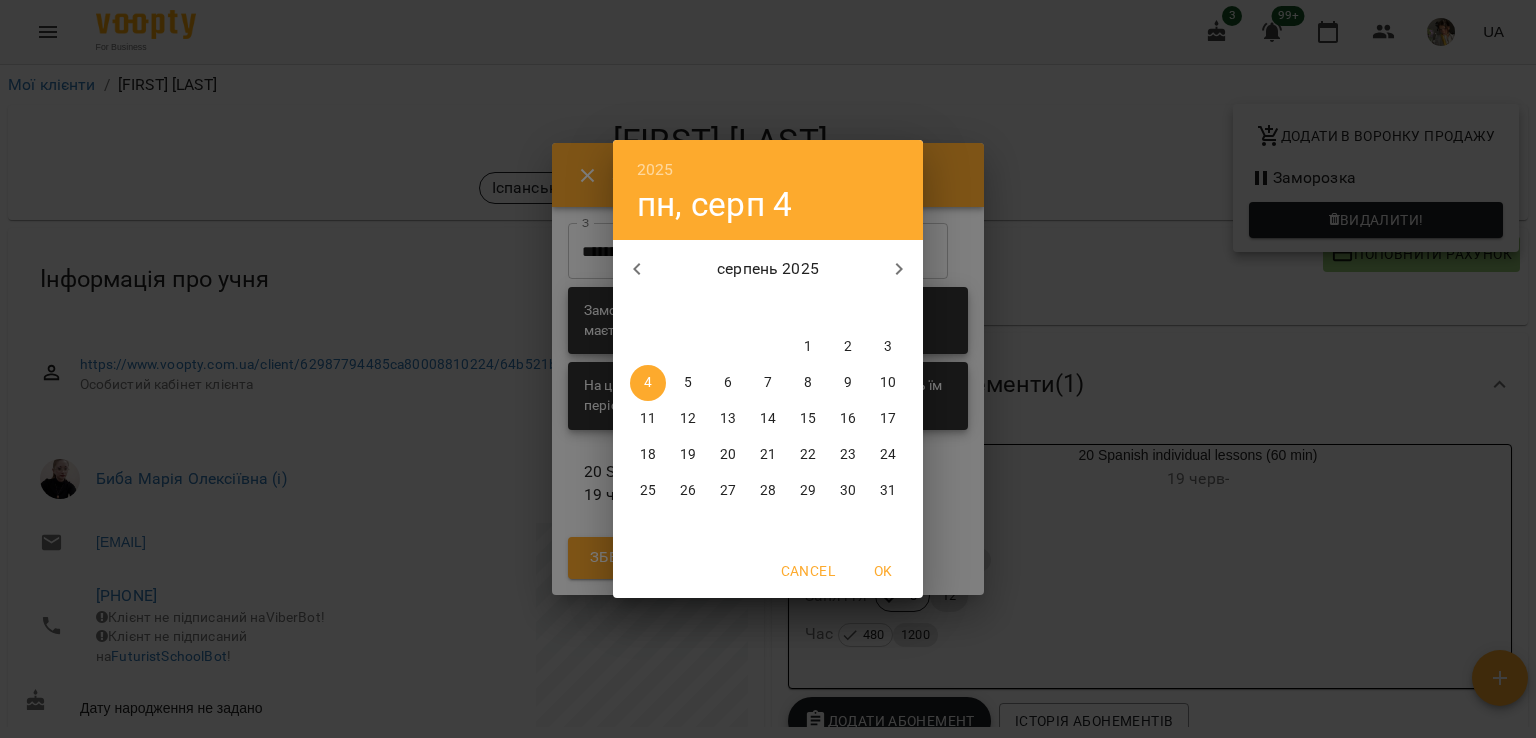 click at bounding box center [899, 269] 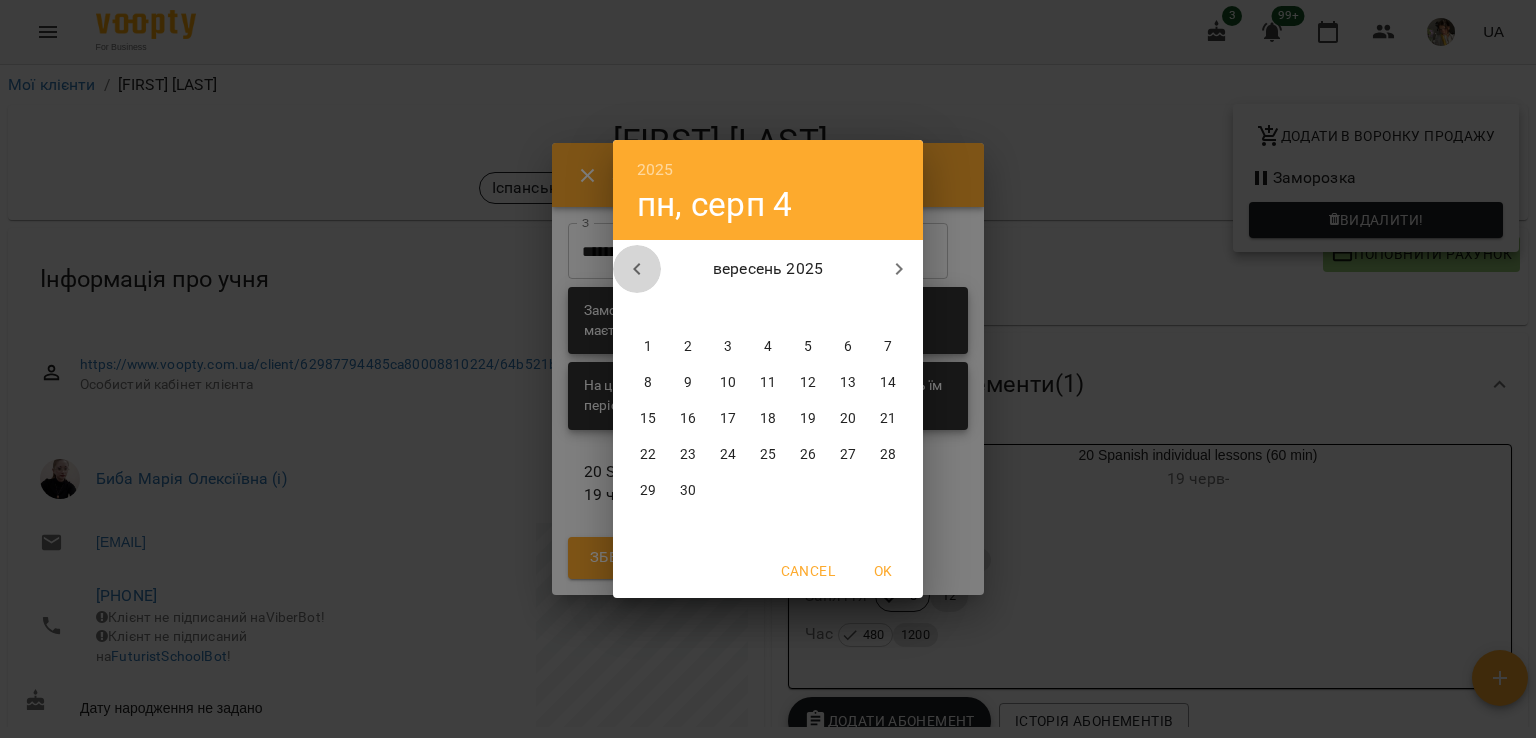 click 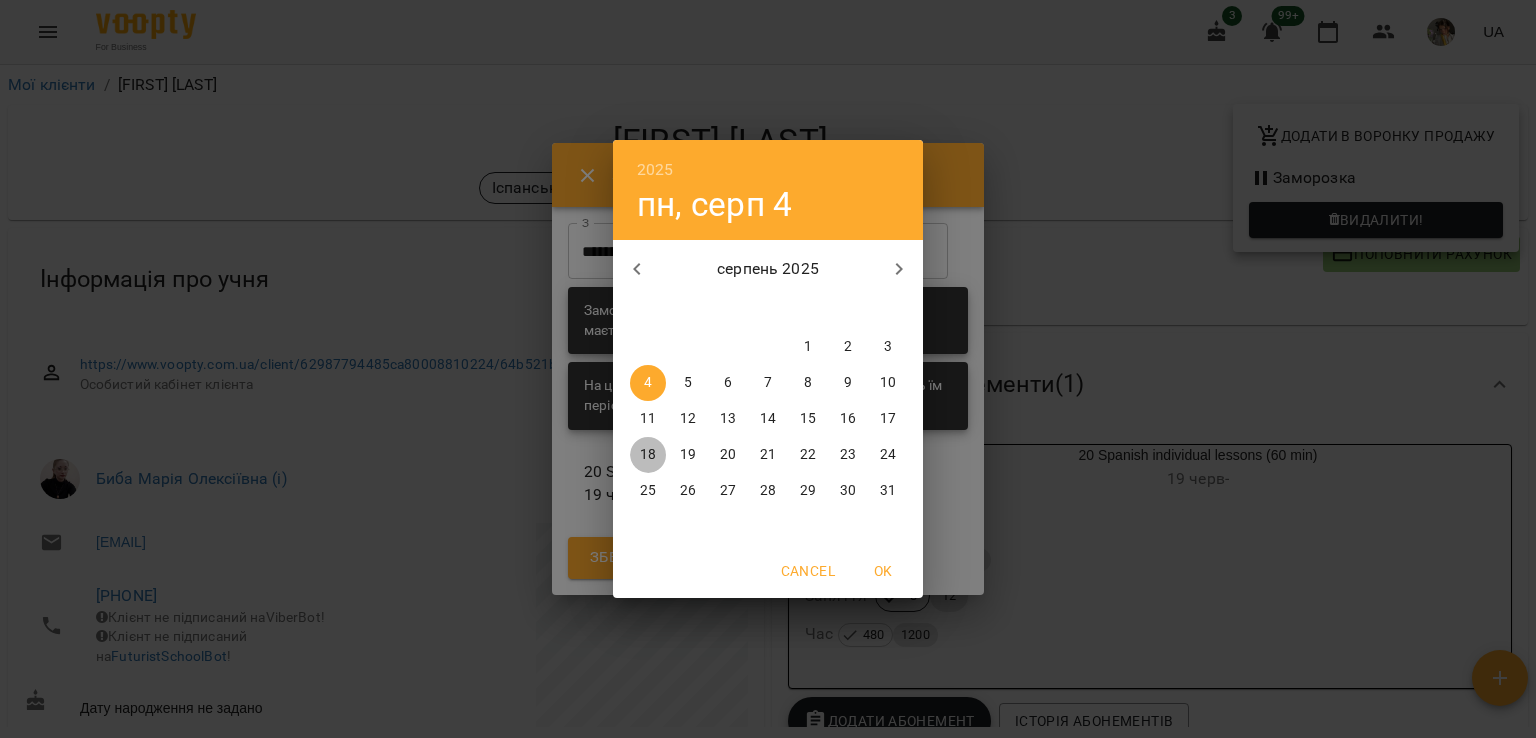 click on "18" at bounding box center (648, 455) 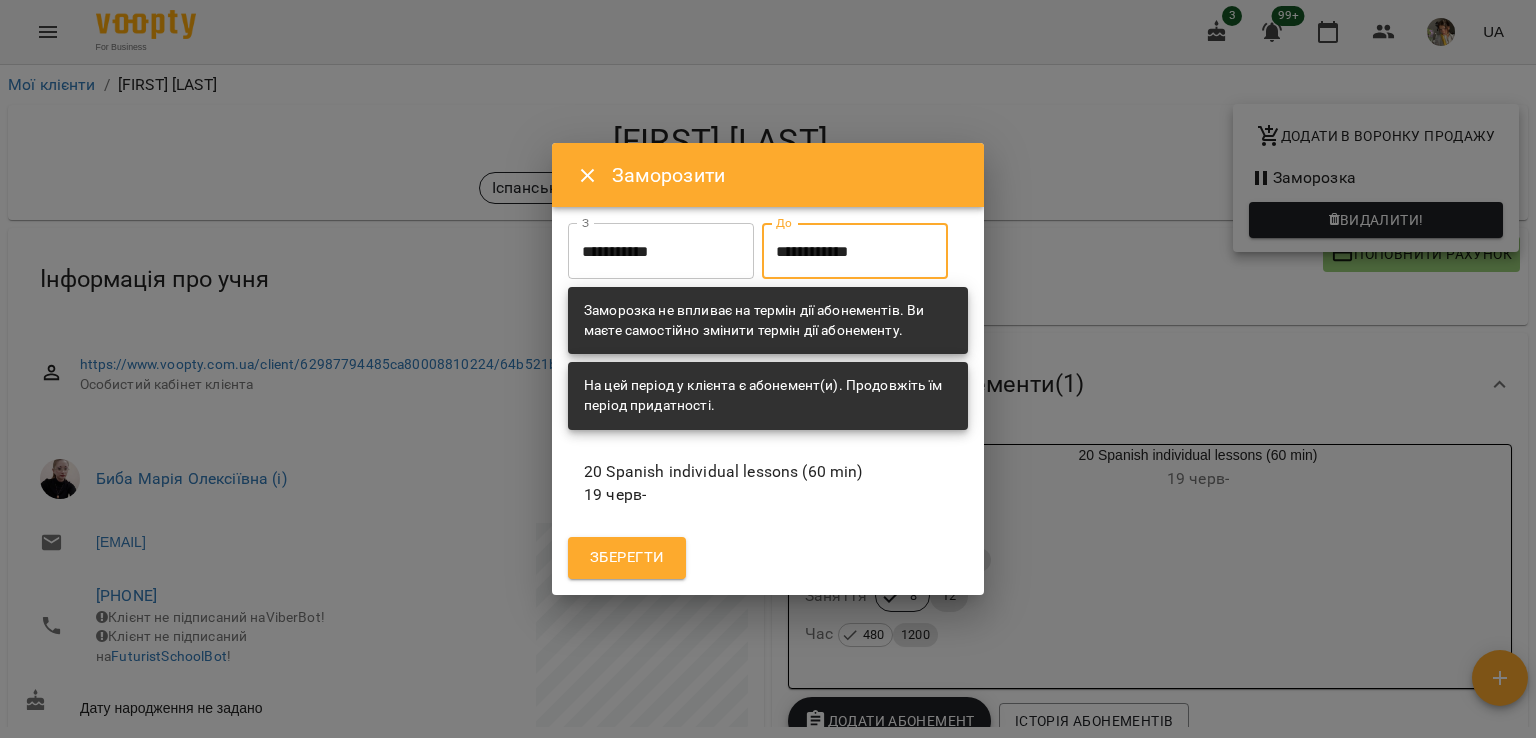 click on "Зберегти" at bounding box center (627, 558) 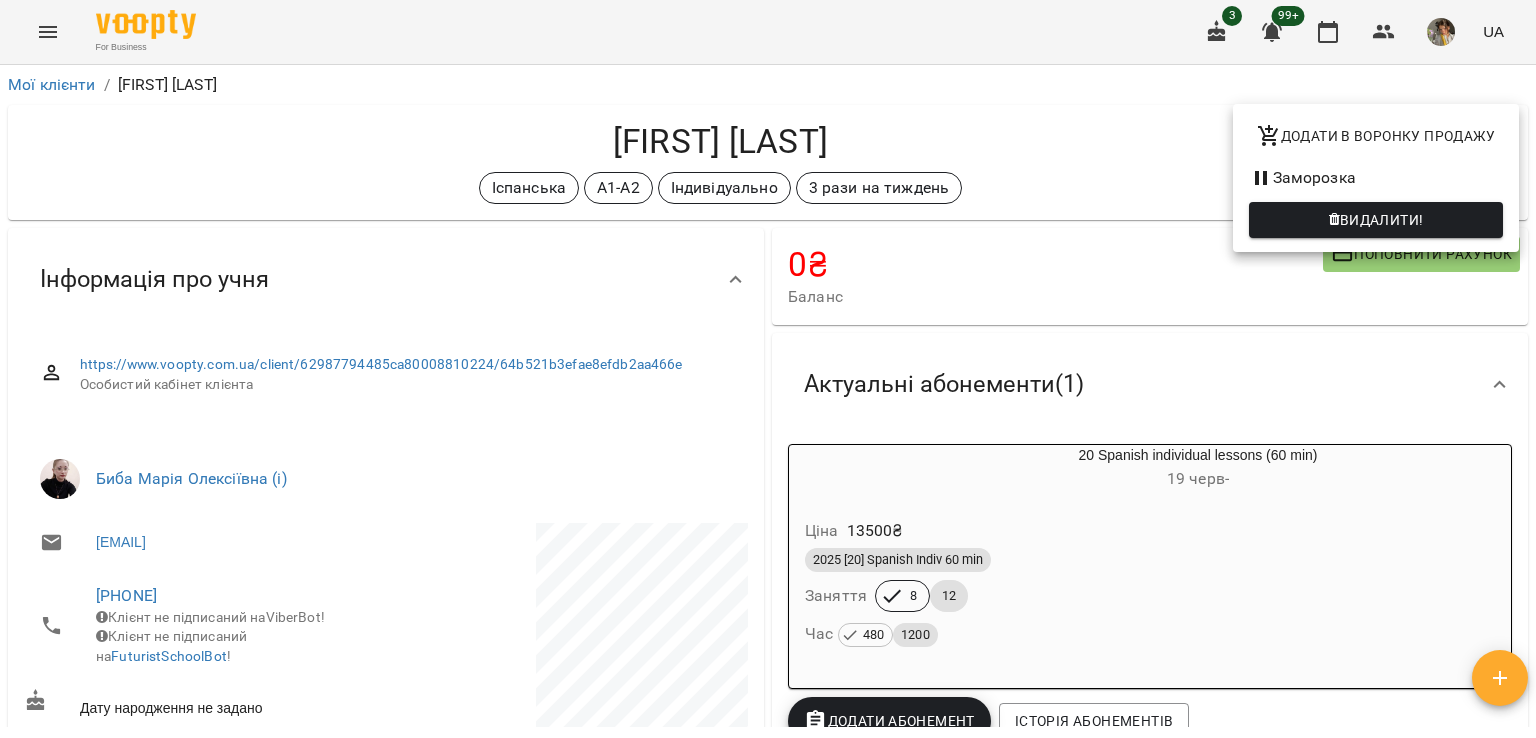 click at bounding box center [768, 369] 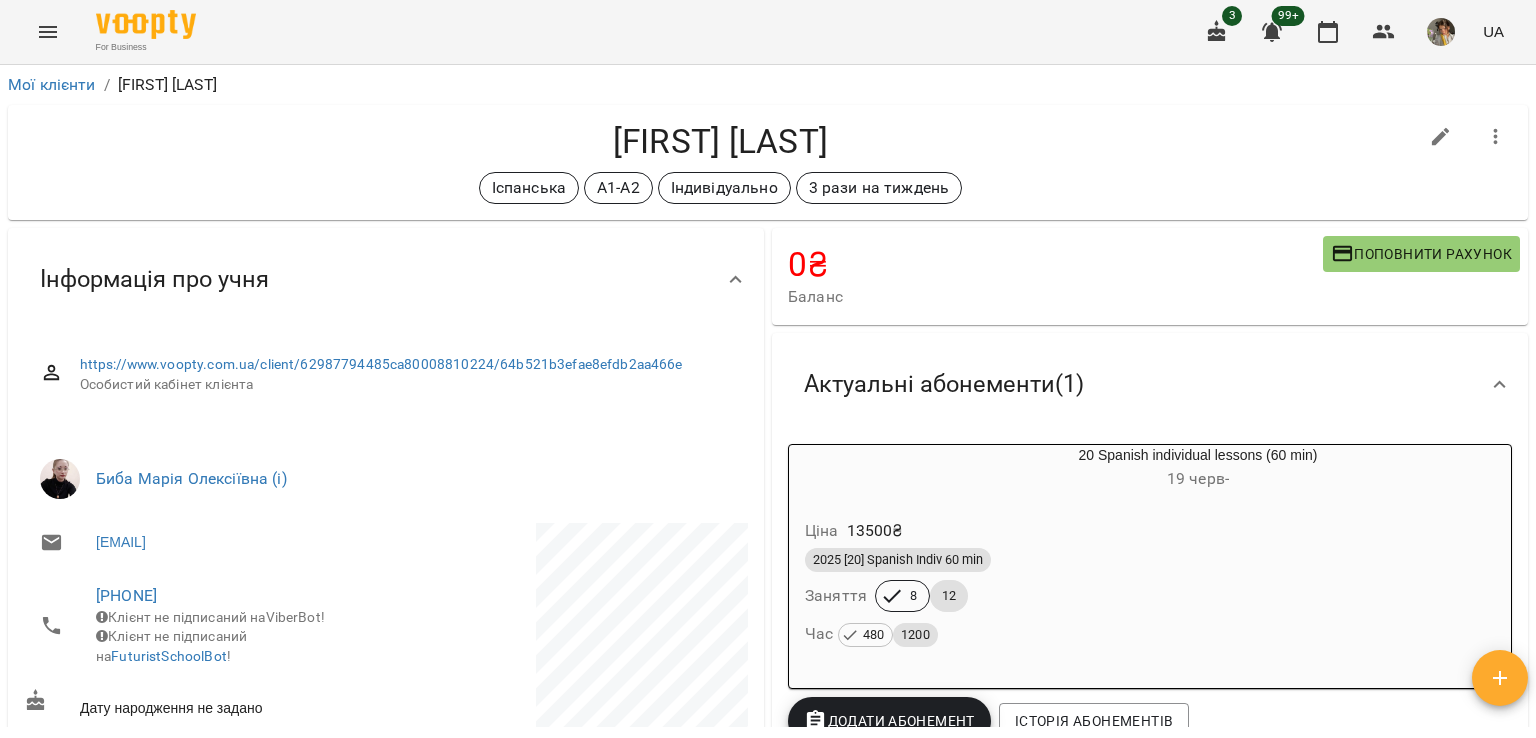 click 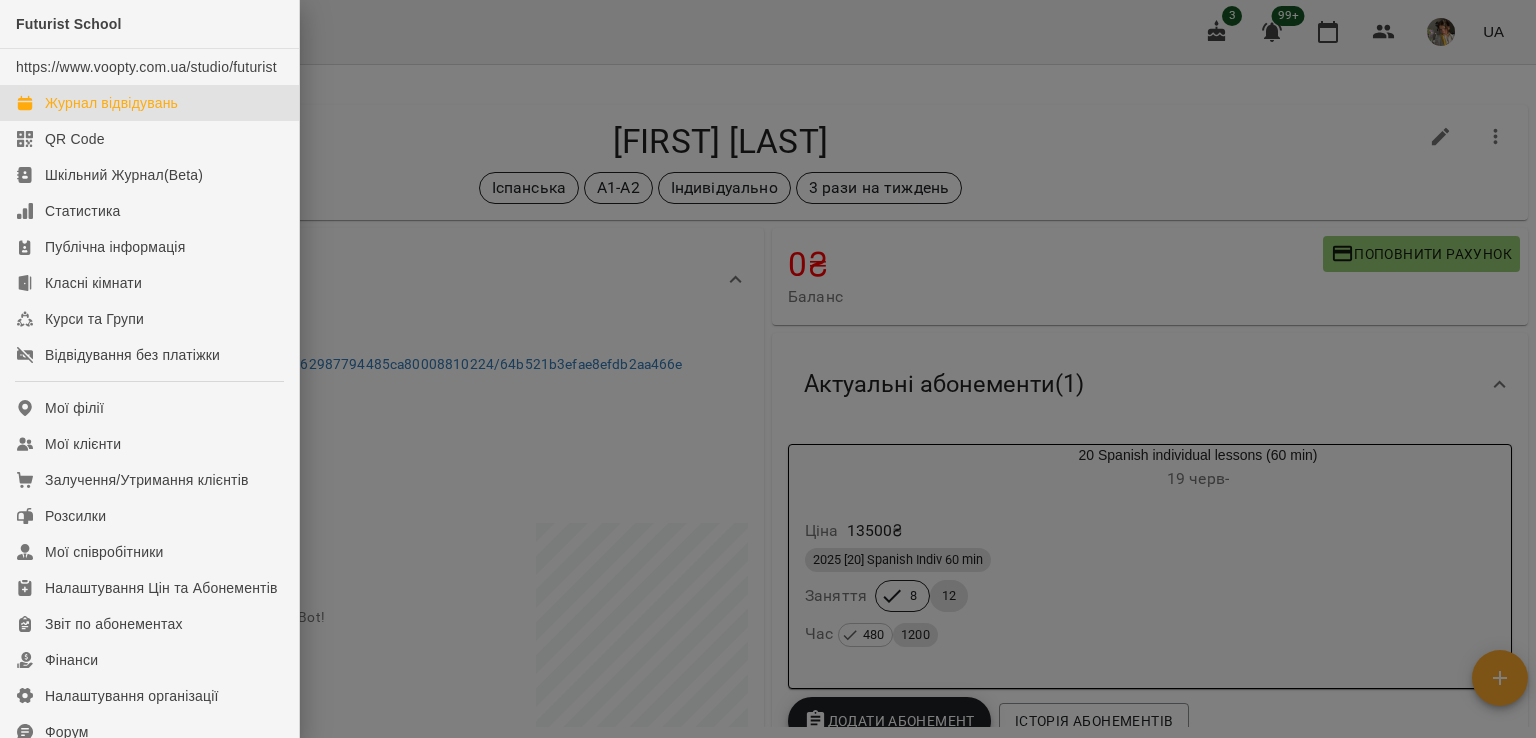 click on "Журнал відвідувань" at bounding box center [149, 103] 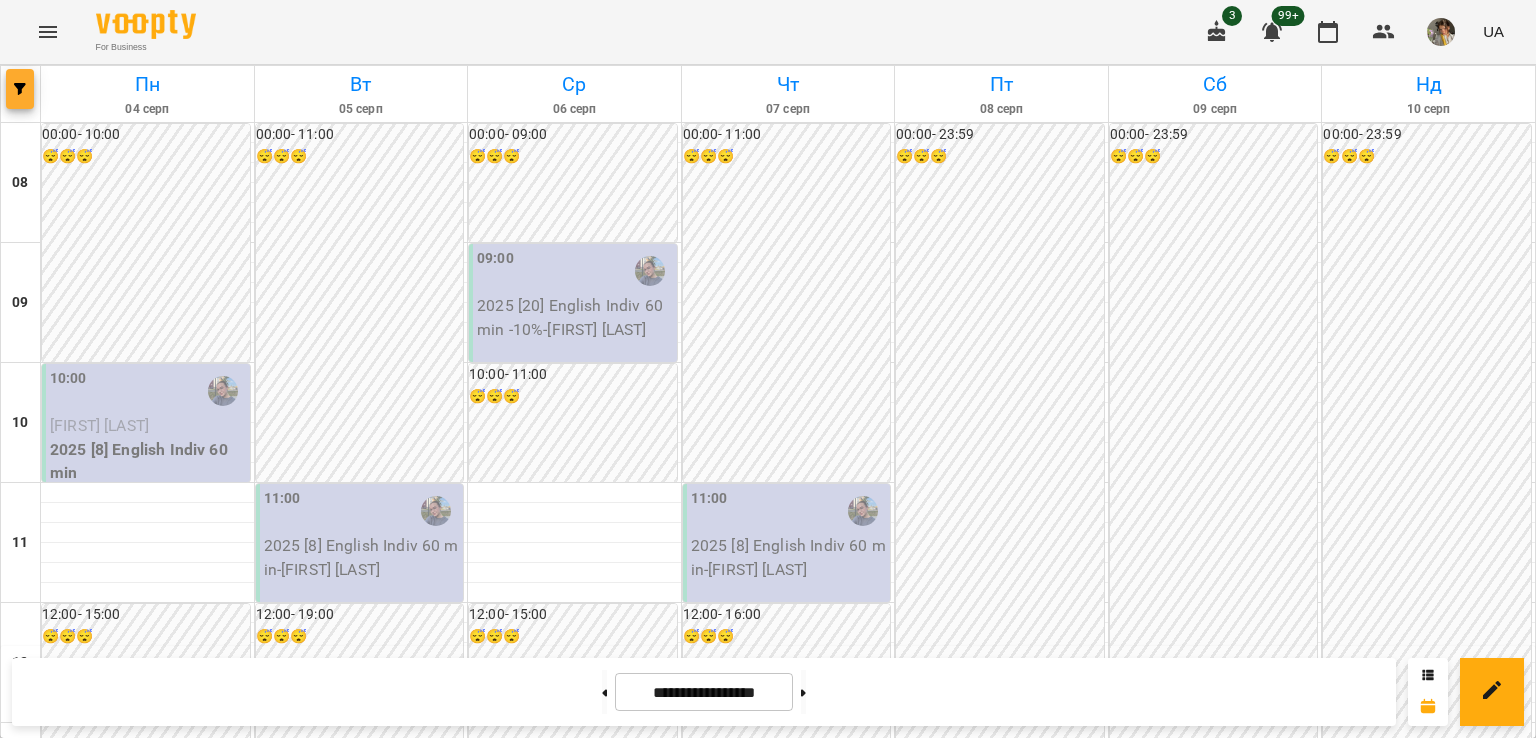 click 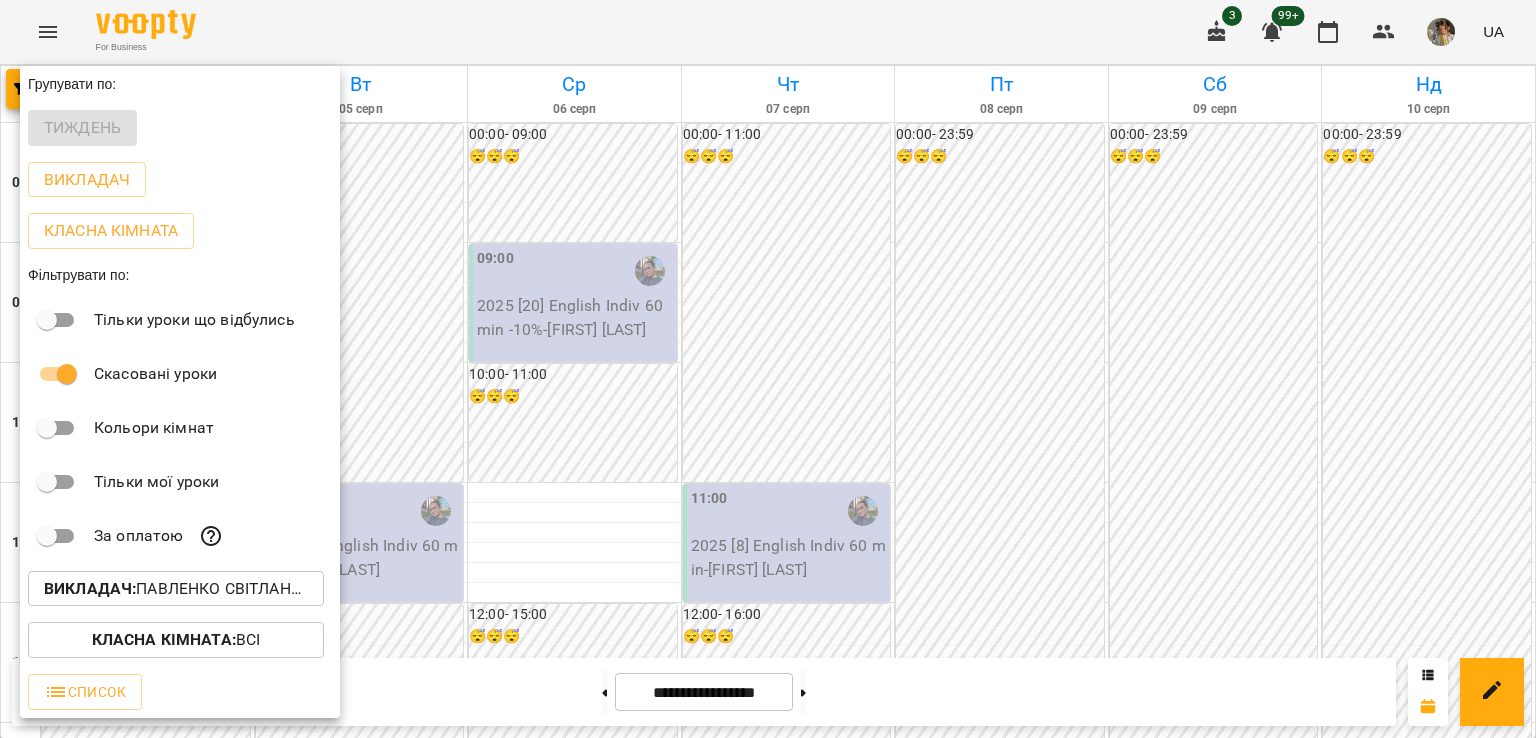 click on "Викладач :" at bounding box center (90, 588) 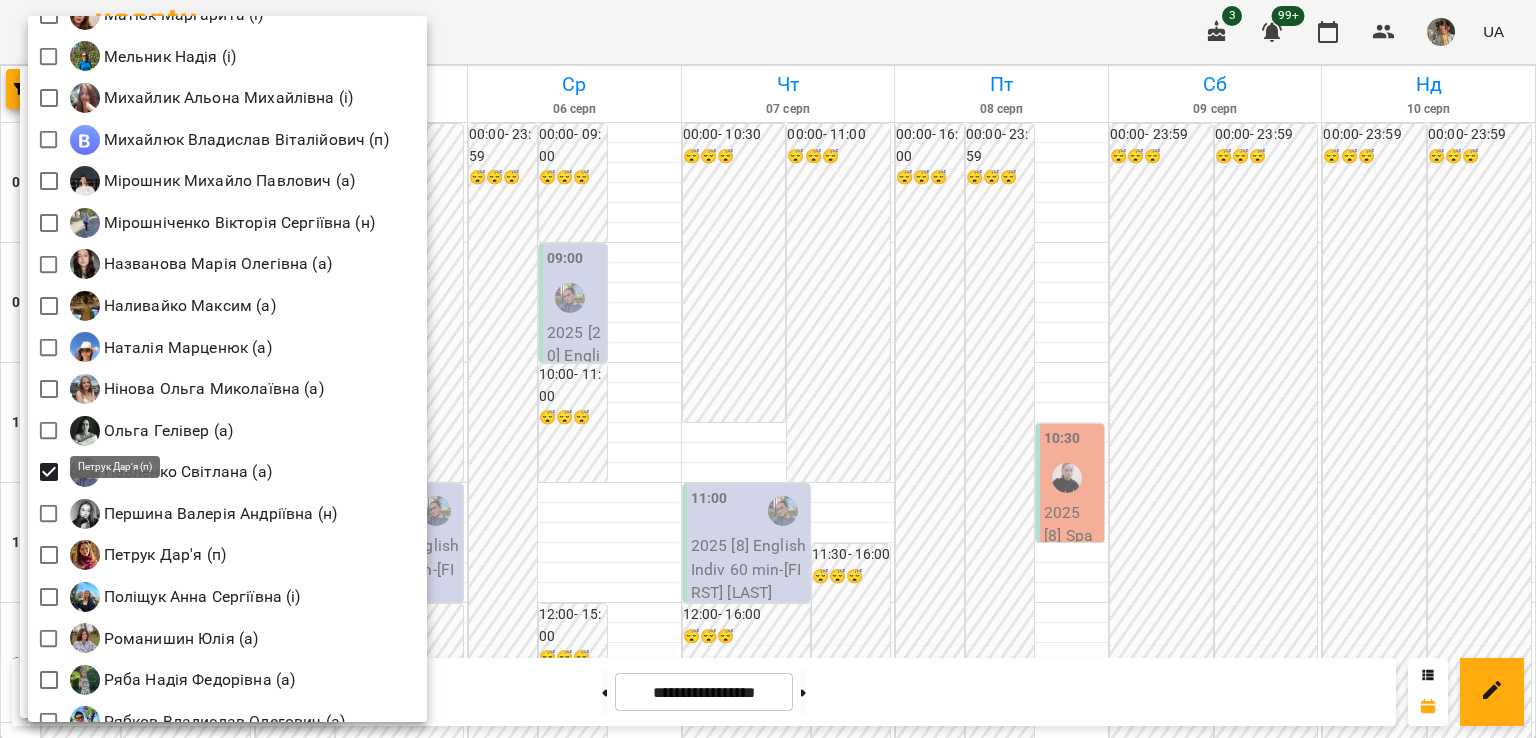 scroll, scrollTop: 2278, scrollLeft: 0, axis: vertical 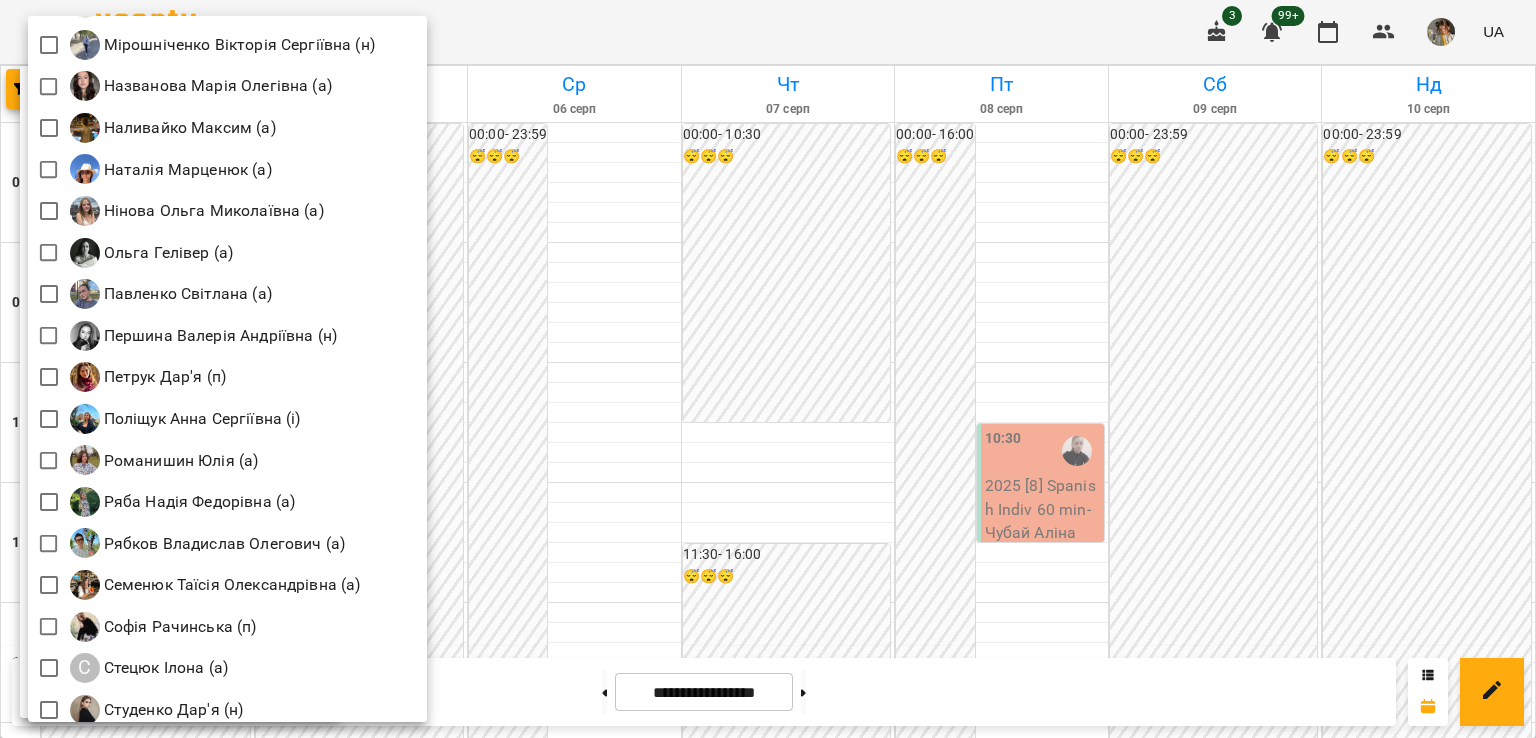 click at bounding box center (768, 369) 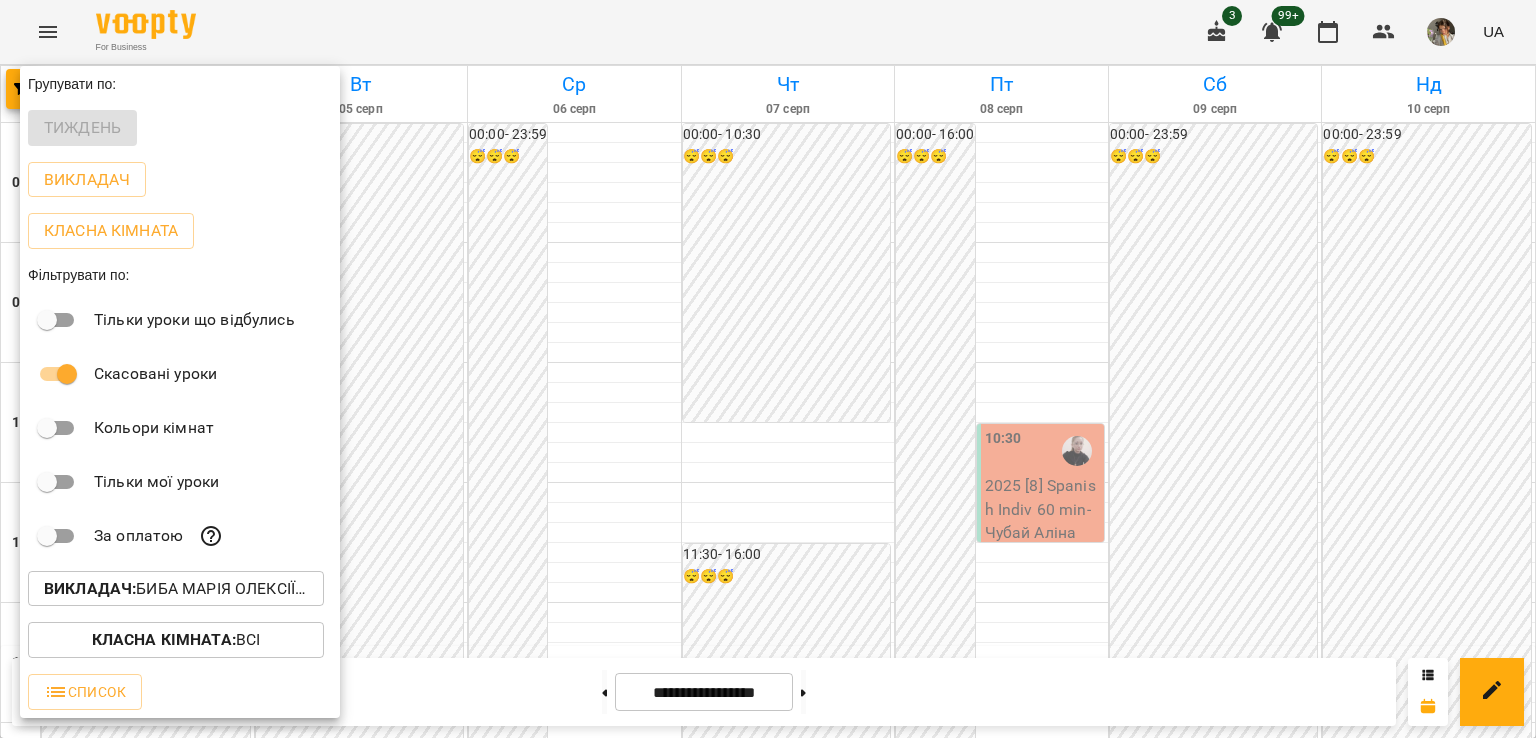 click at bounding box center (768, 369) 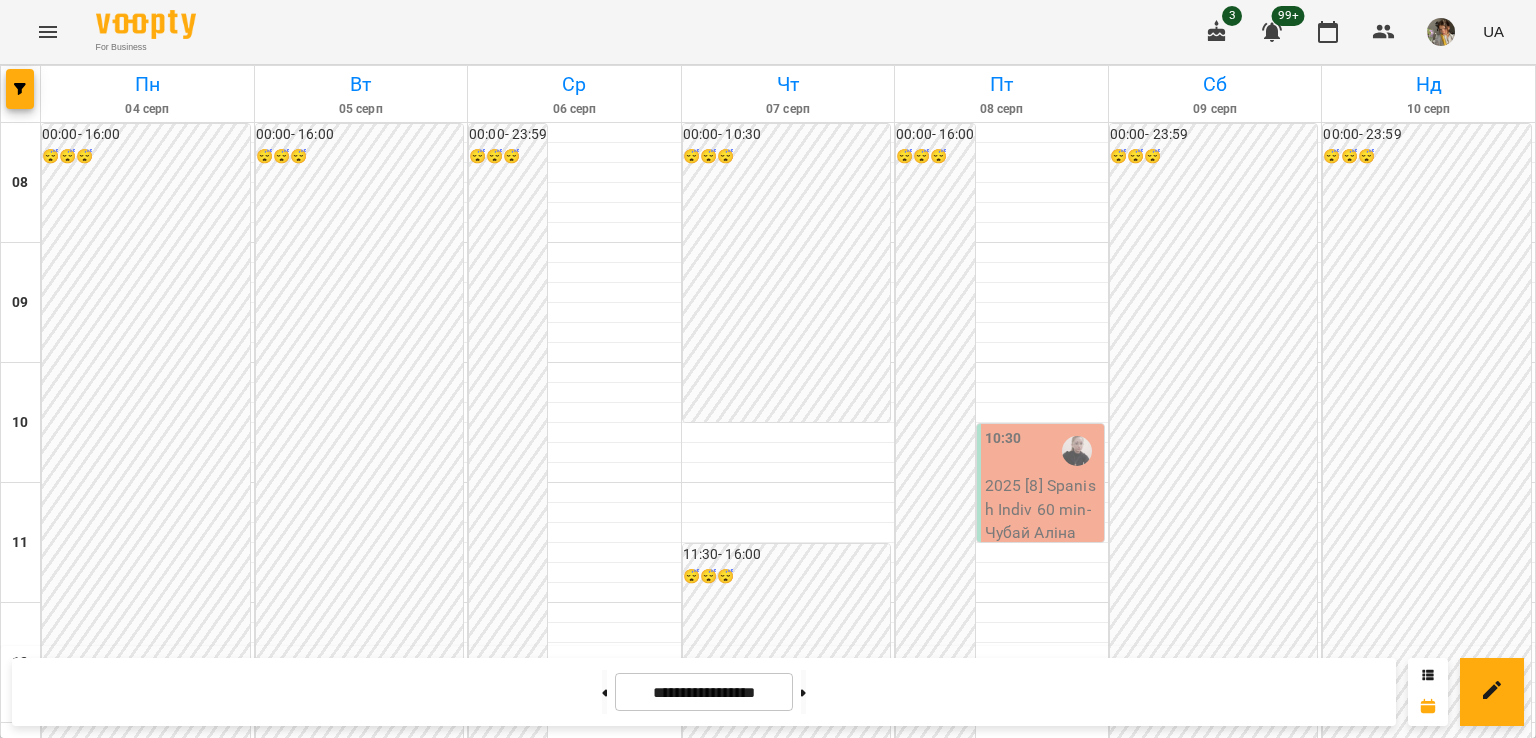scroll, scrollTop: 928, scrollLeft: 0, axis: vertical 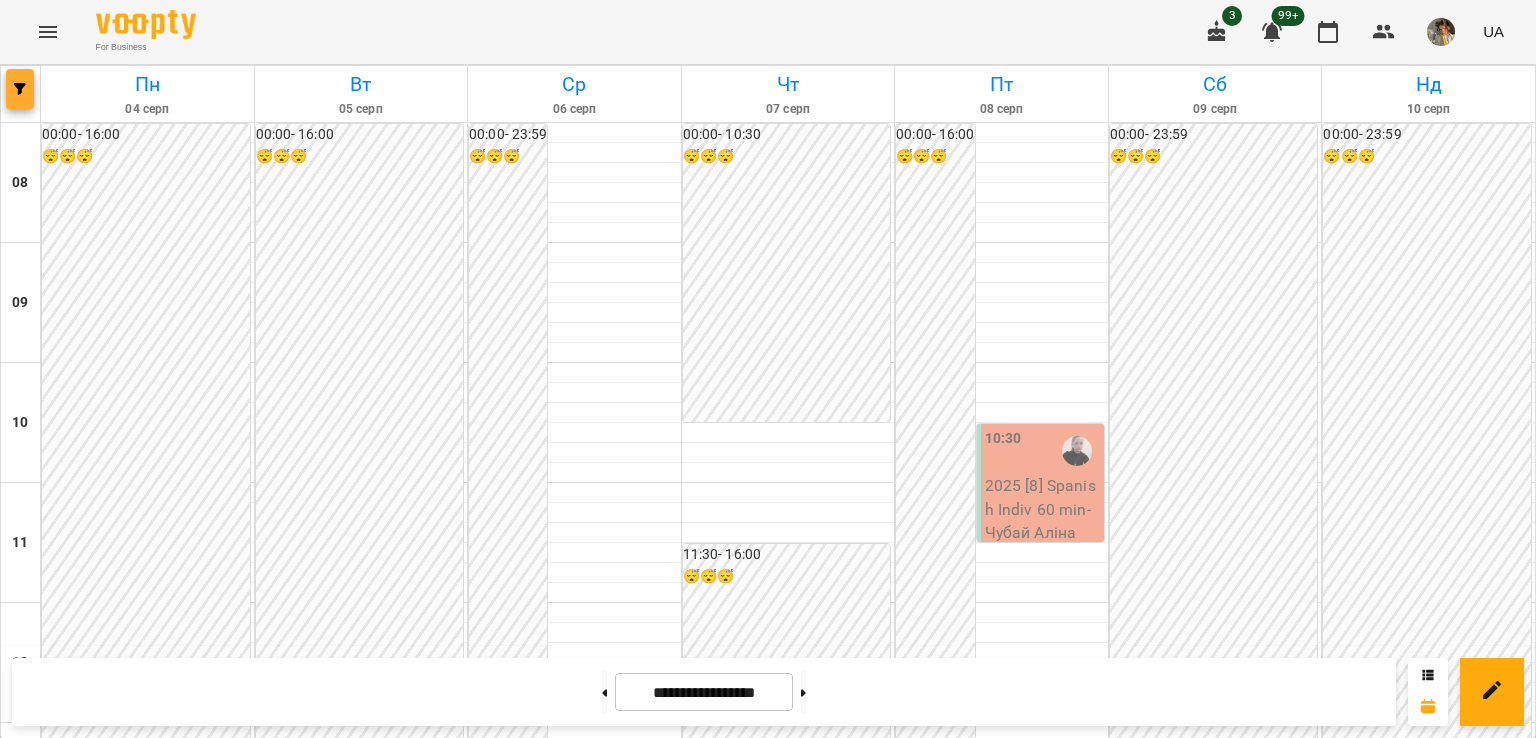 click at bounding box center (20, 89) 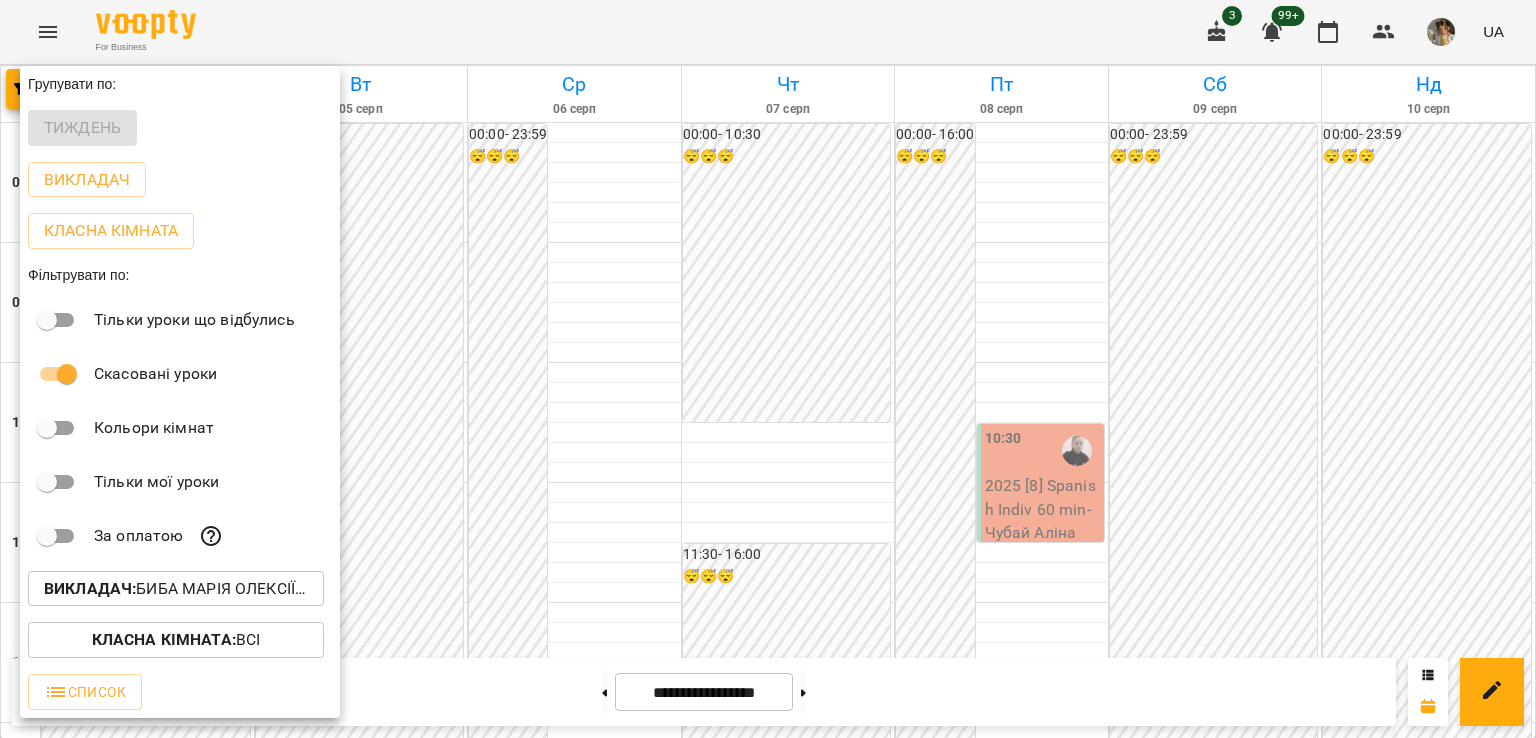 click on "Викладач : [LAST] [FIRST] (і)" at bounding box center [176, 589] 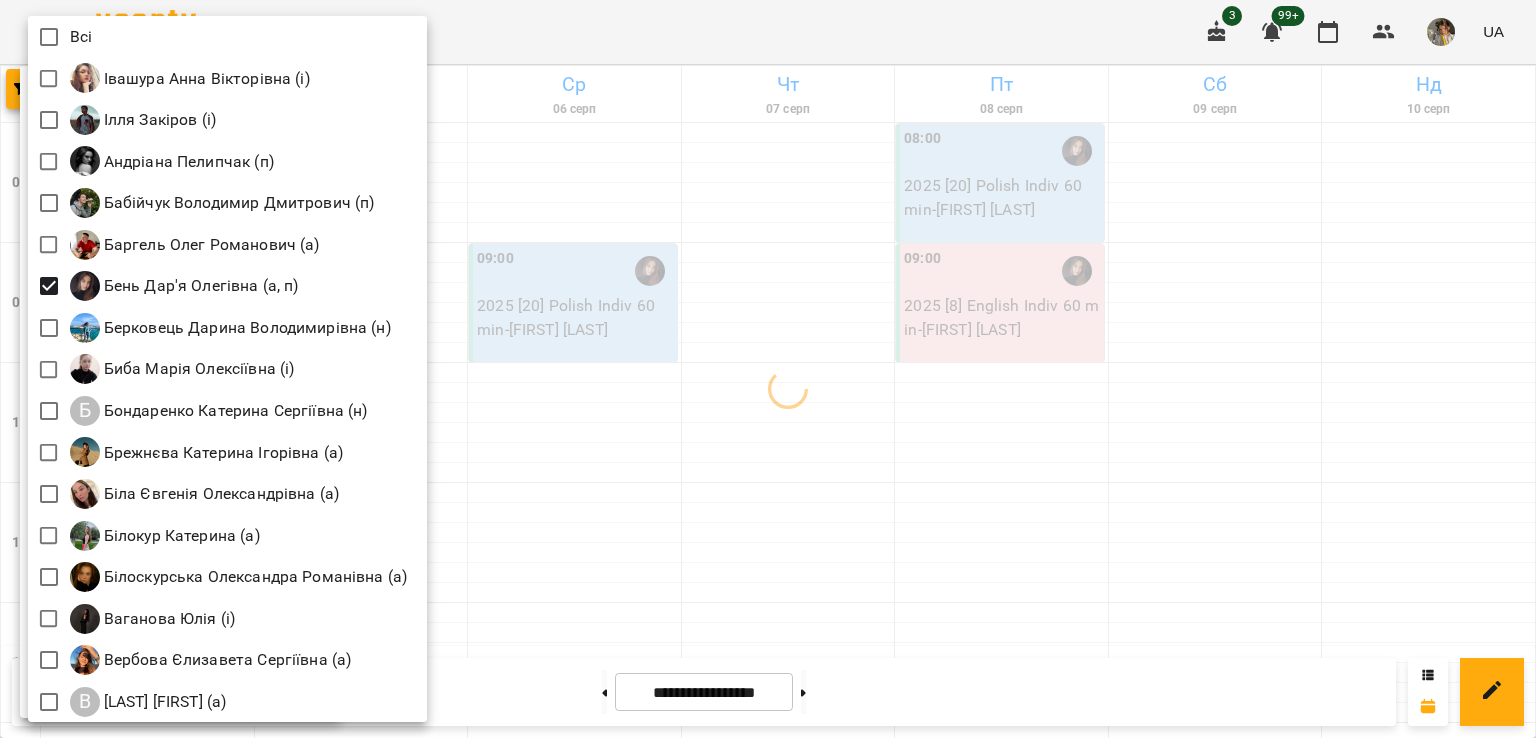 click at bounding box center [768, 369] 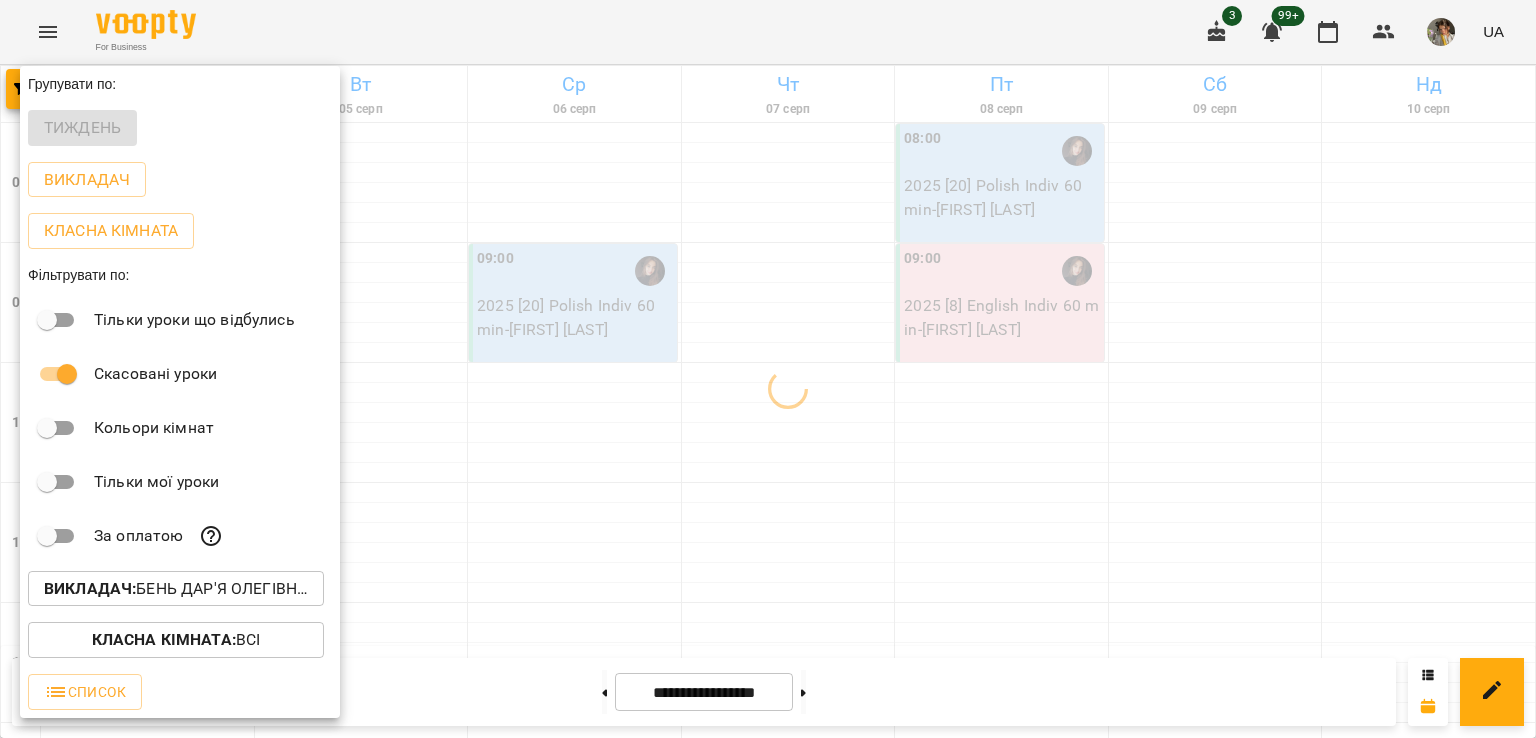 click at bounding box center (768, 369) 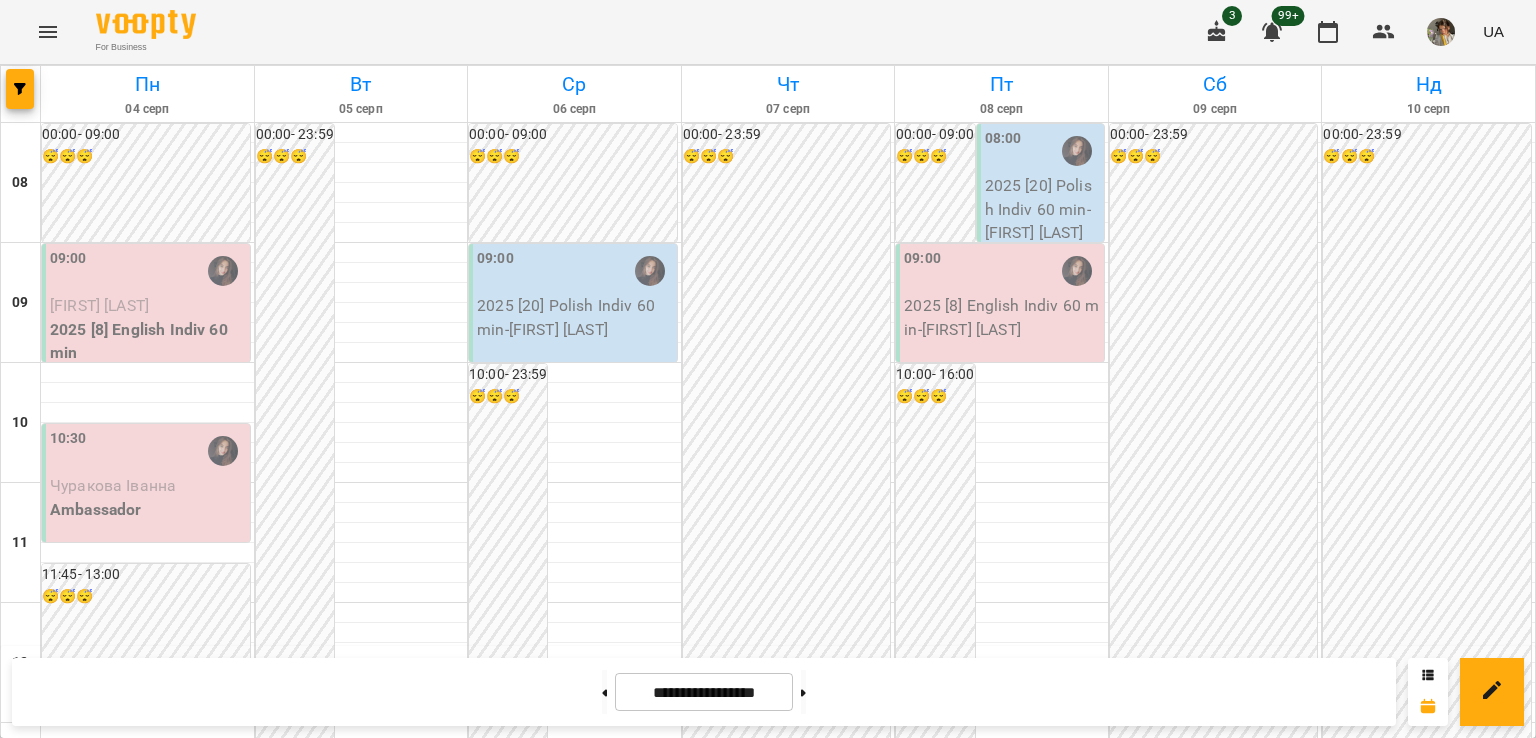 click at bounding box center [574, 1013] 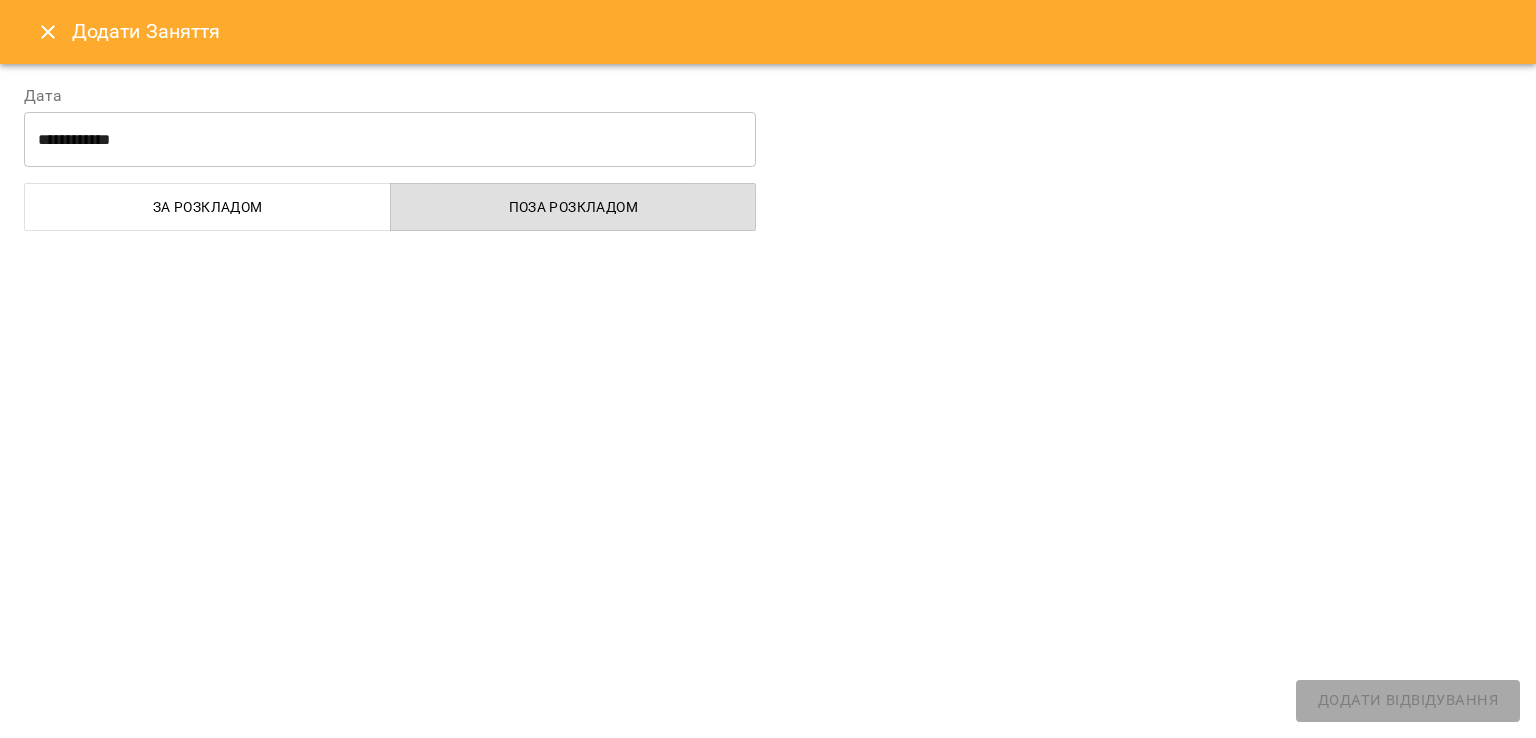 select 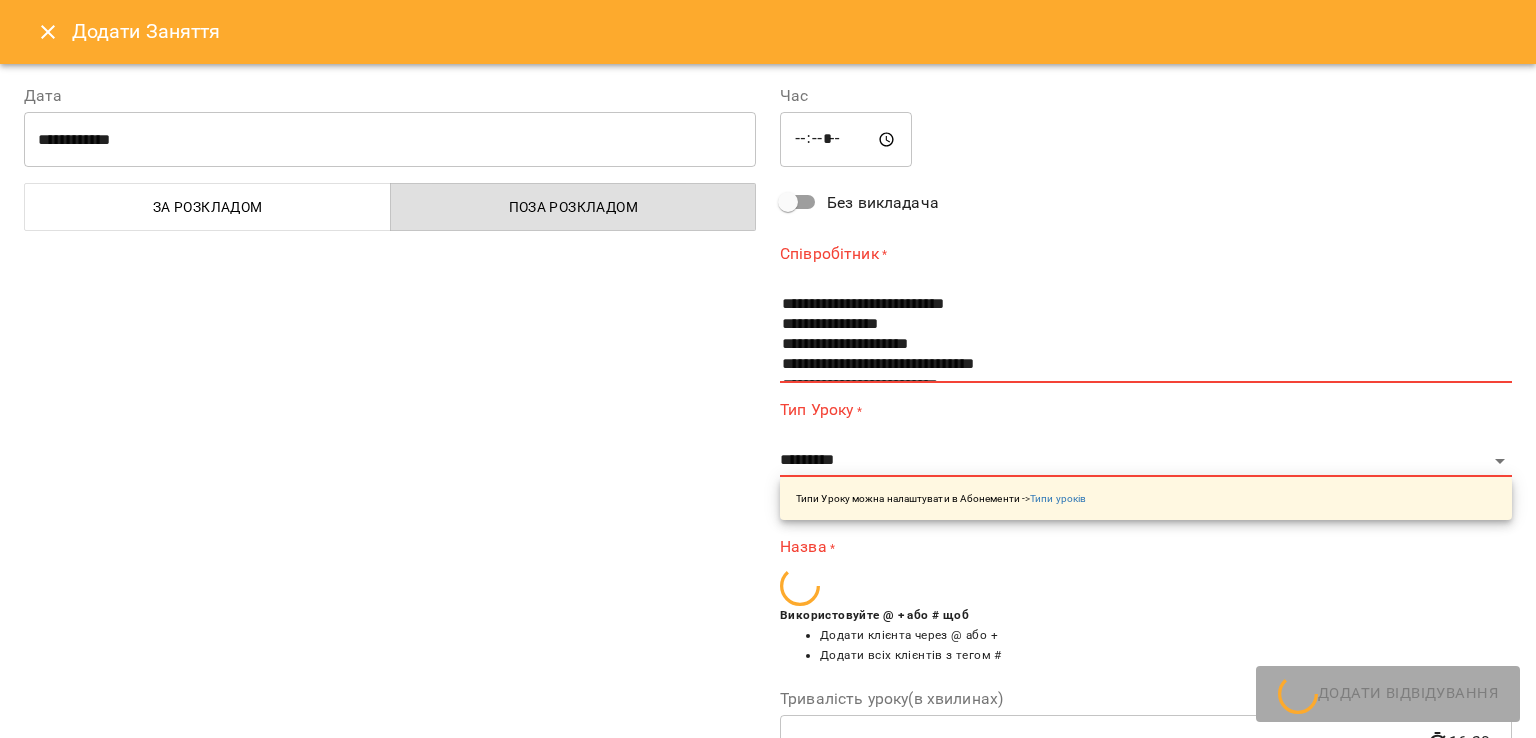 click at bounding box center [48, 32] 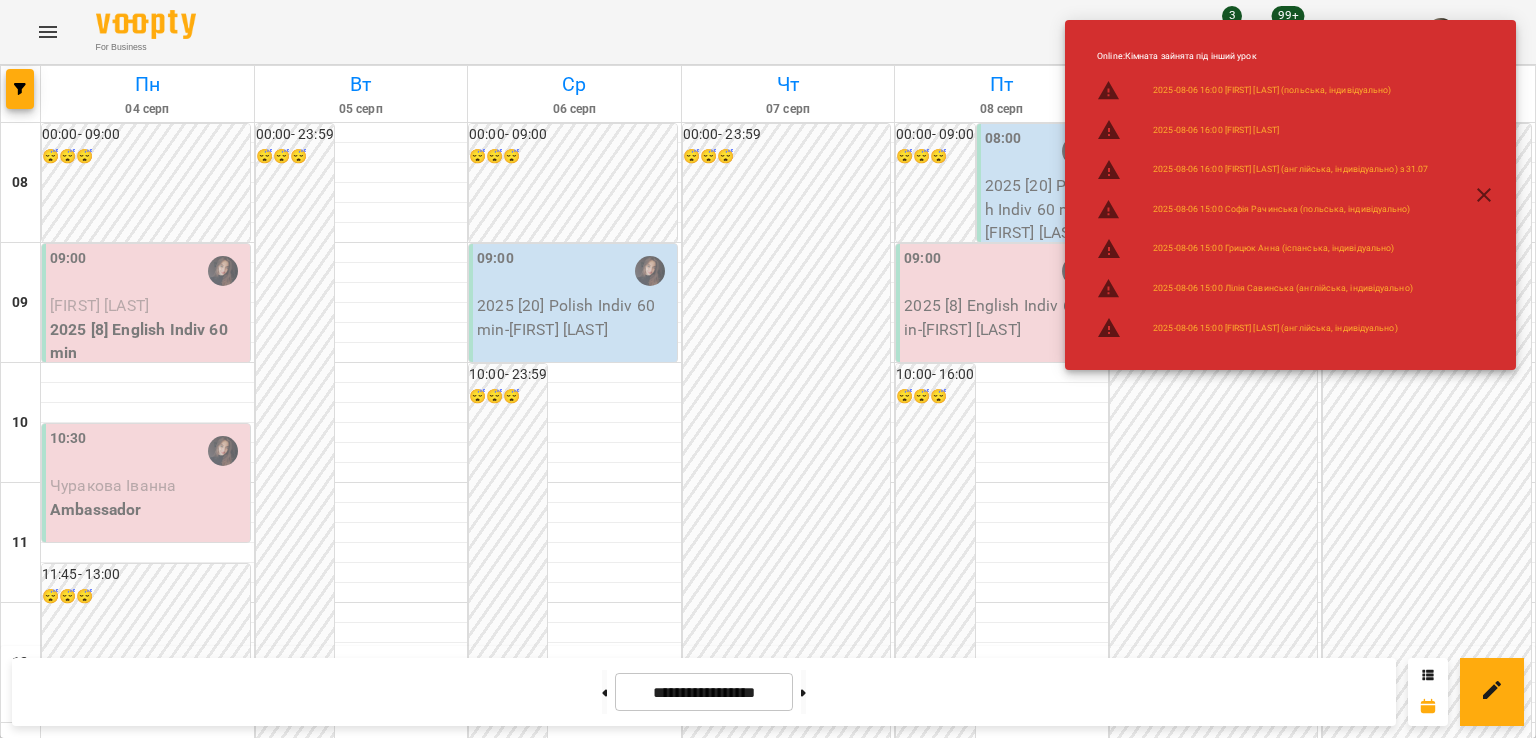 scroll, scrollTop: 0, scrollLeft: 0, axis: both 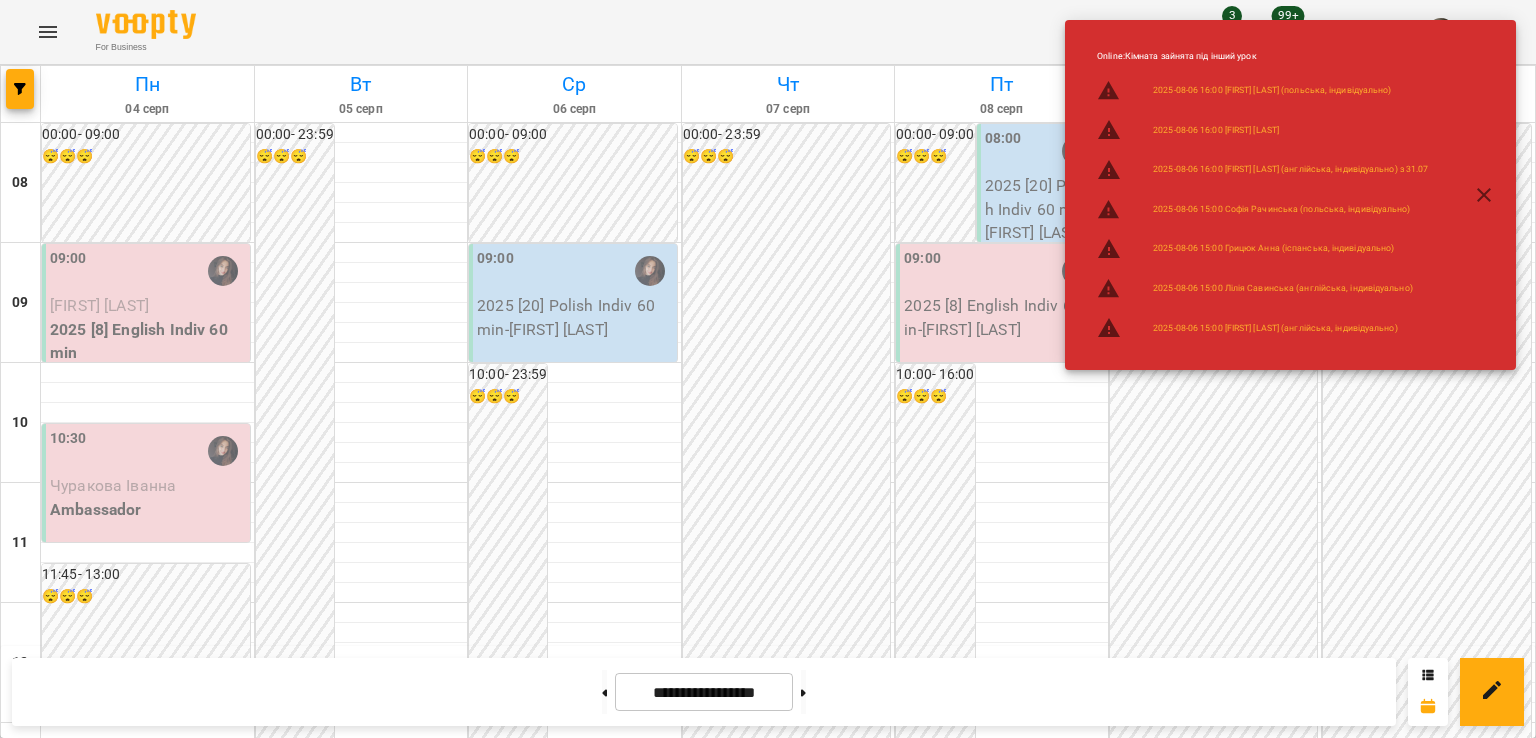 click on "Чуракова Іванна" at bounding box center [148, 486] 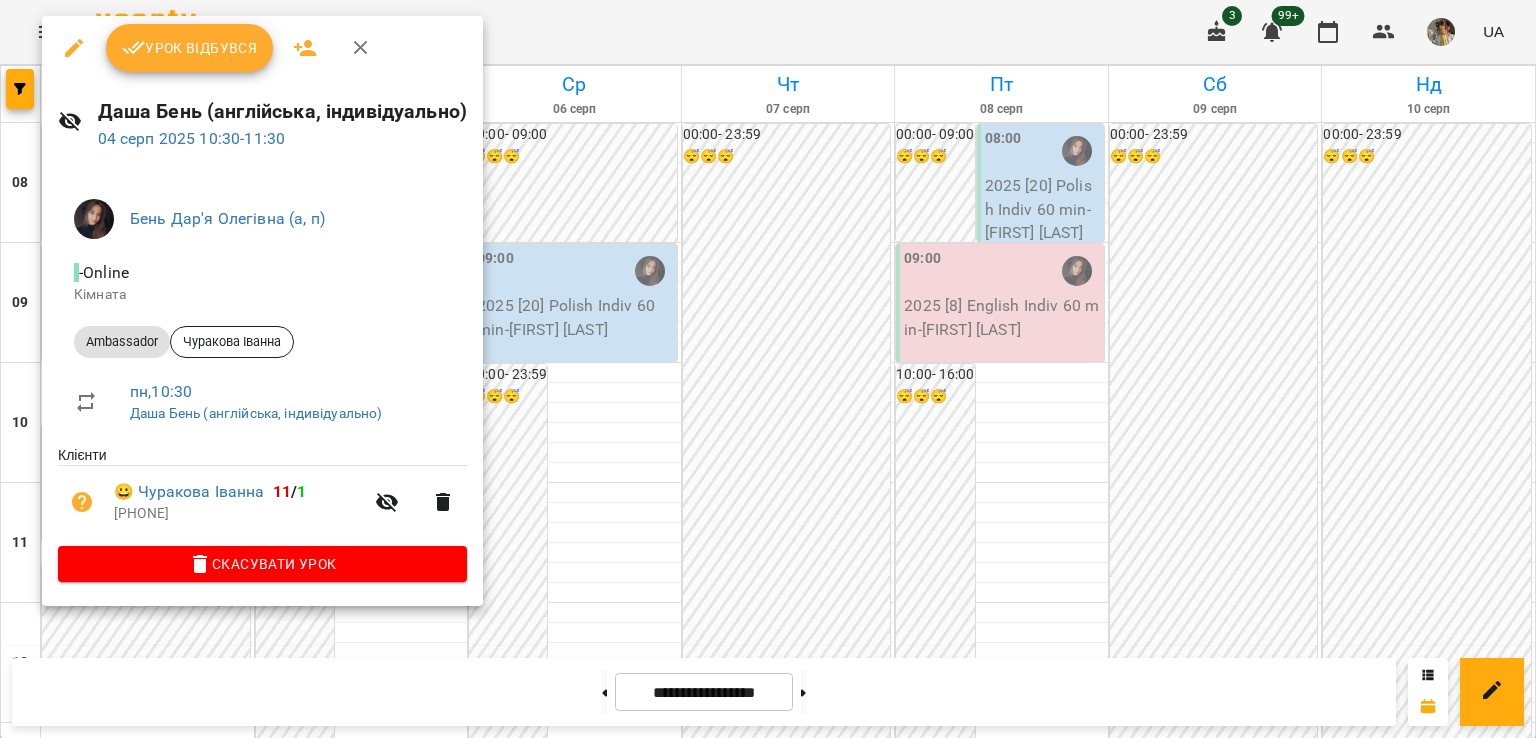 click on "Урок відбувся" at bounding box center [190, 48] 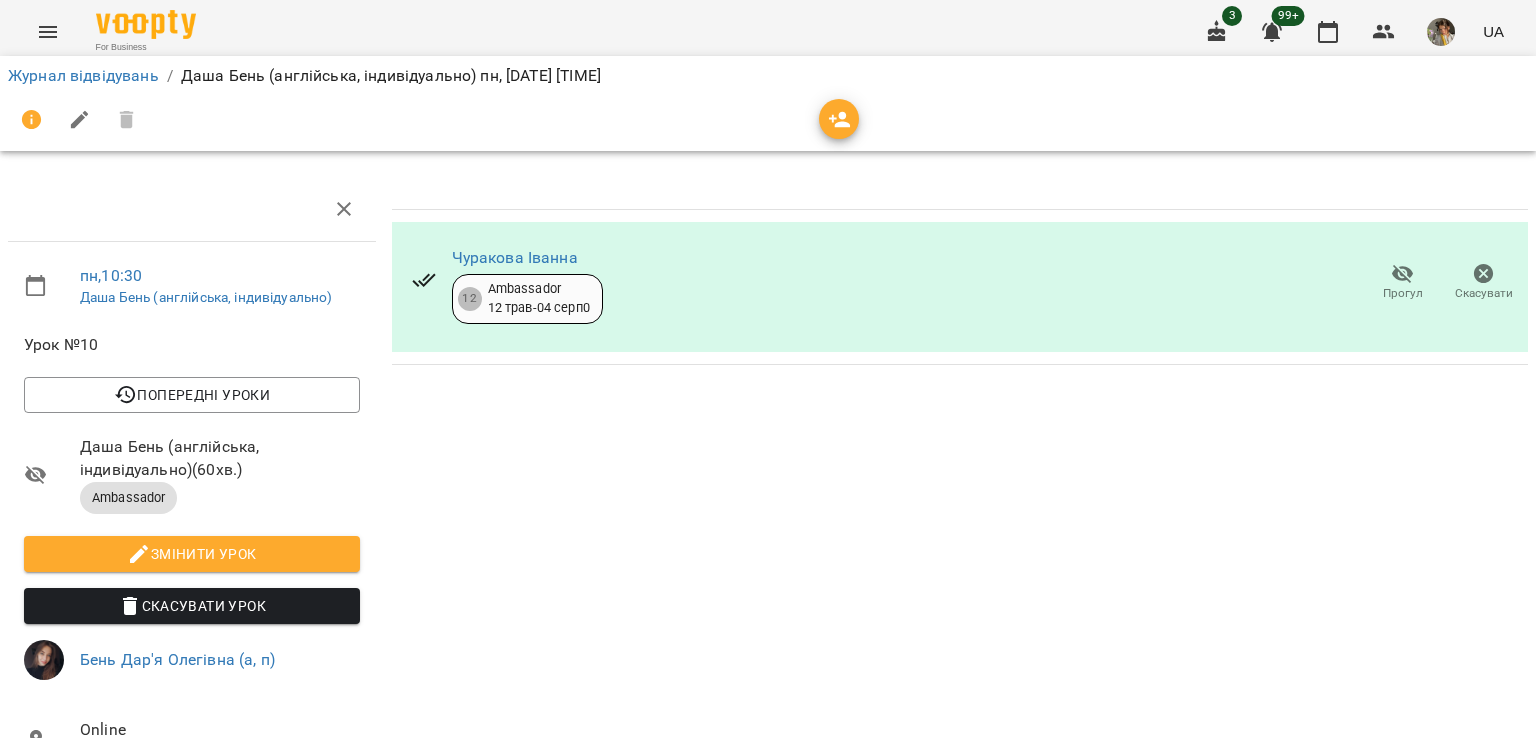 click 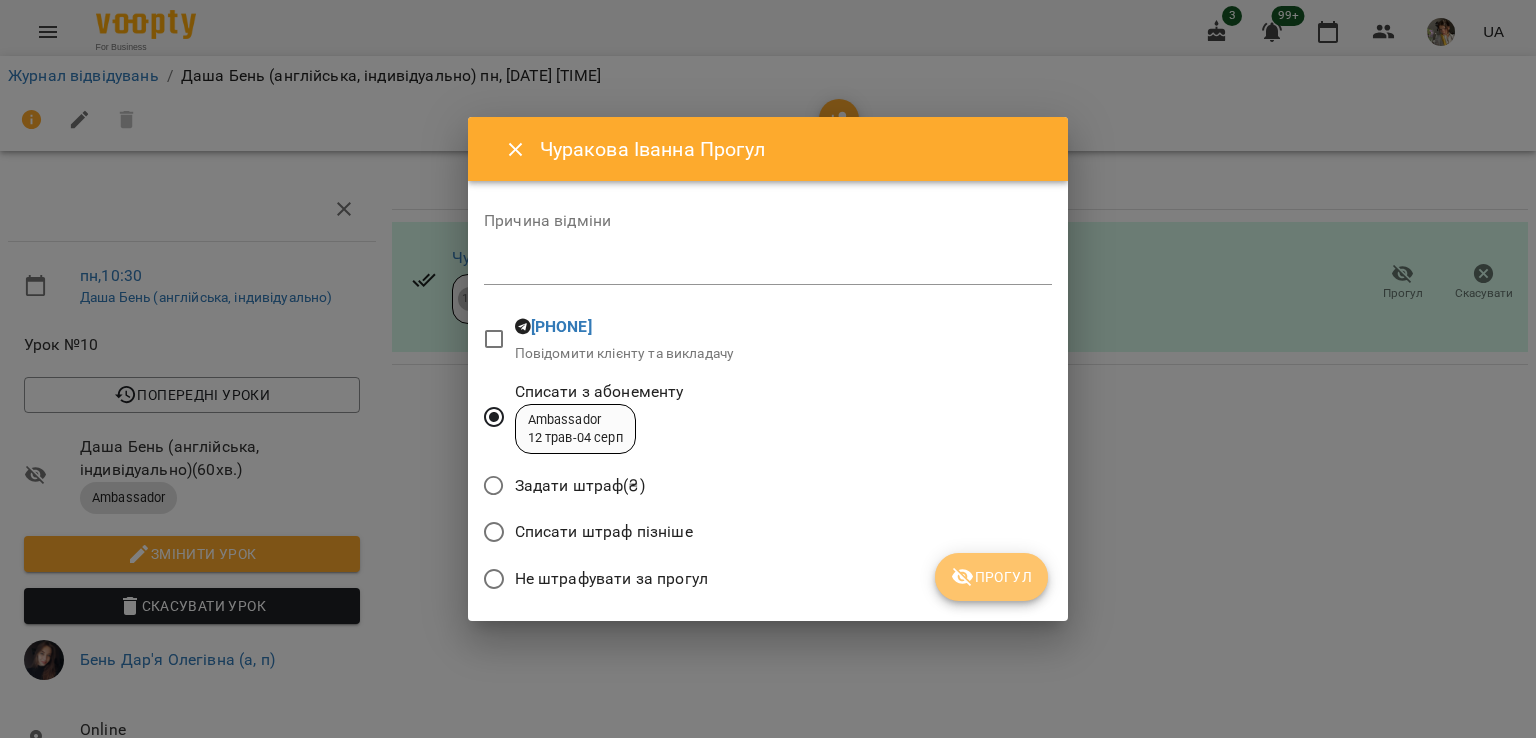 click 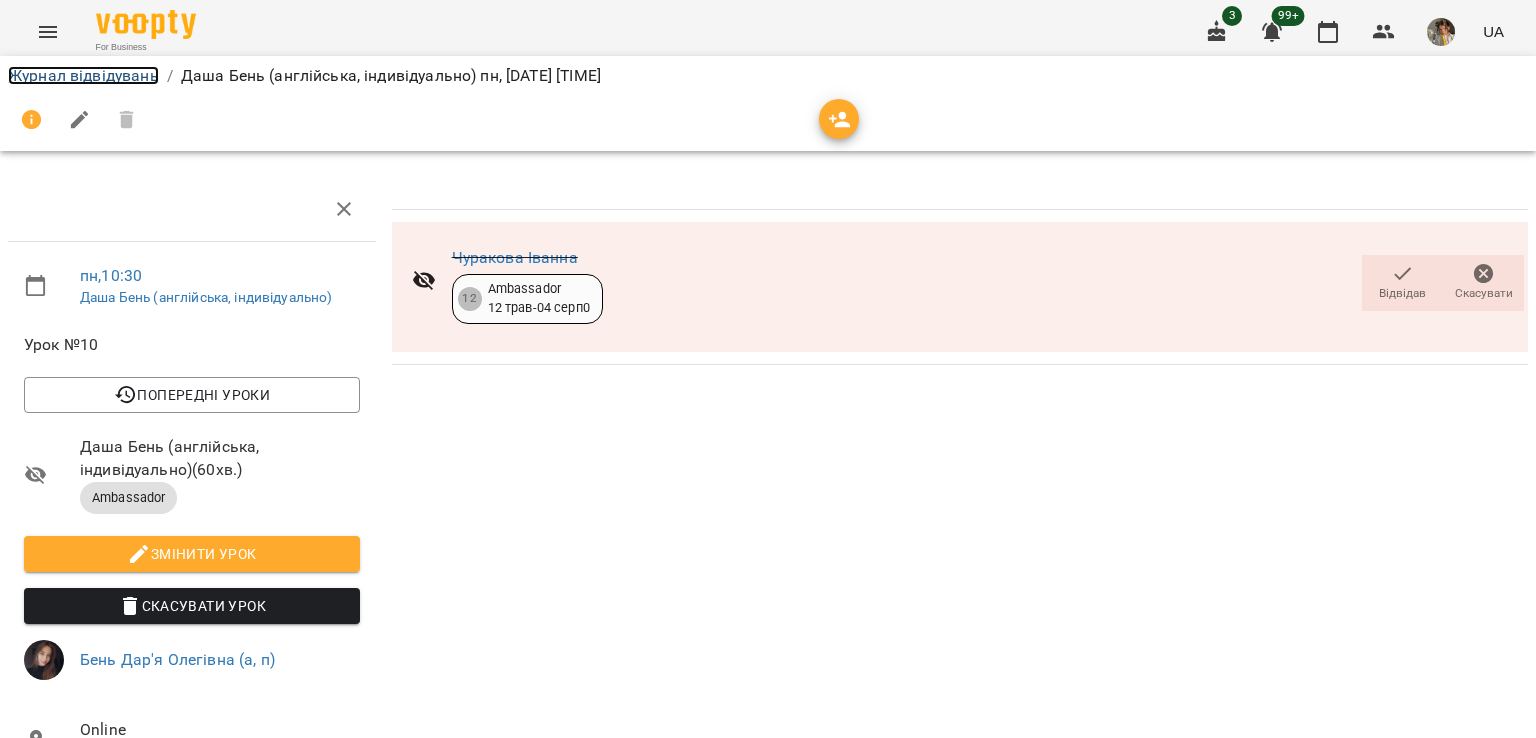 click on "Журнал відвідувань" at bounding box center (83, 75) 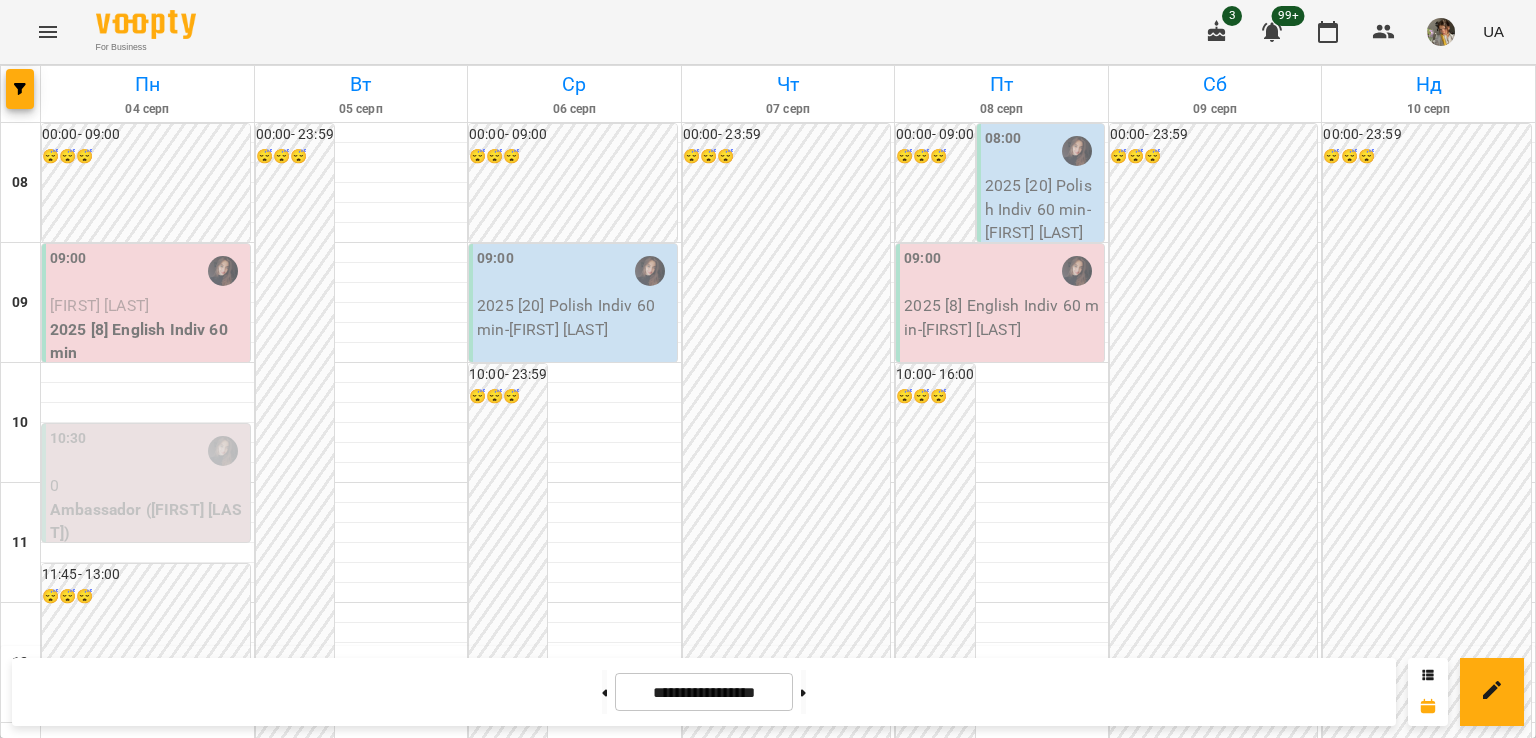 click at bounding box center [48, 32] 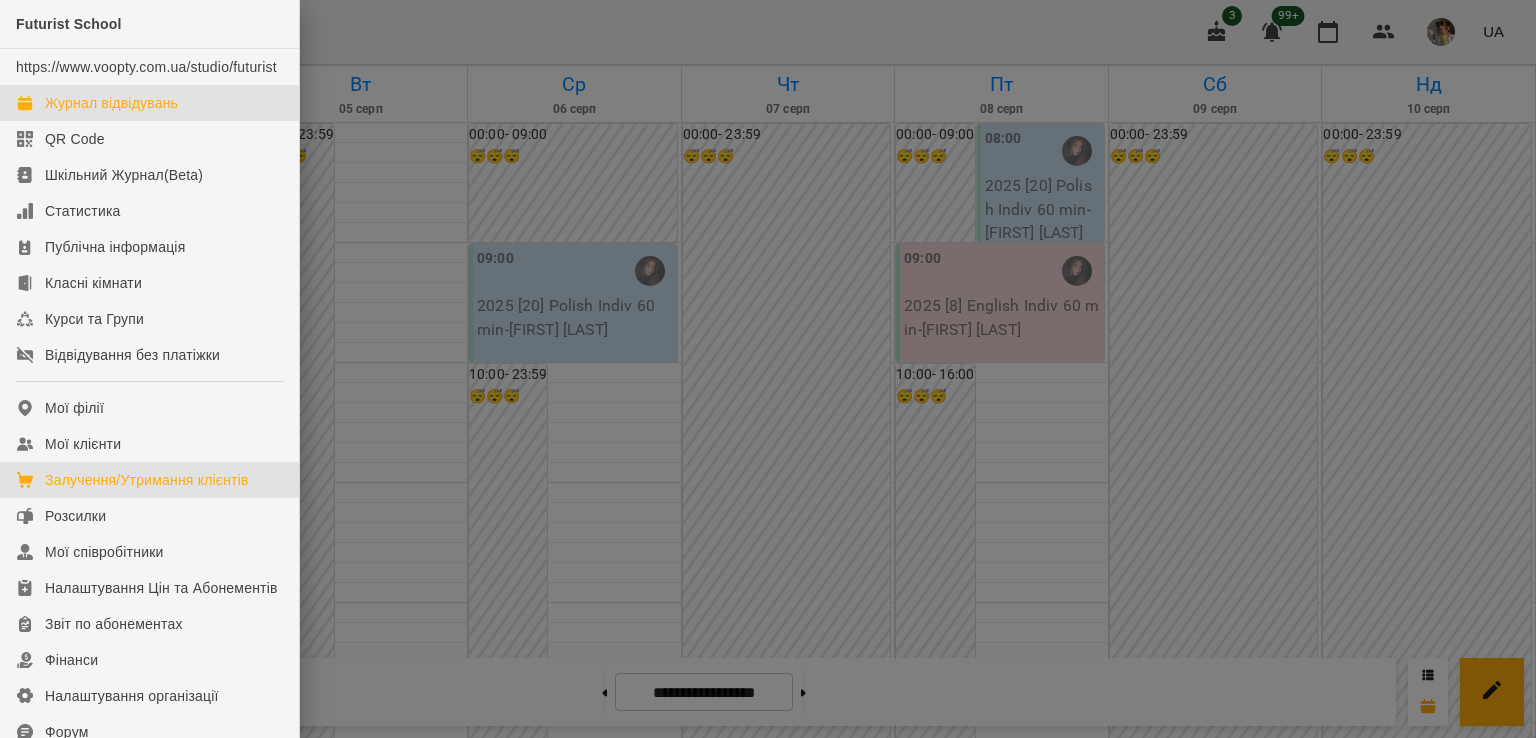 click on "Залучення/Утримання клієнтів" at bounding box center (147, 480) 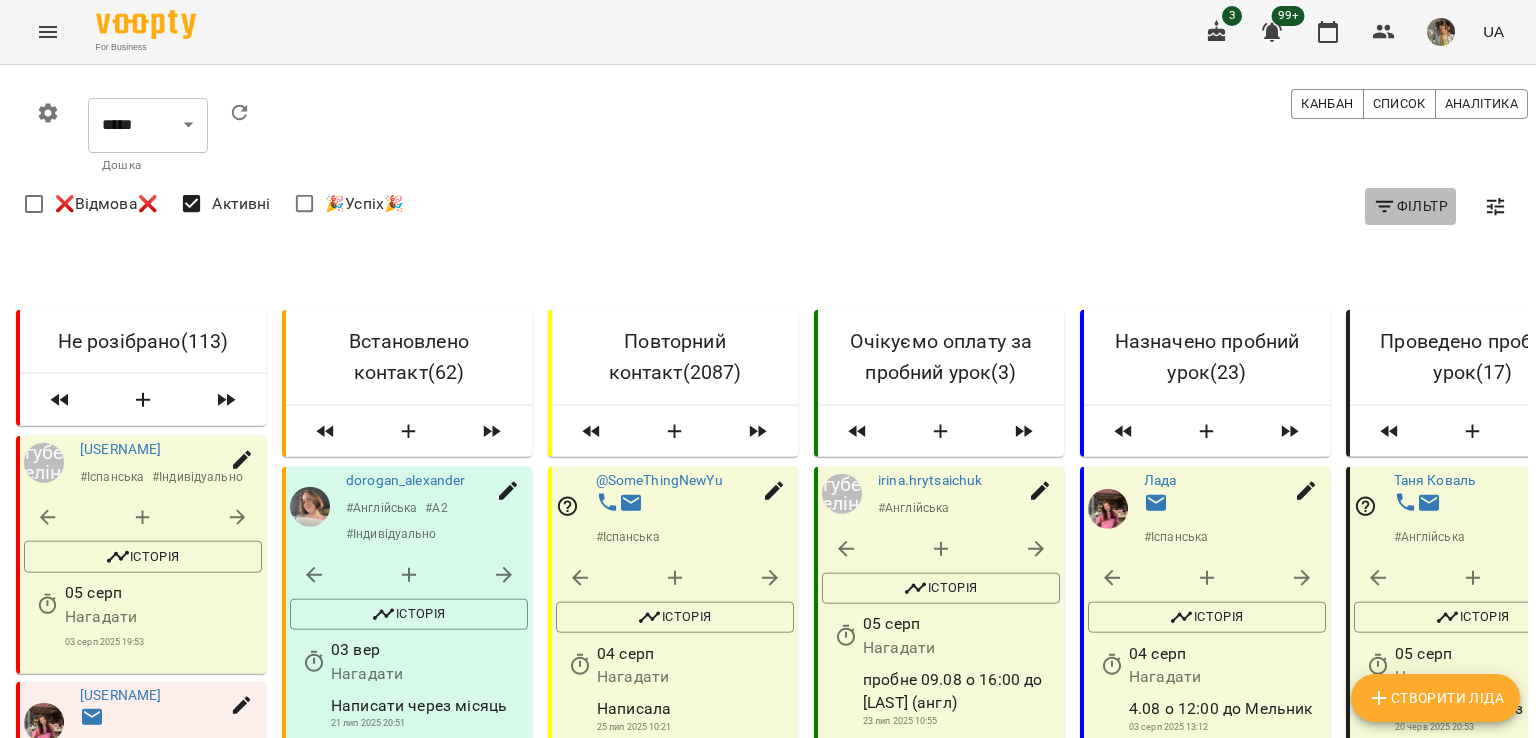 click on "Фільтр" at bounding box center (1410, 206) 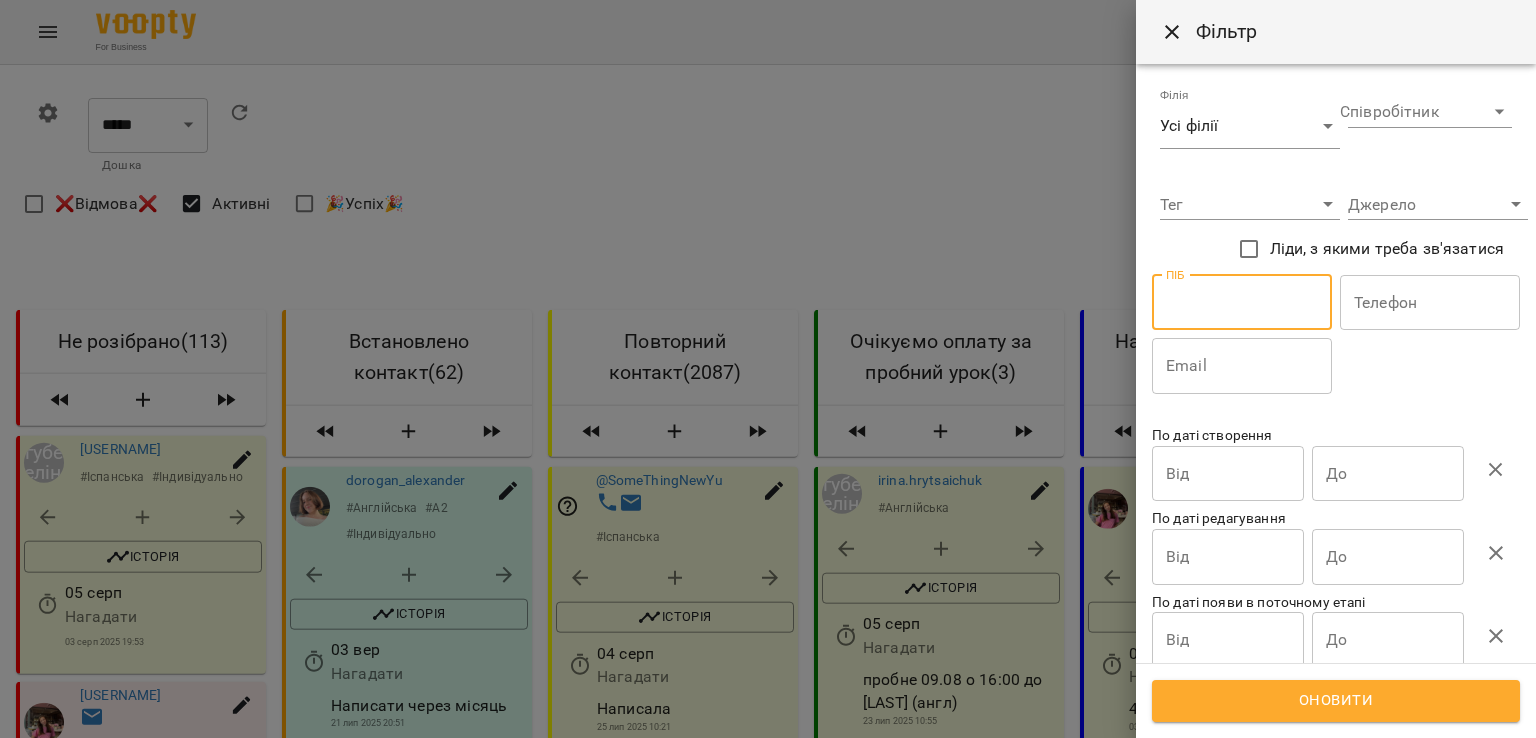 click at bounding box center (1242, 303) 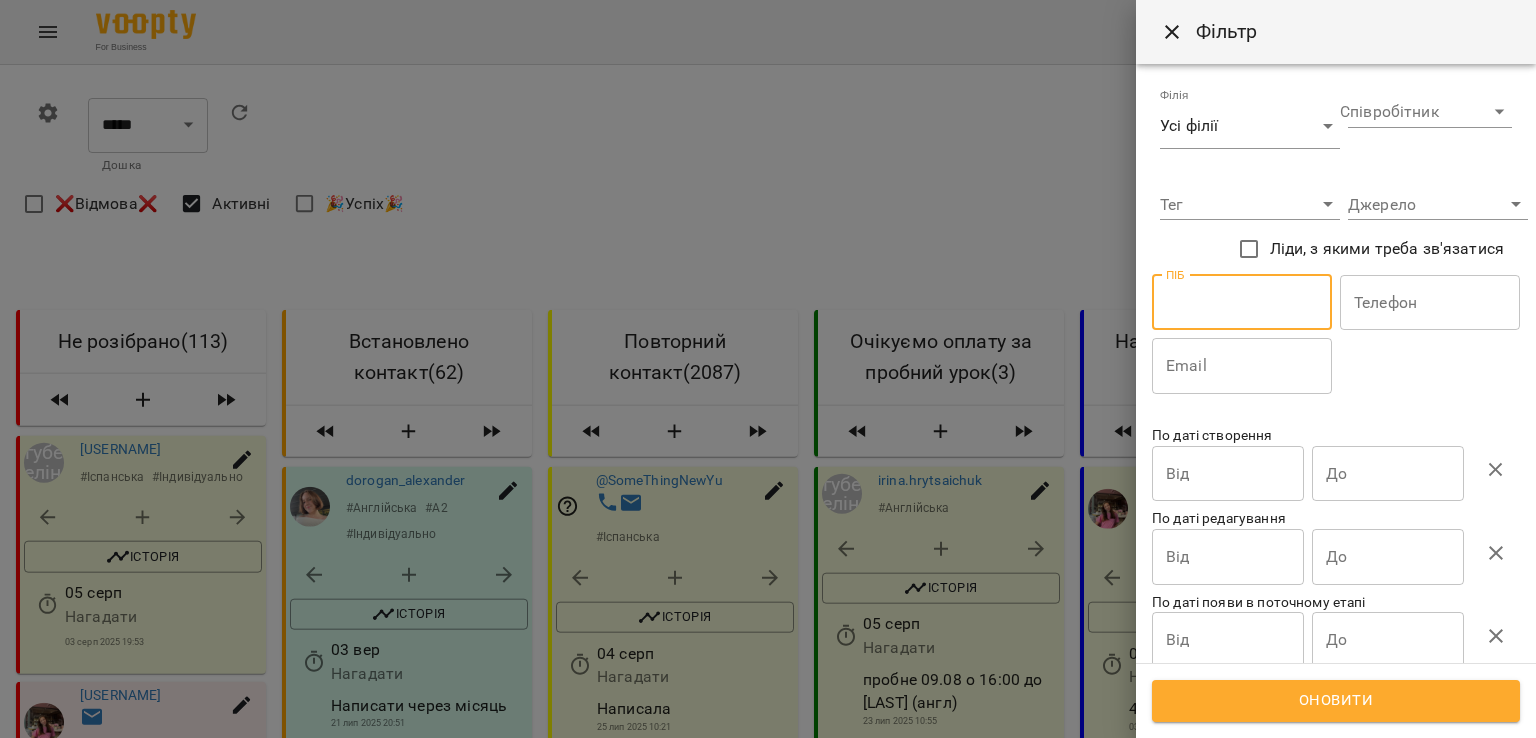 paste on "**********" 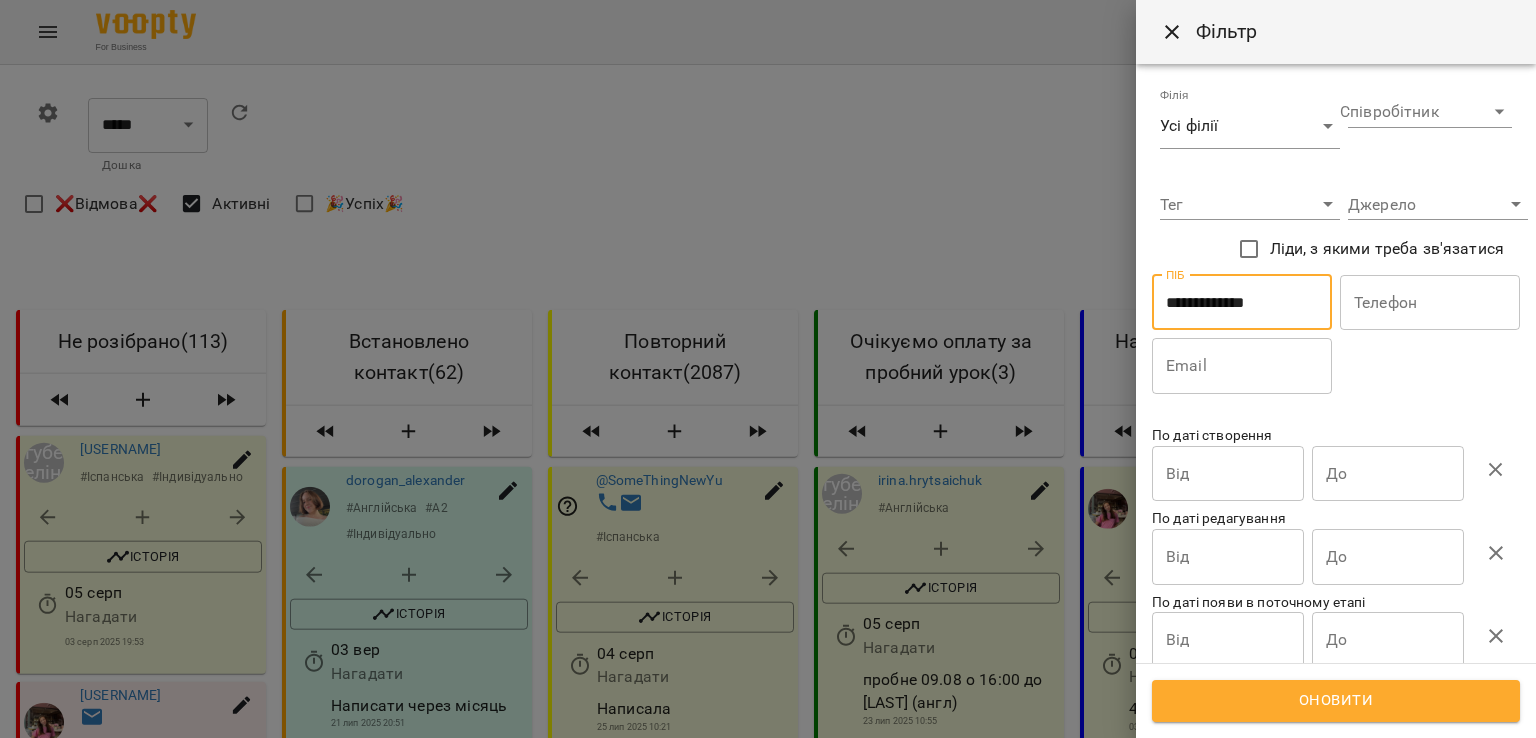 type on "**********" 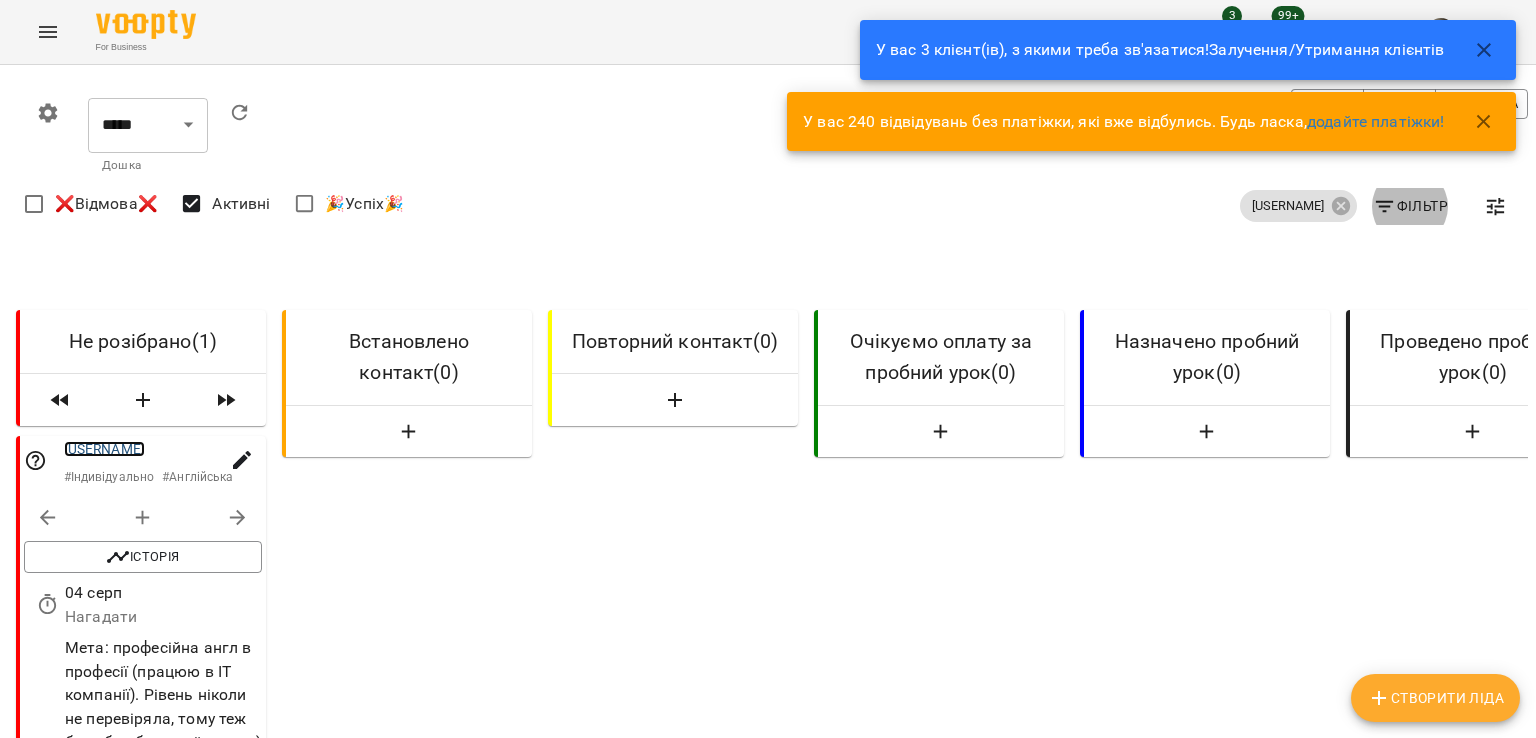 click on "[USERNAME]" at bounding box center [104, 449] 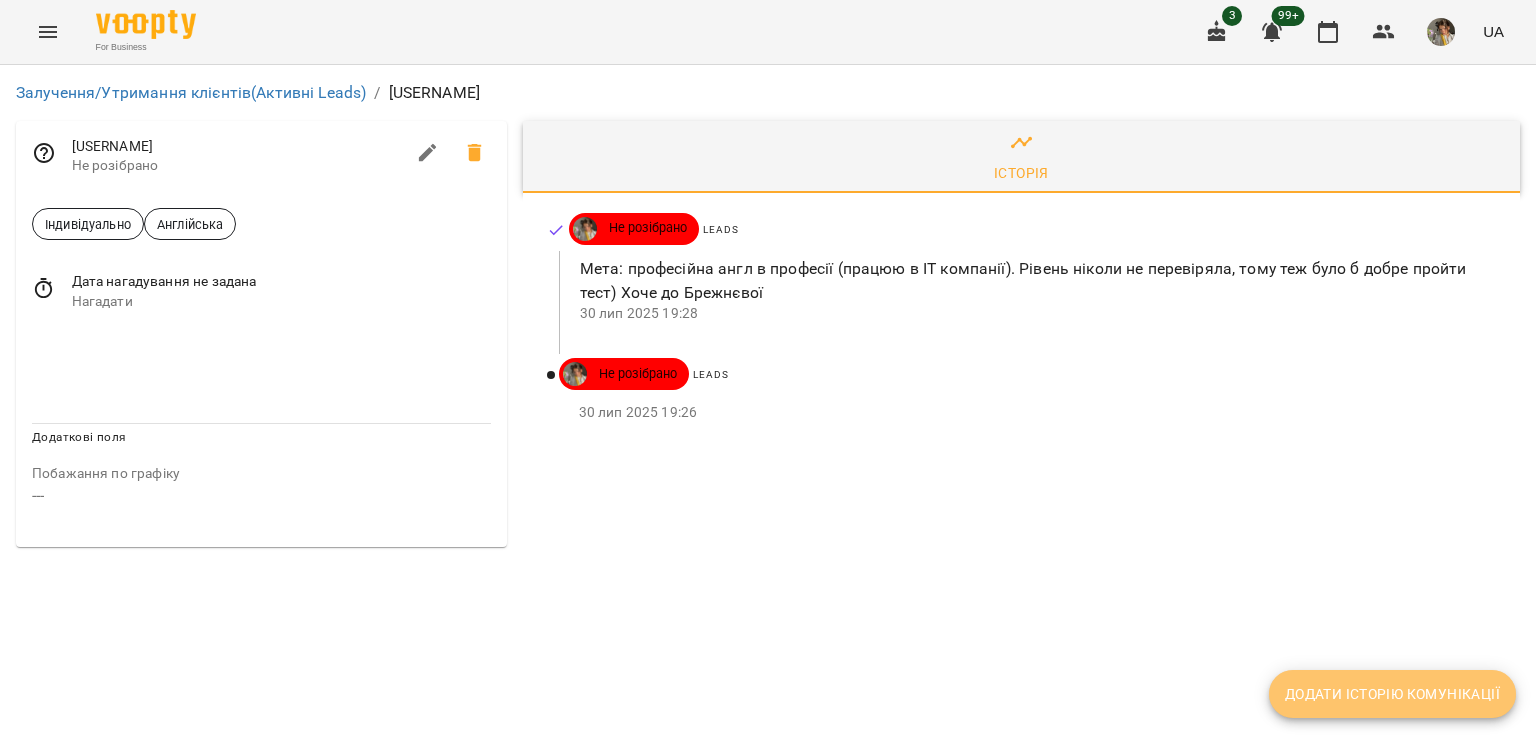 click on "Додати історію комунікації" at bounding box center [1392, 694] 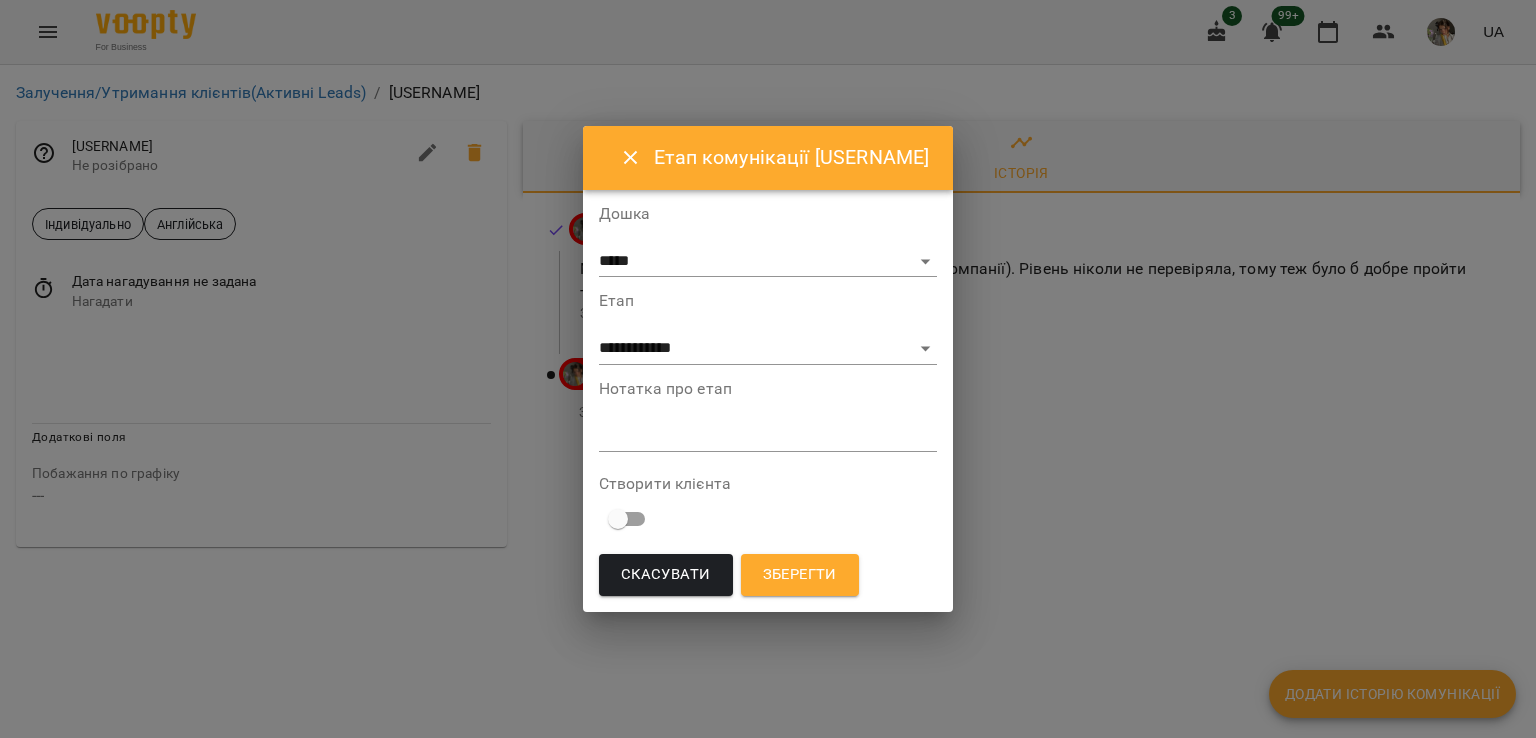 click at bounding box center [768, 435] 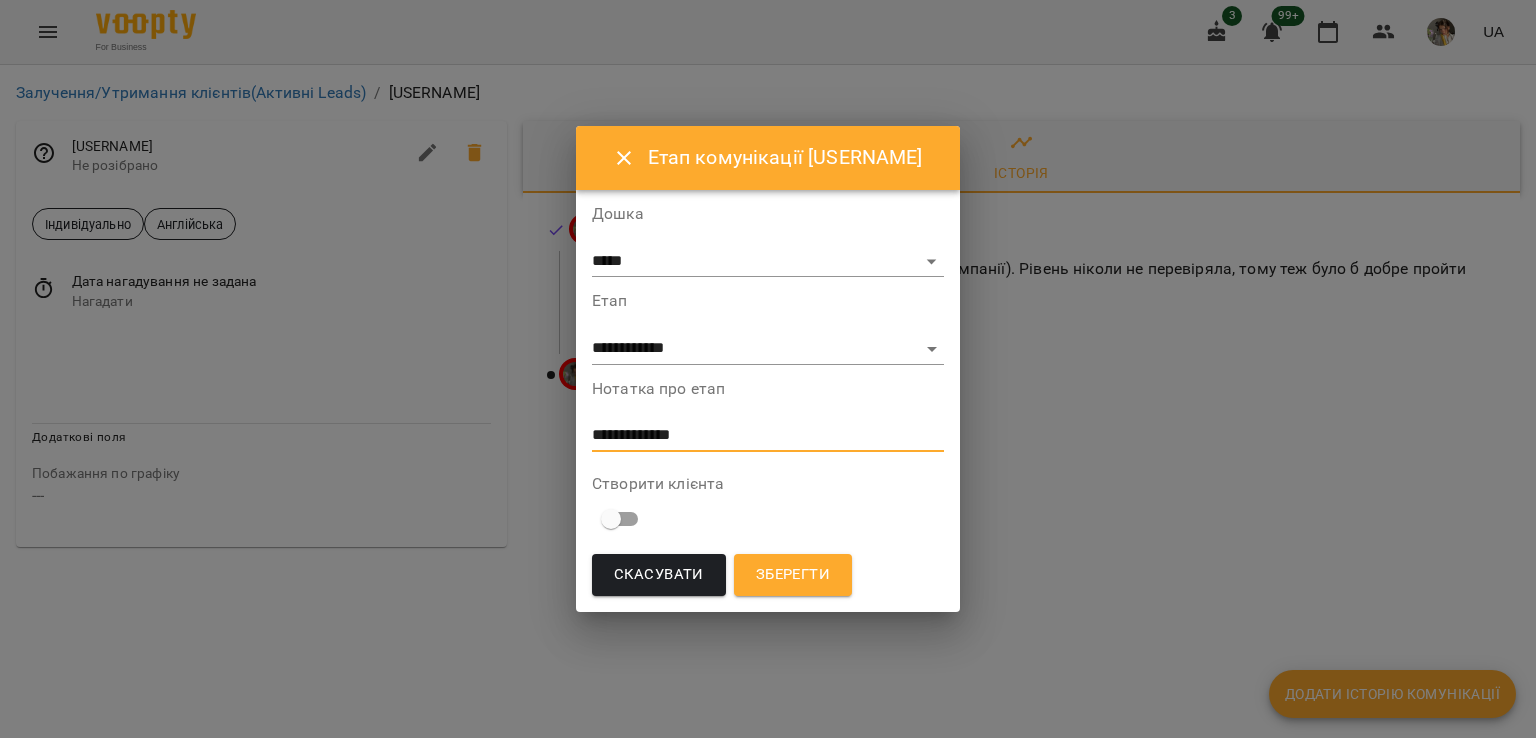 paste on "**********" 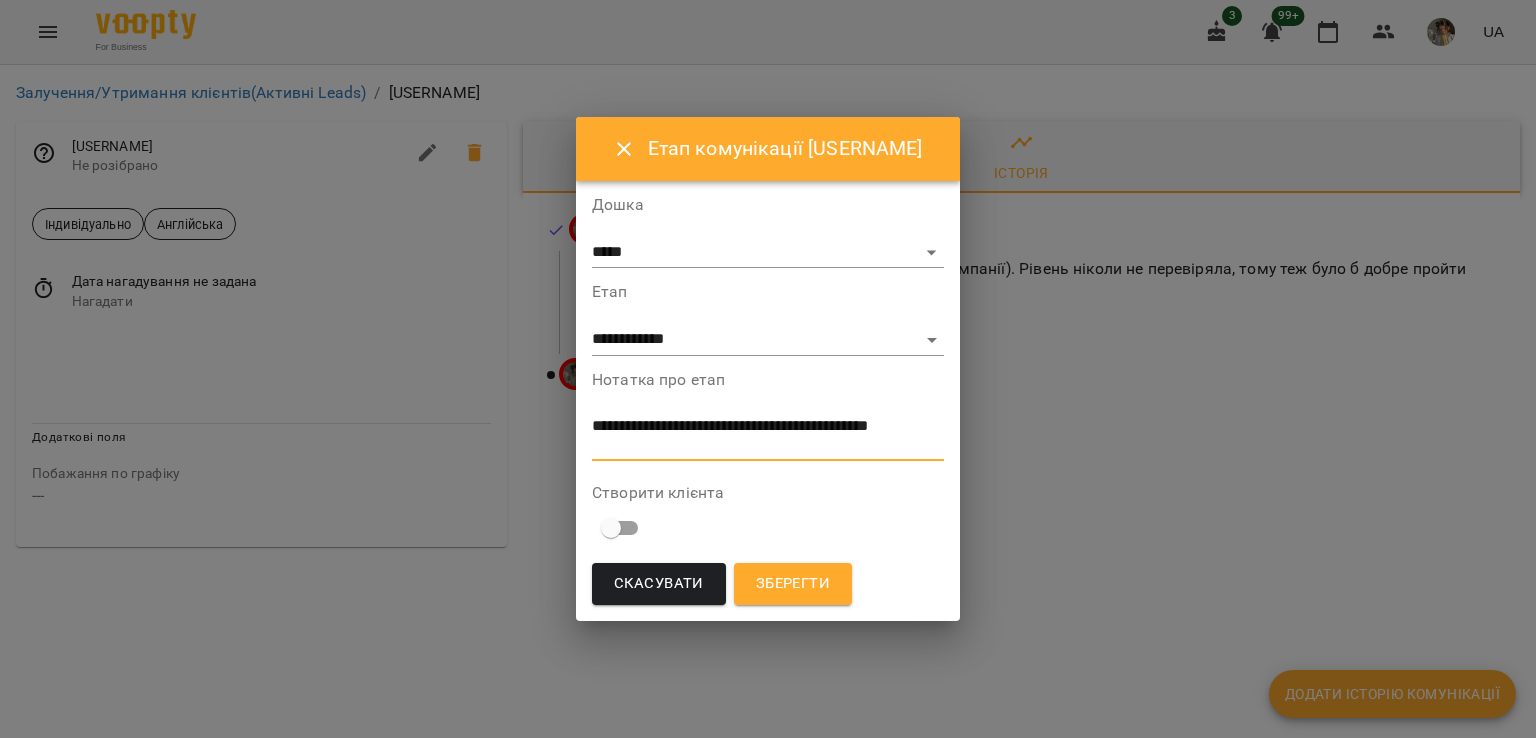 type on "**********" 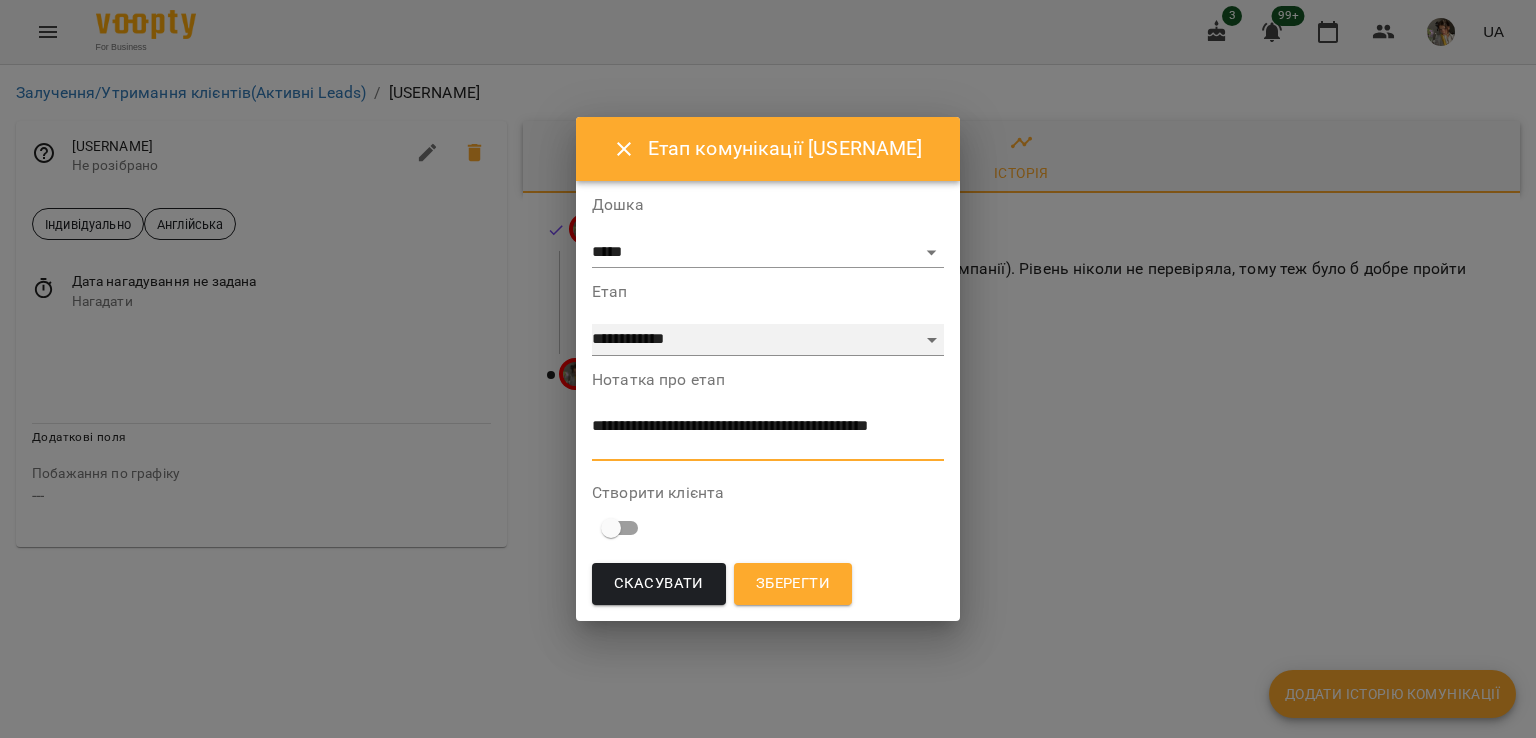 click on "**********" at bounding box center [768, 340] 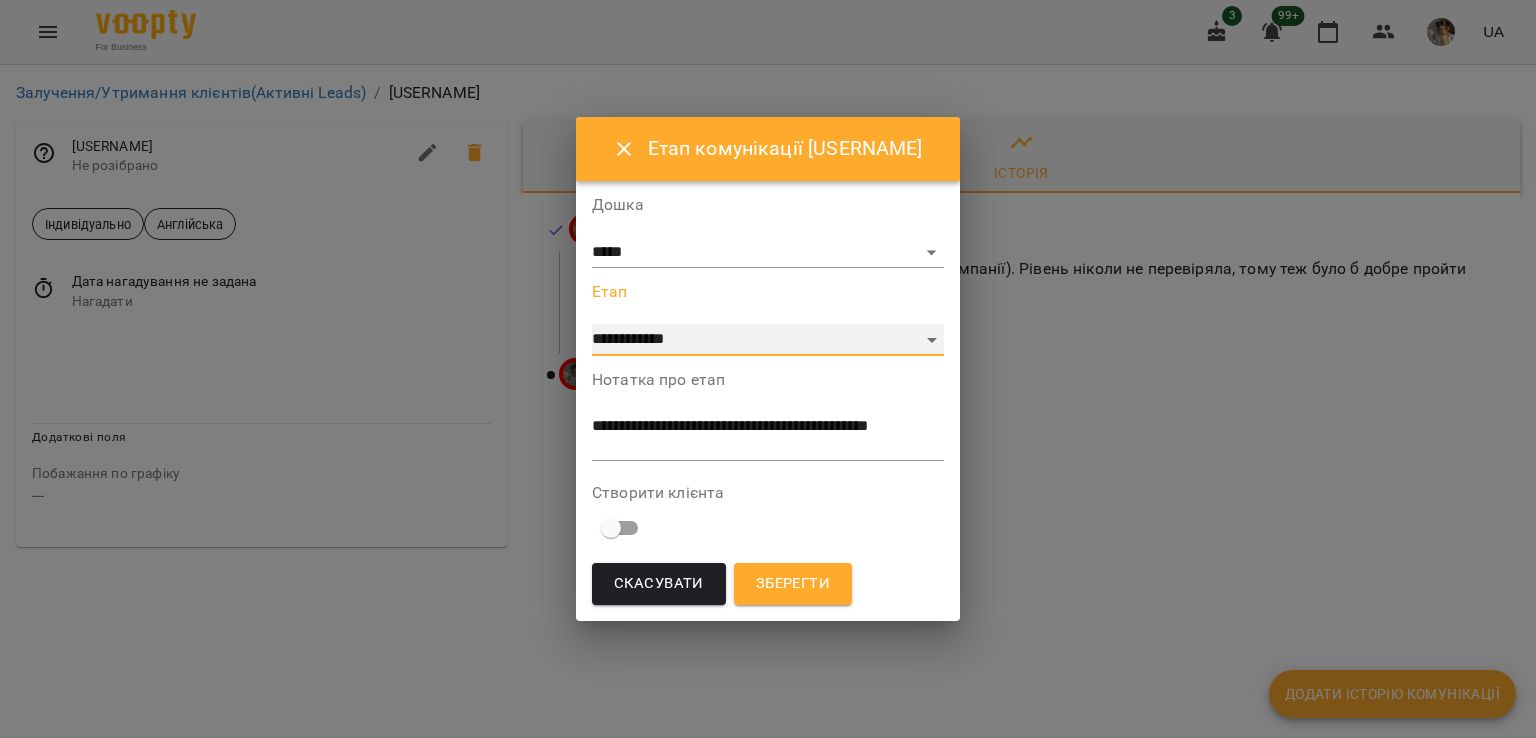 select on "*" 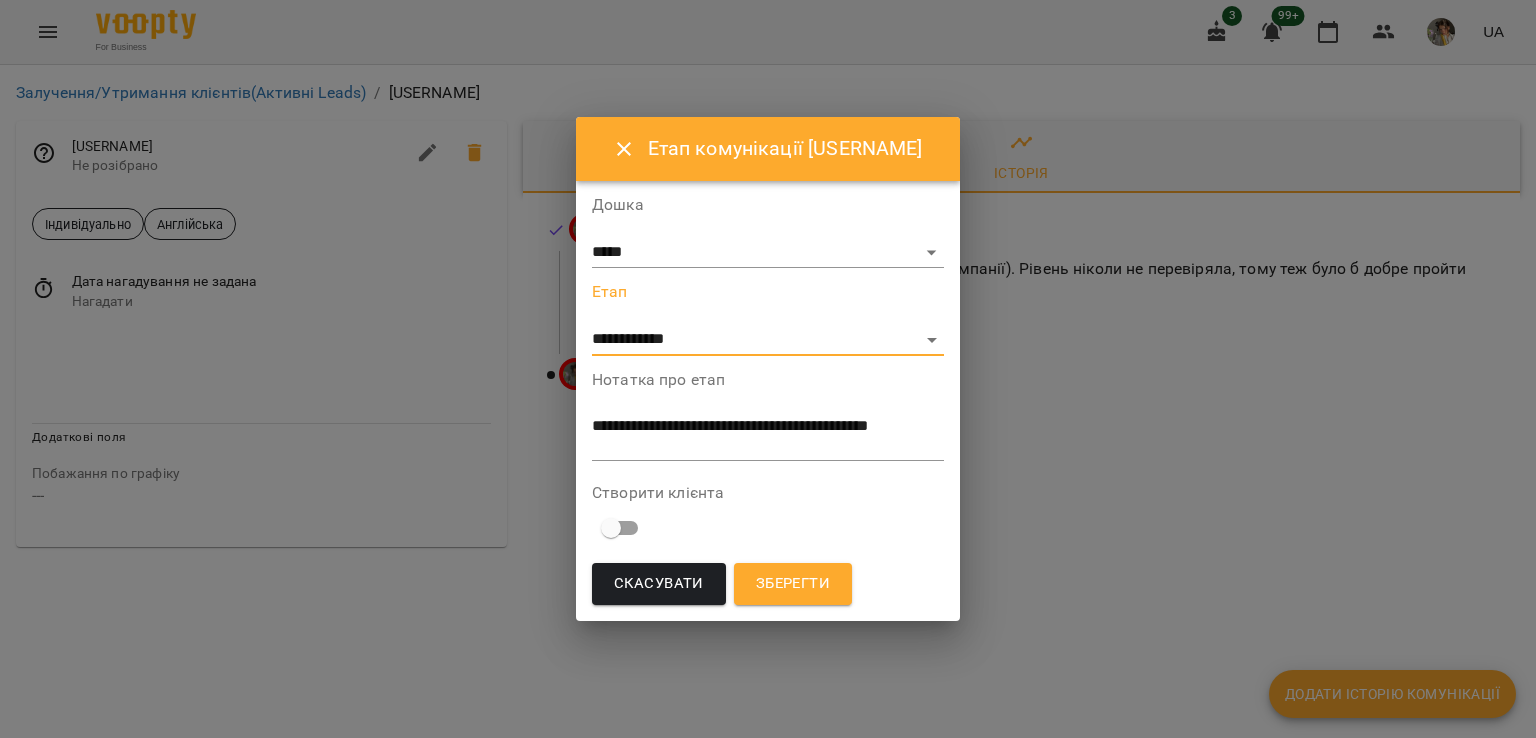 click on "Зберегти" at bounding box center [793, 584] 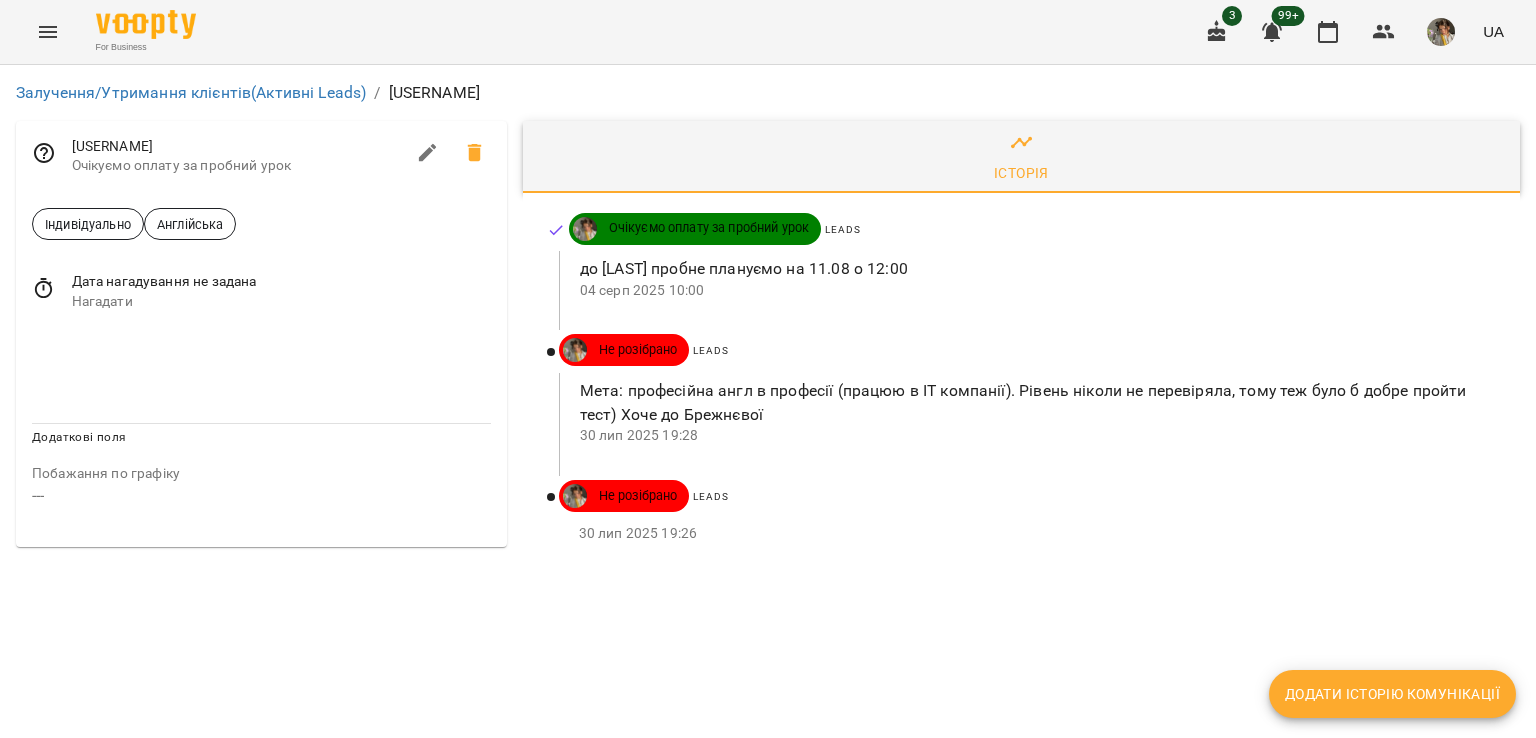 drag, startPoint x: 577, startPoint y: 274, endPoint x: 947, endPoint y: 276, distance: 370.0054 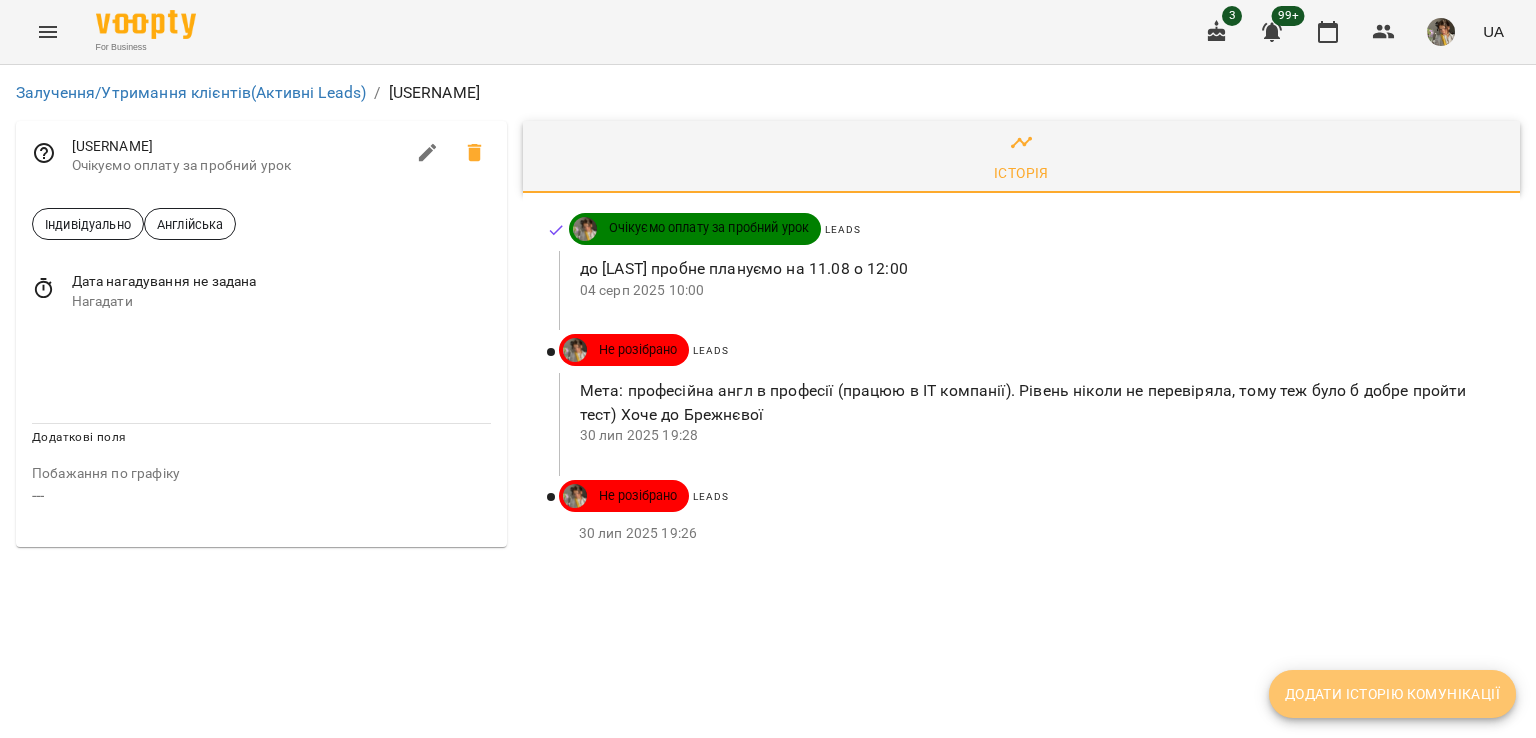 click on "Додати історію комунікації" at bounding box center [1392, 694] 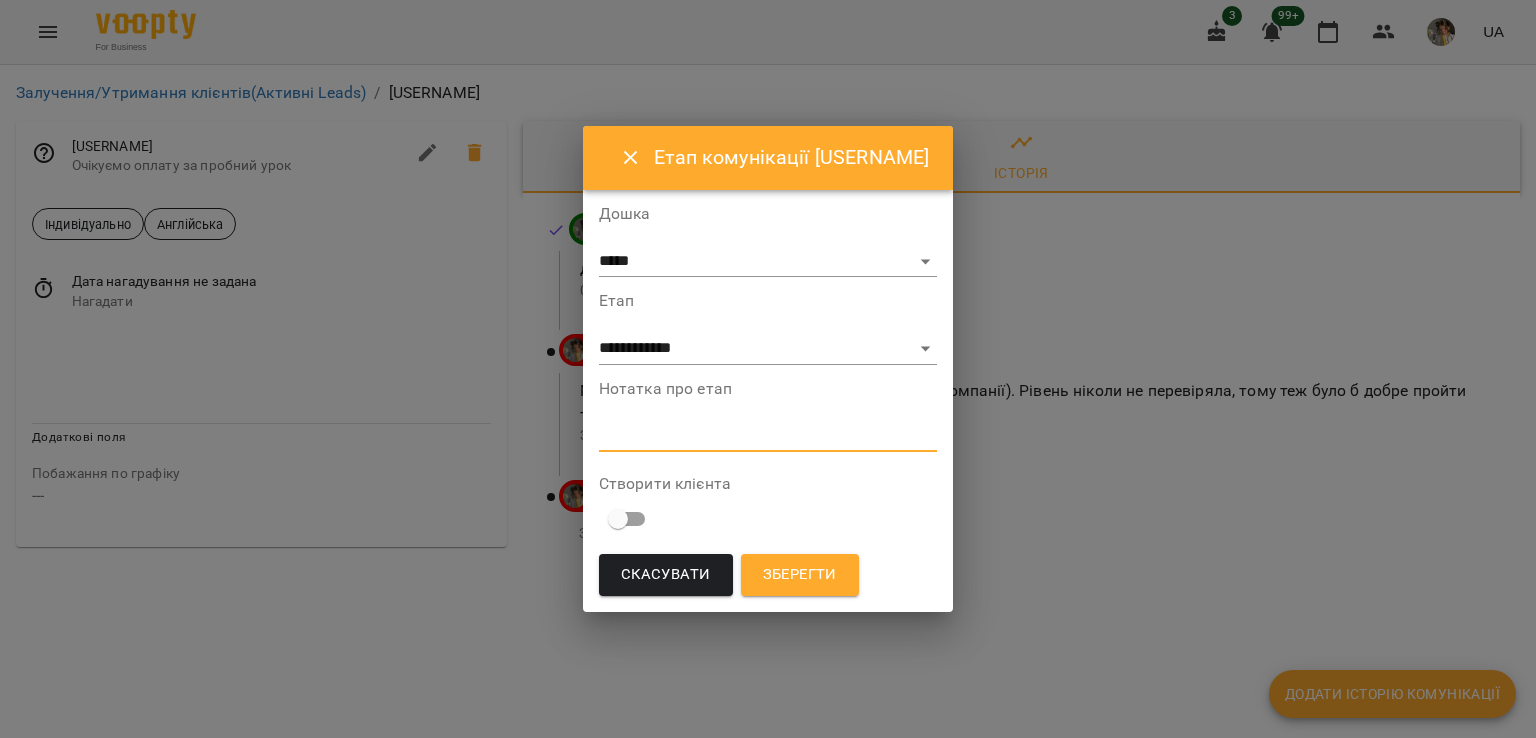 click at bounding box center (768, 435) 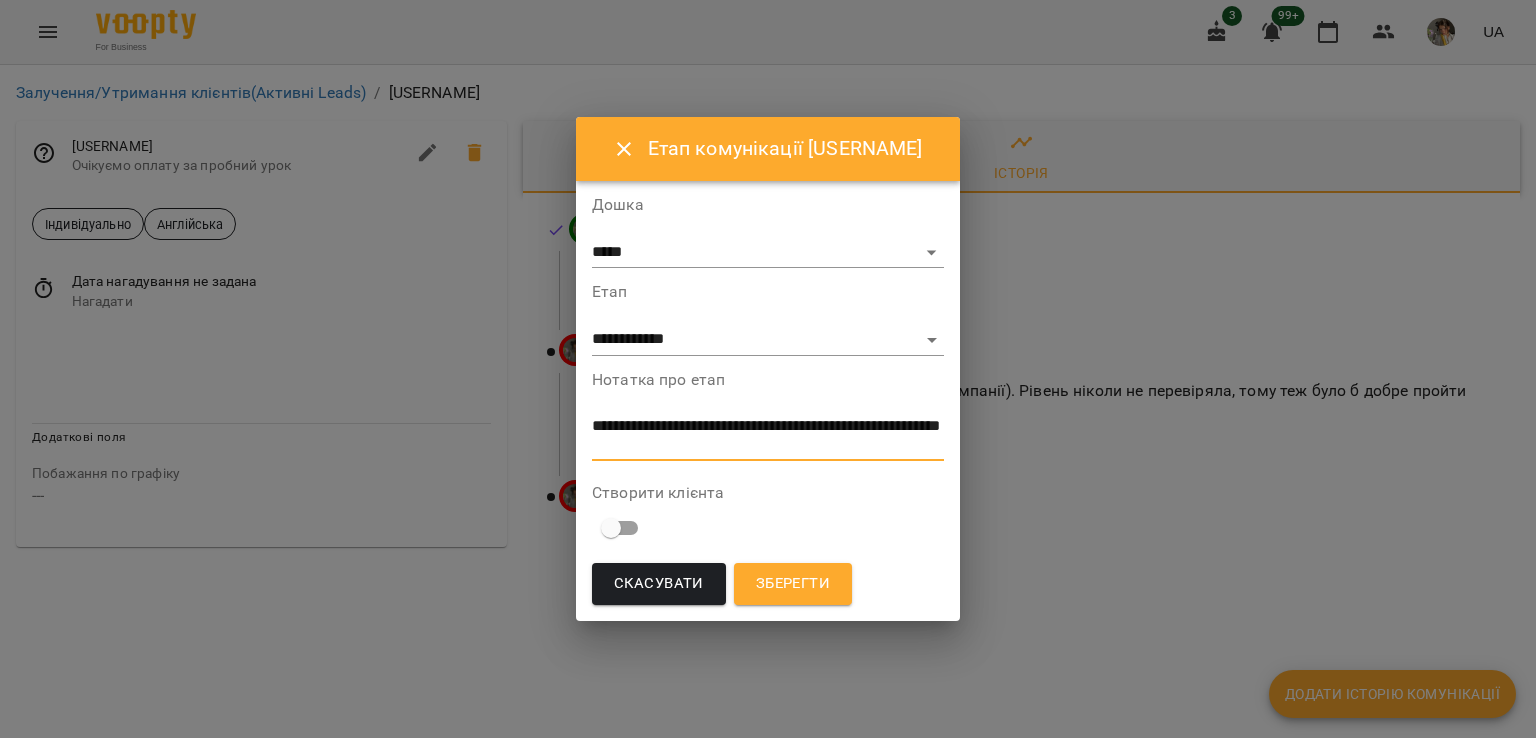 paste on "**********" 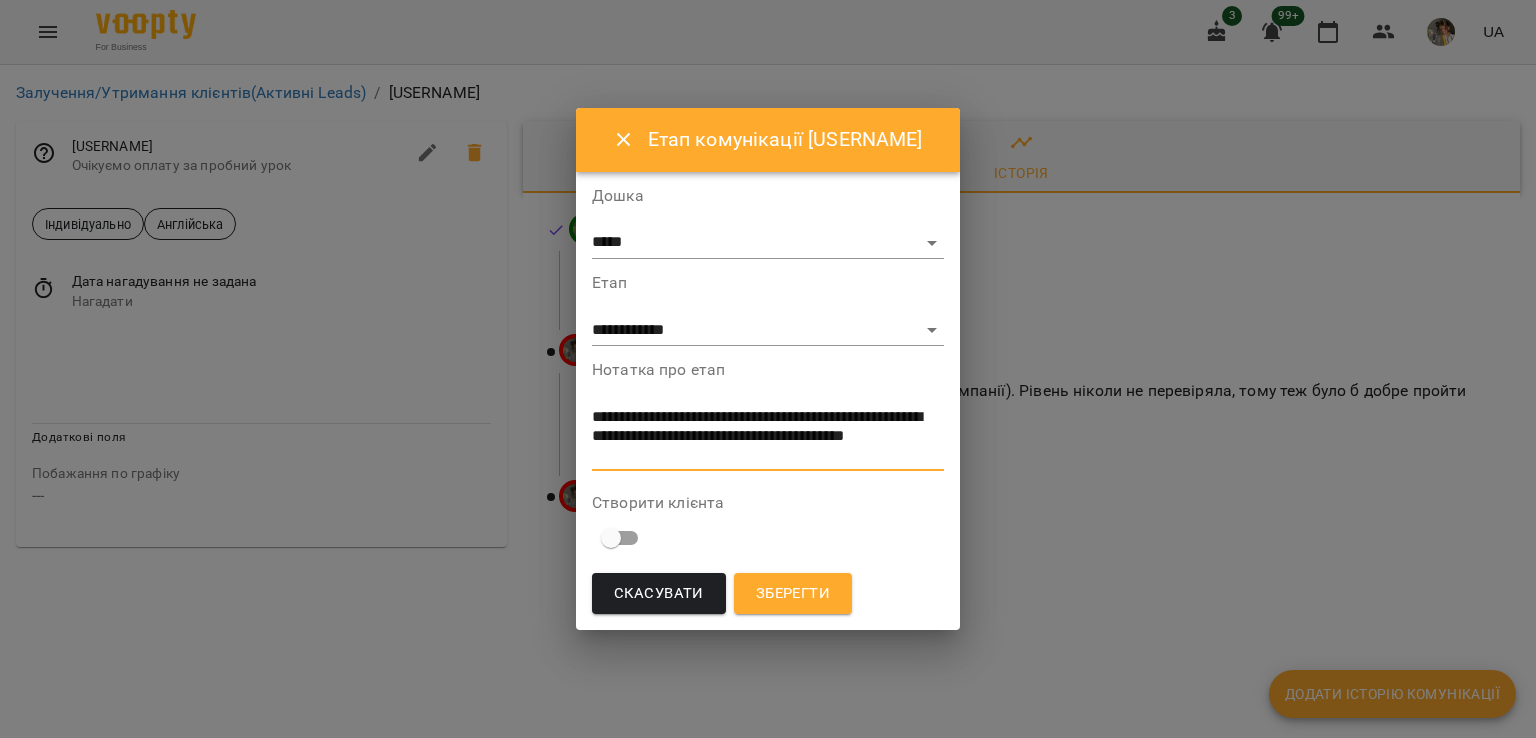 type on "**********" 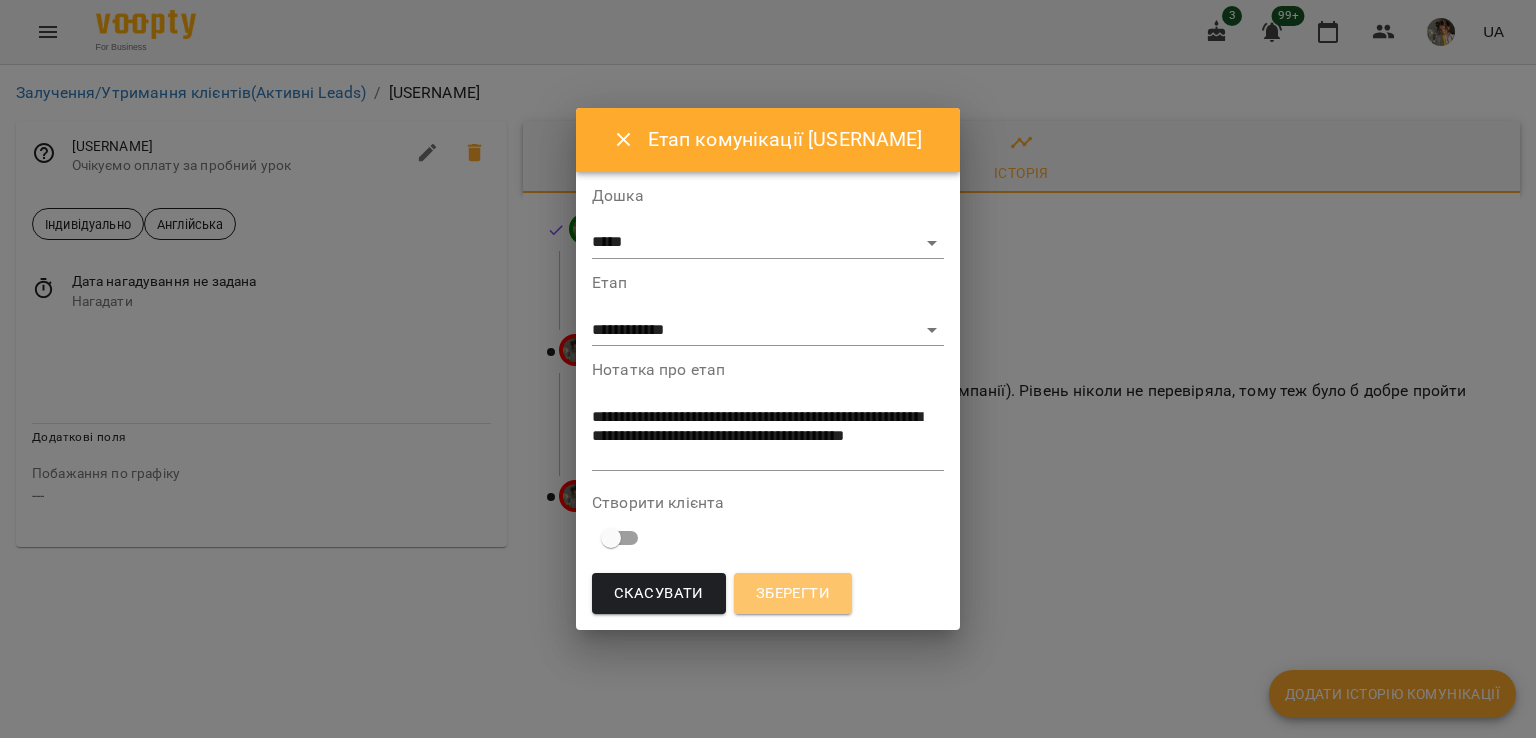 click on "Зберегти" at bounding box center (793, 594) 